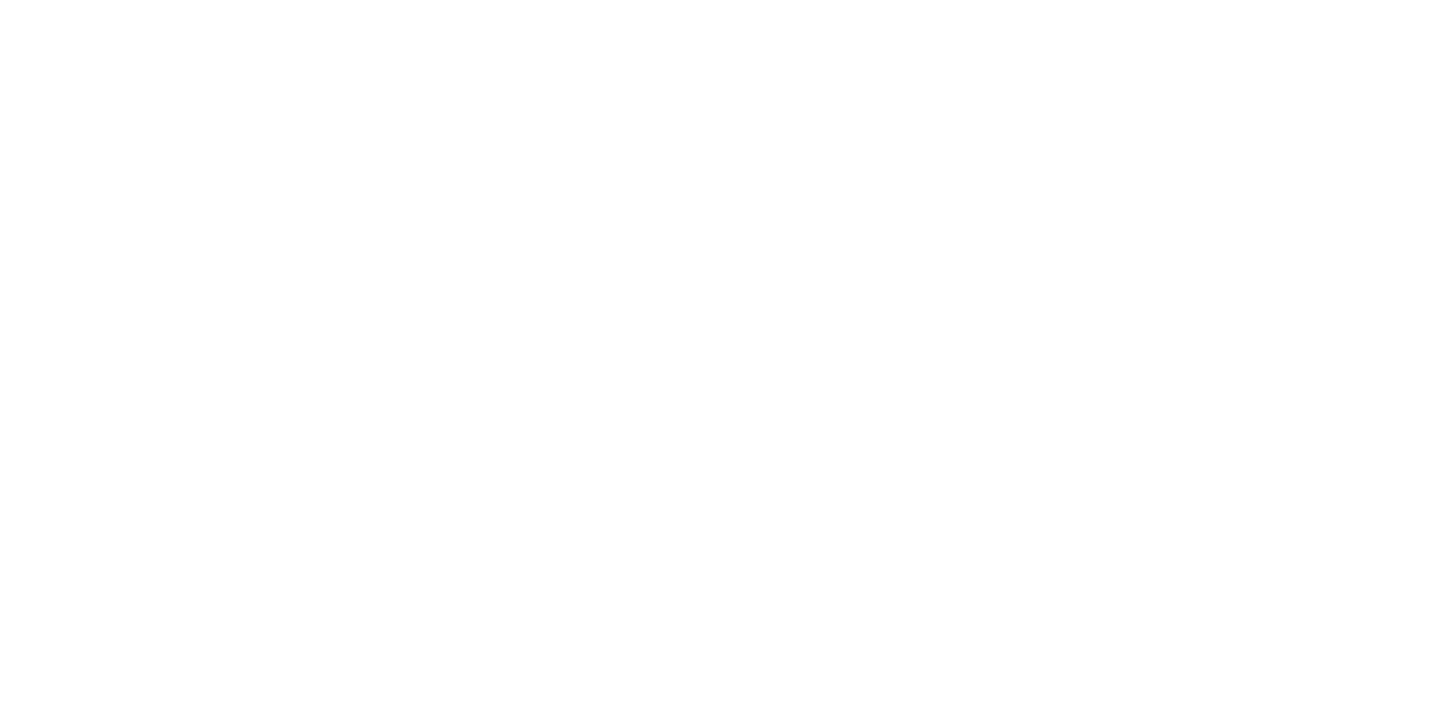 scroll, scrollTop: 0, scrollLeft: 0, axis: both 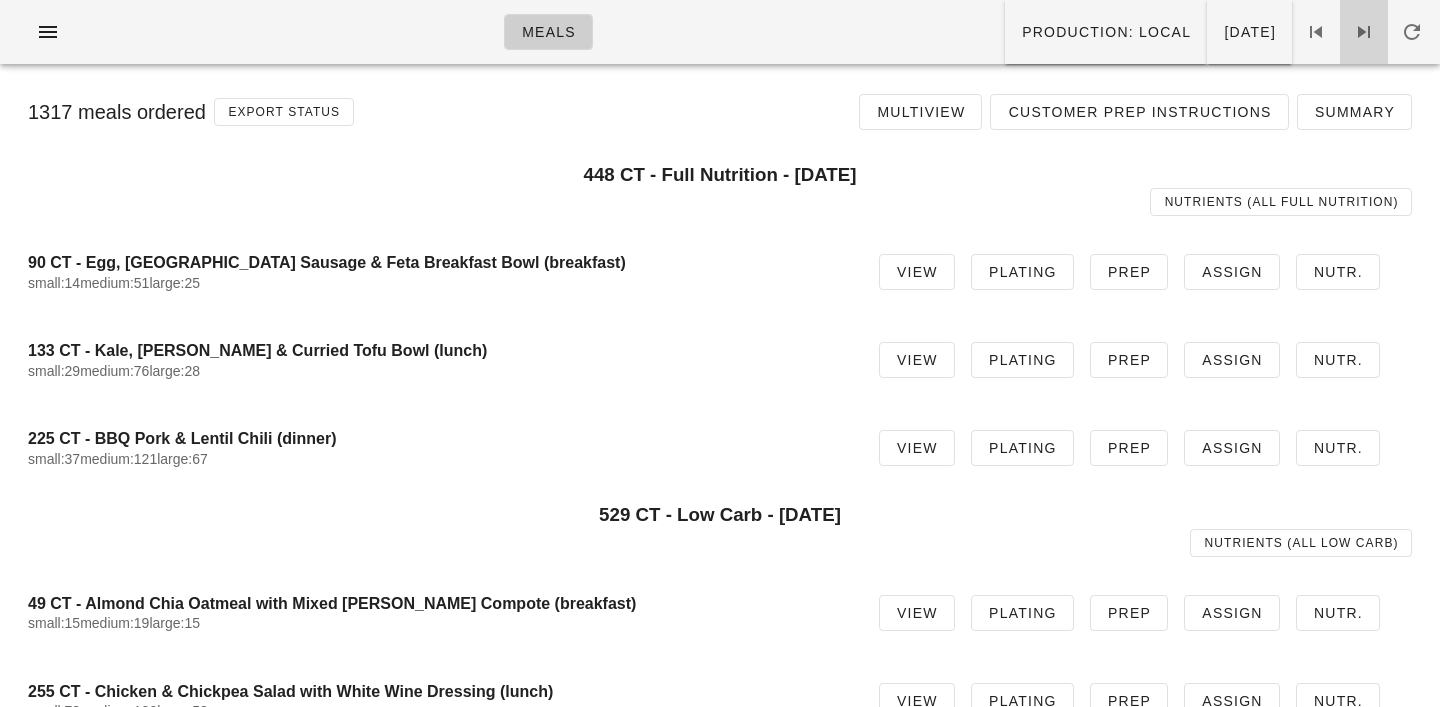 click at bounding box center (1364, 32) 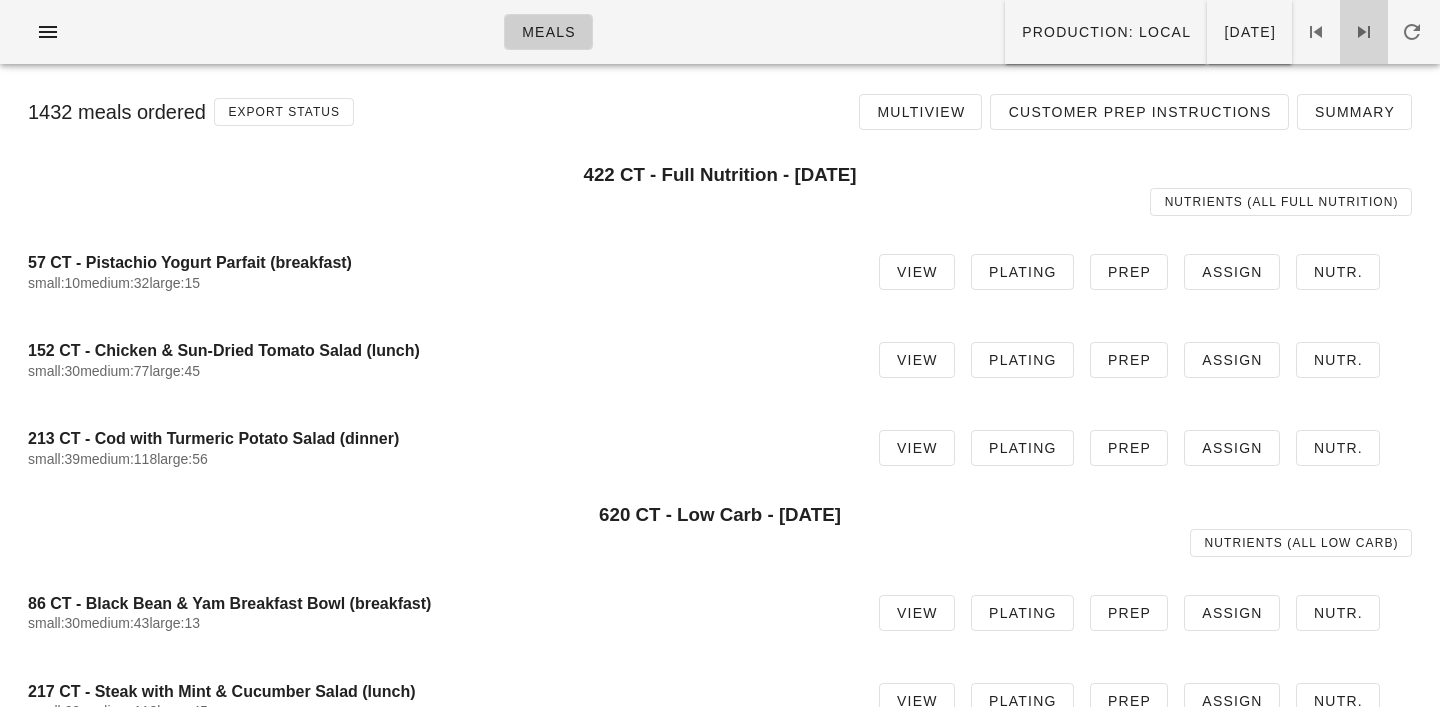 click at bounding box center (1364, 32) 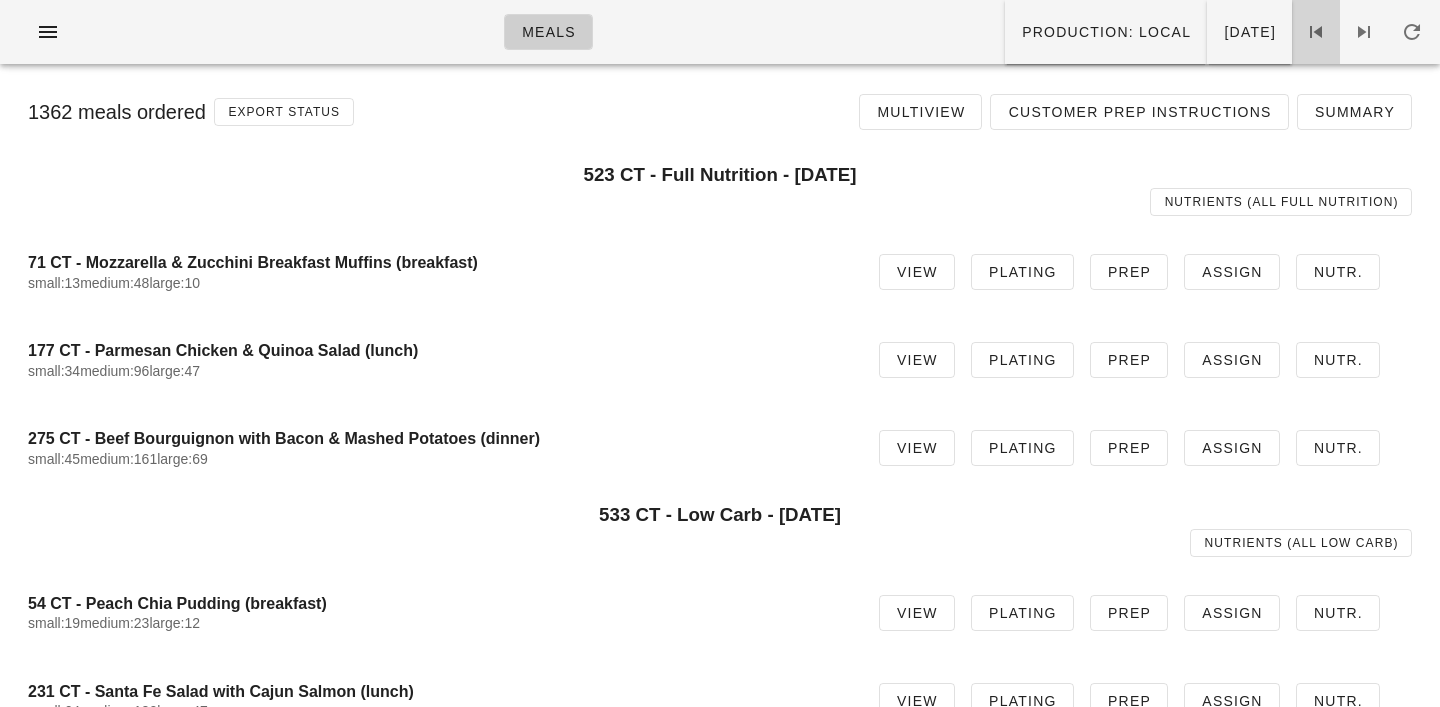 click at bounding box center [1316, 32] 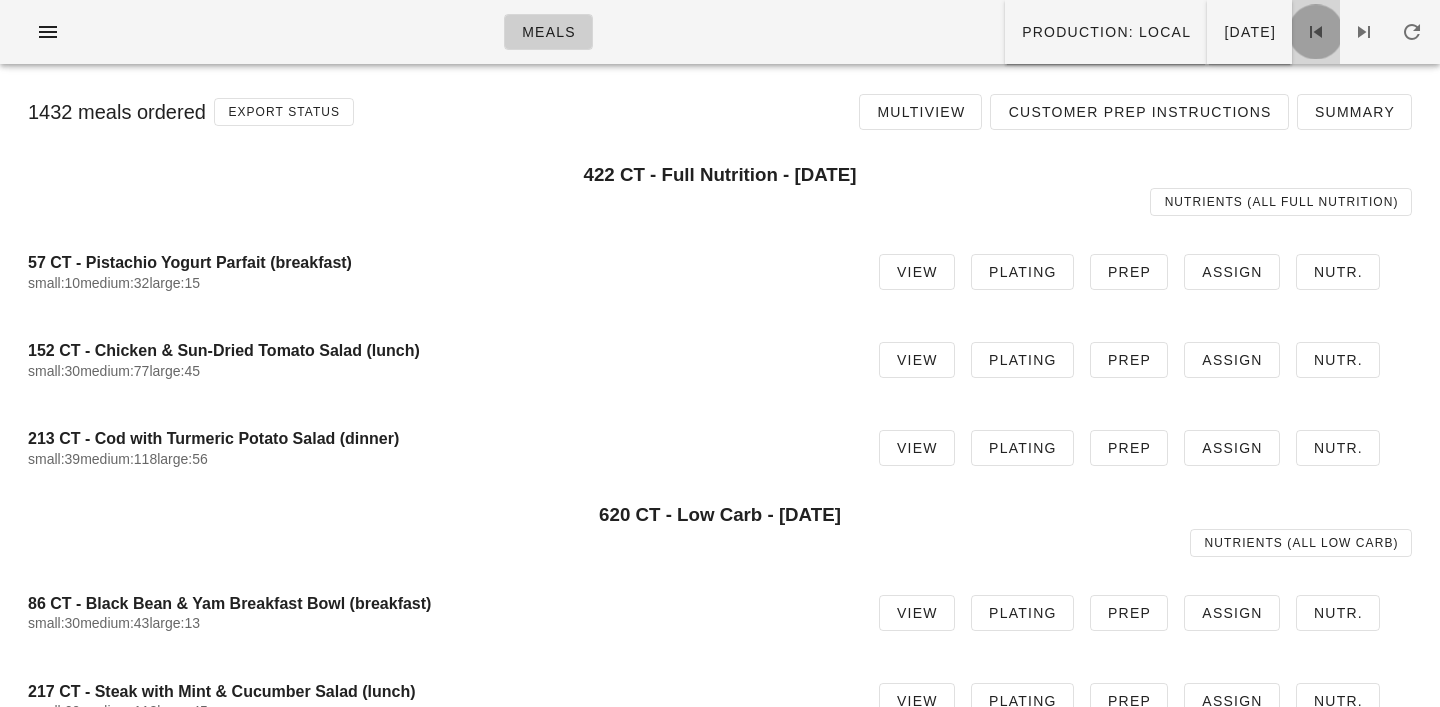 click at bounding box center (1316, 32) 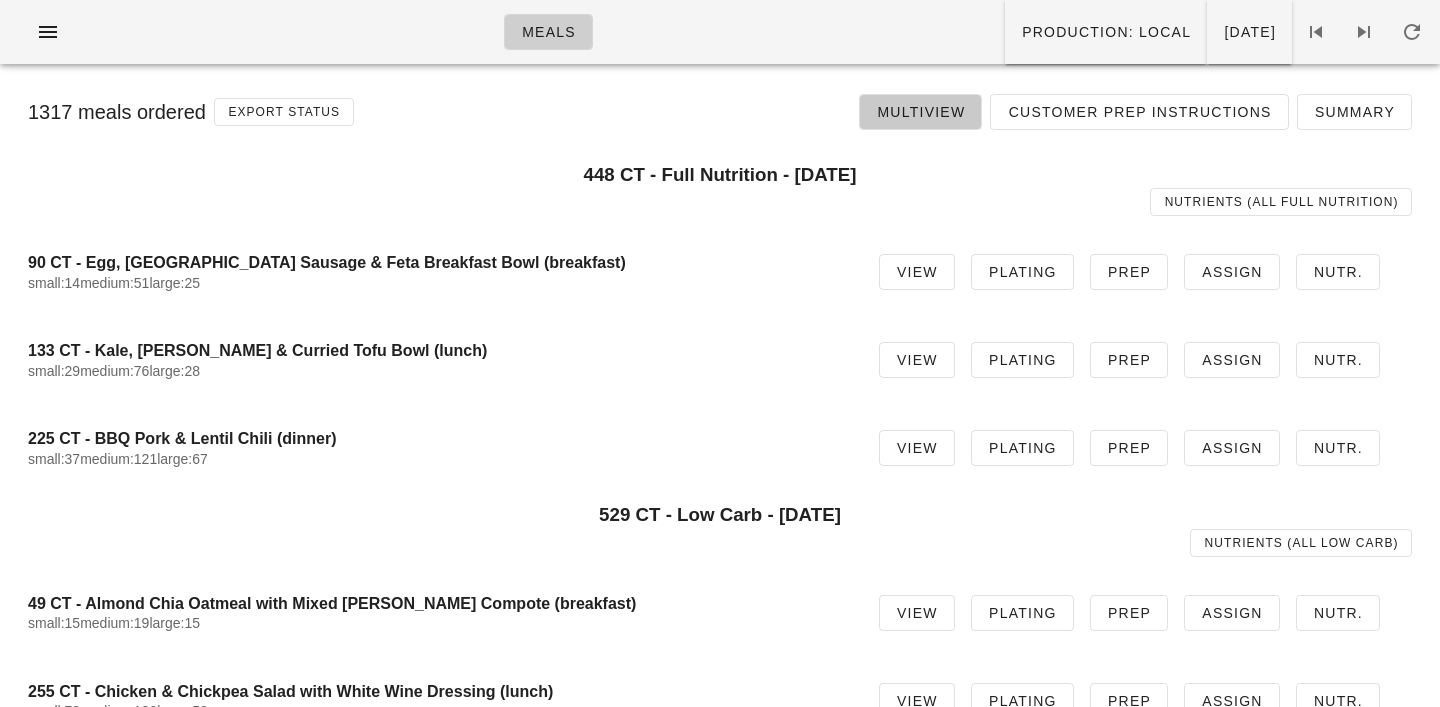 click on "Multiview" at bounding box center [920, 112] 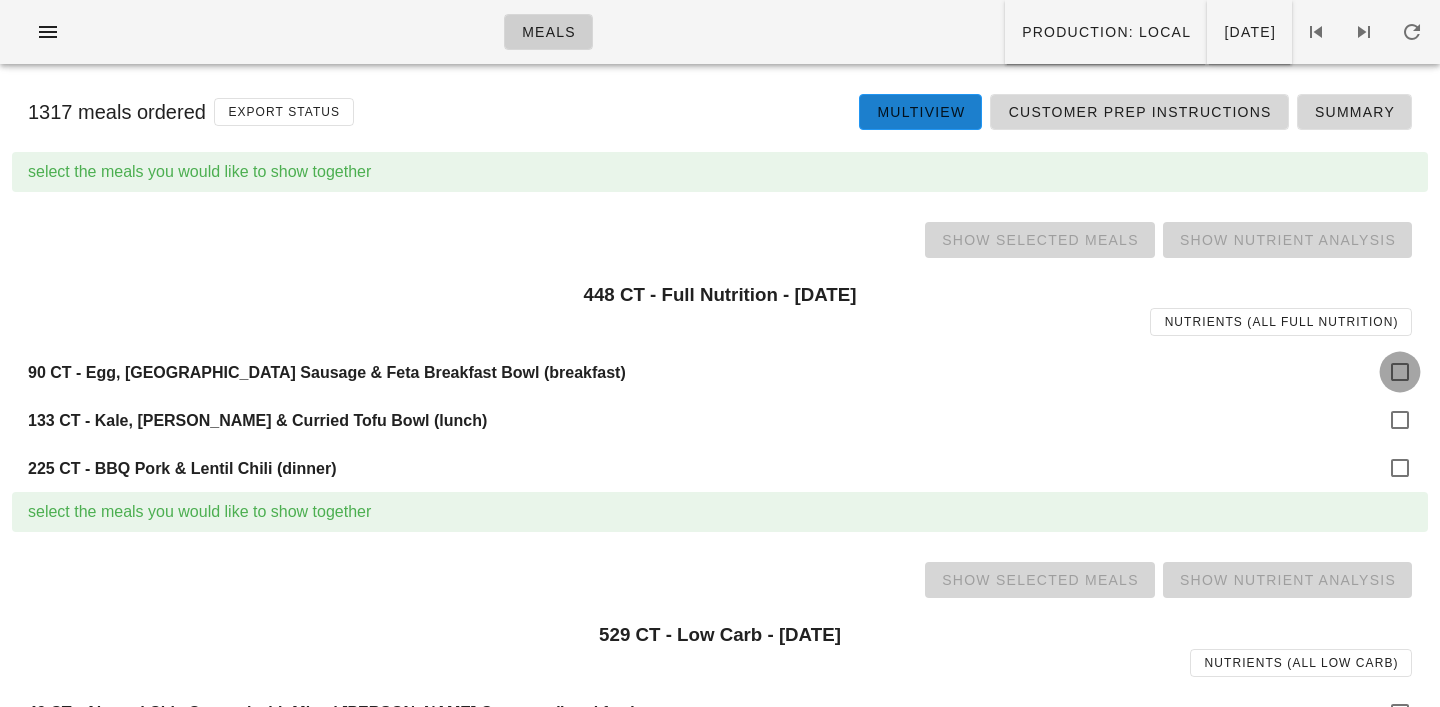click at bounding box center (1400, 372) 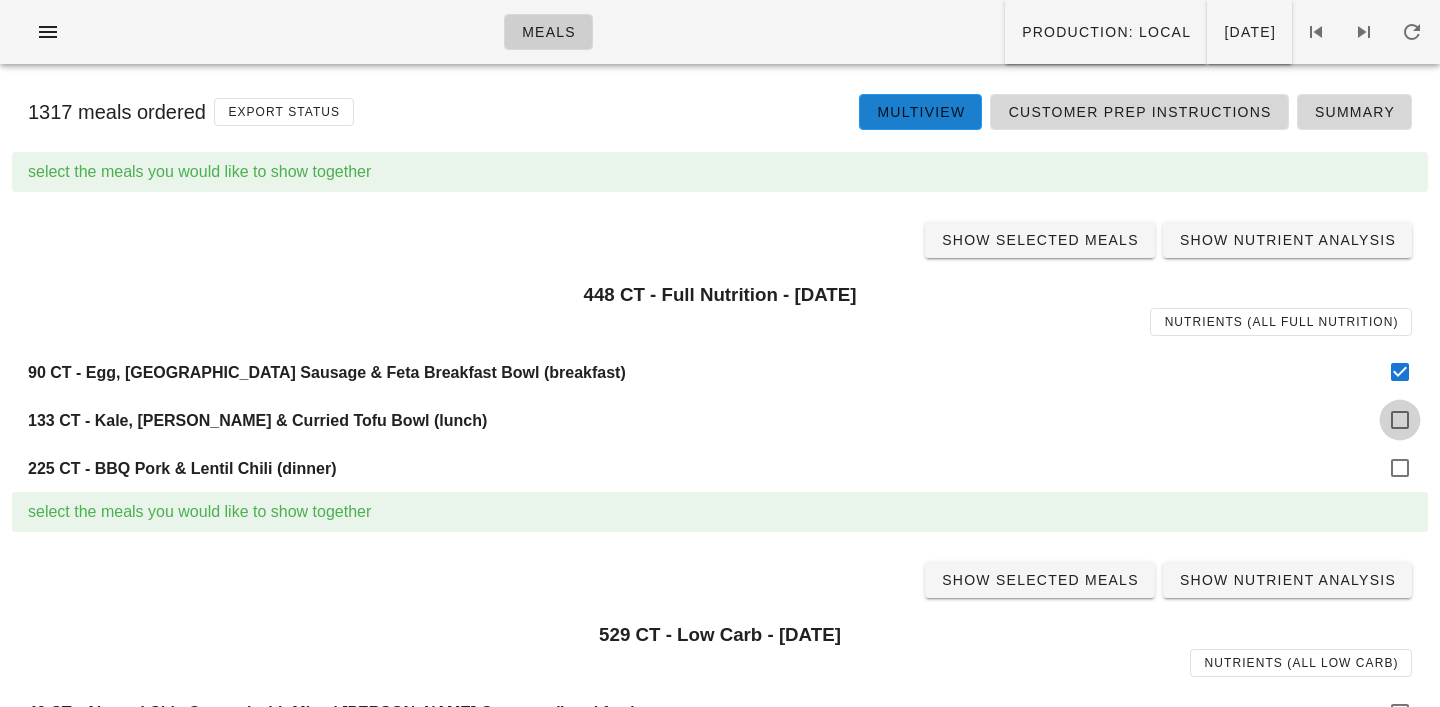 click at bounding box center [1400, 420] 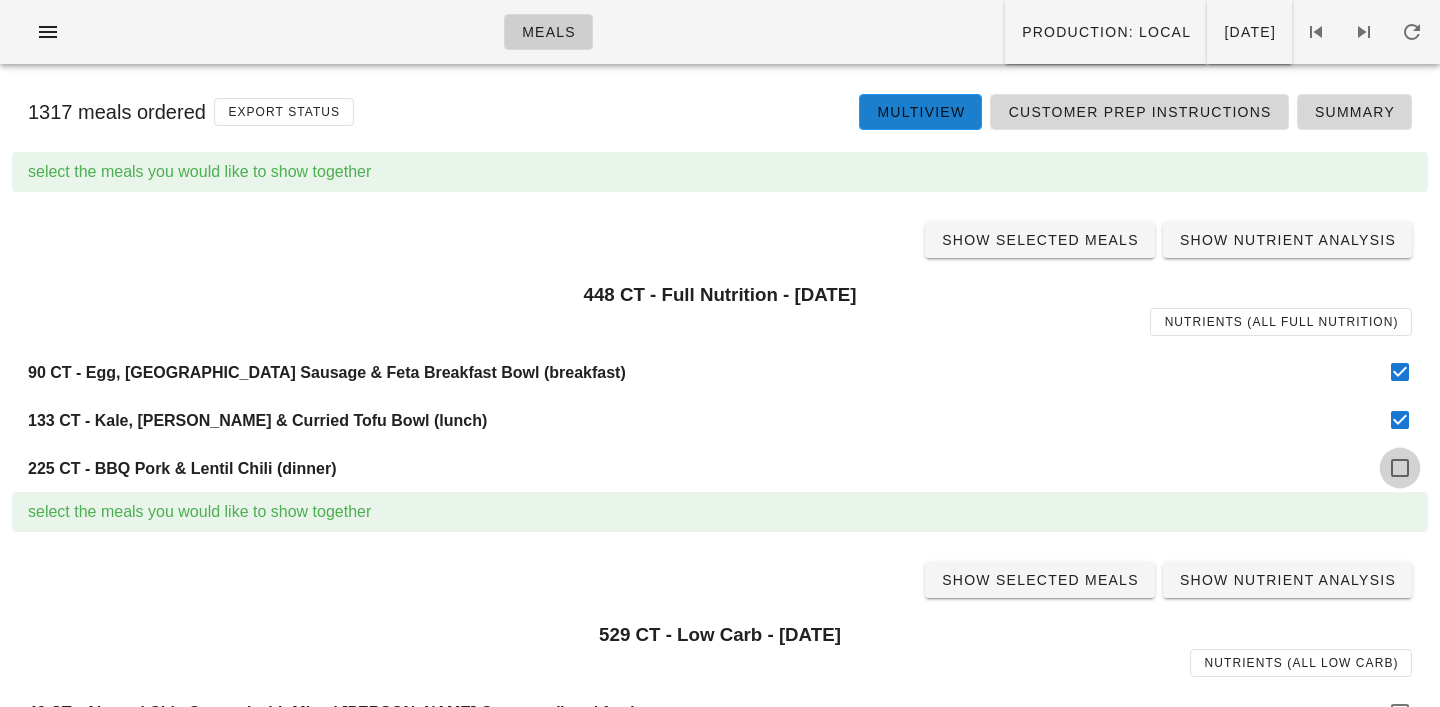 click at bounding box center (1400, 468) 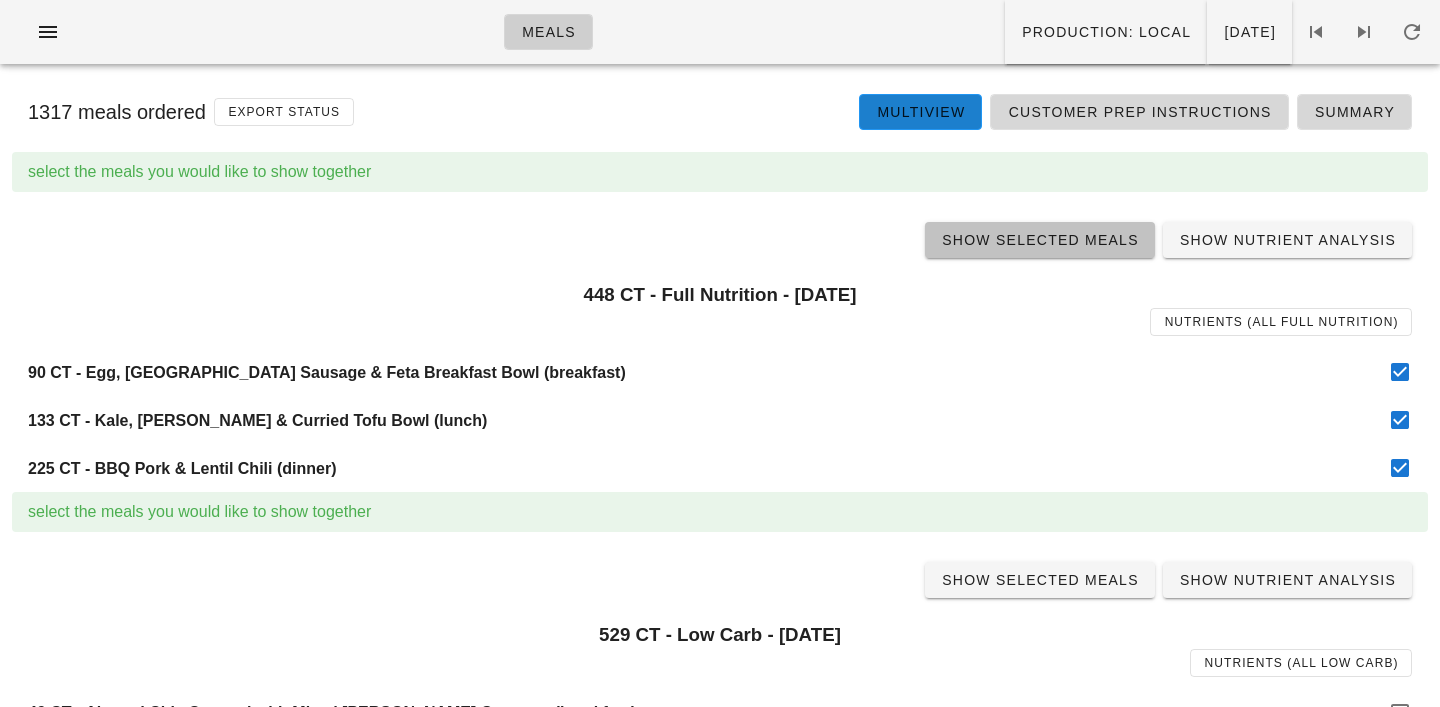 click on "Show Selected Meals" at bounding box center [1040, 240] 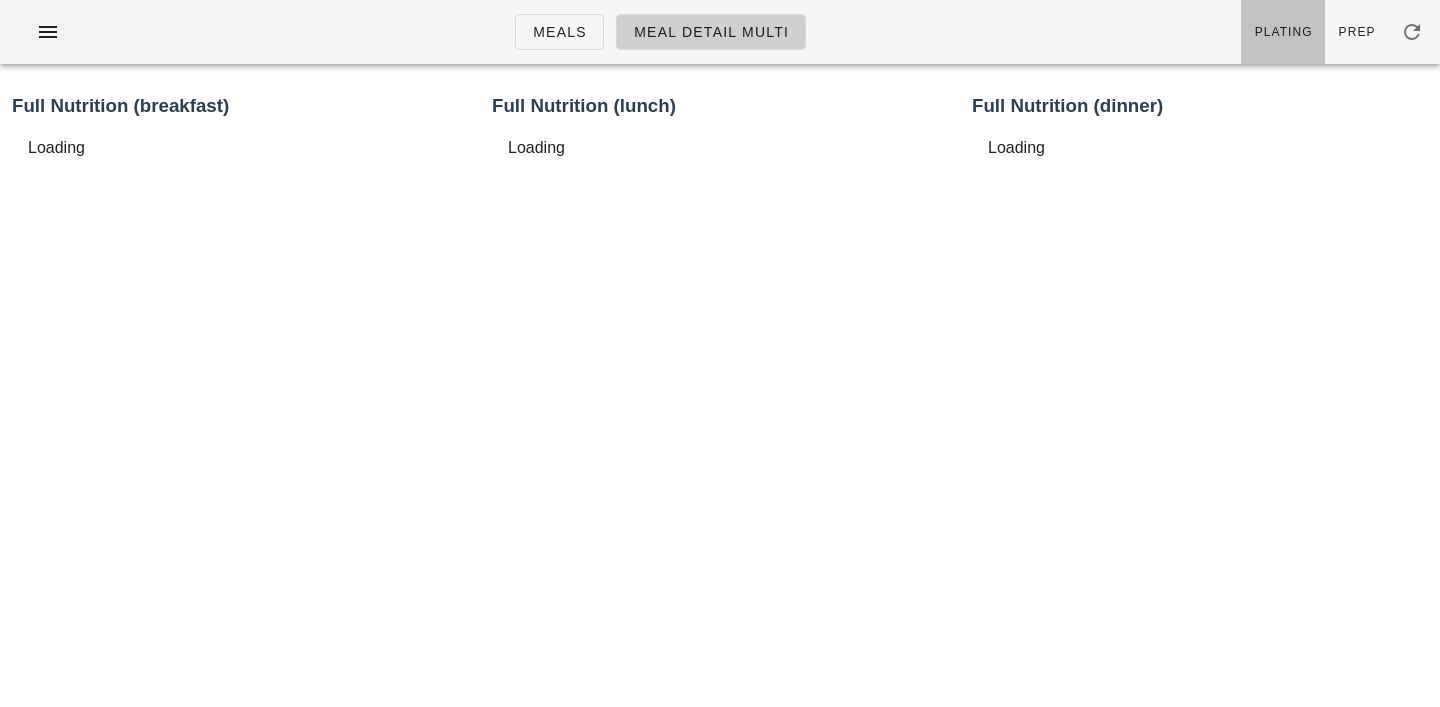 click on "Plating" at bounding box center [1283, 32] 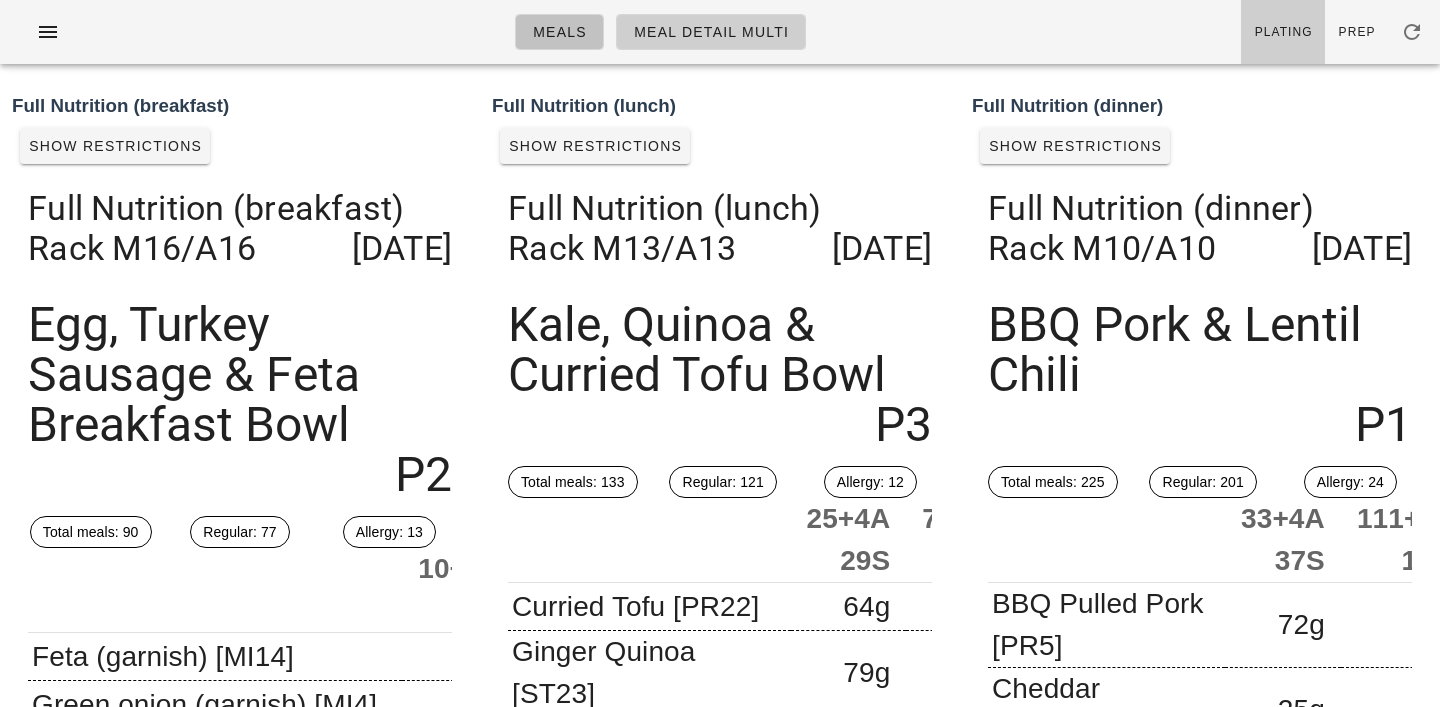 click on "Meals" at bounding box center [559, 32] 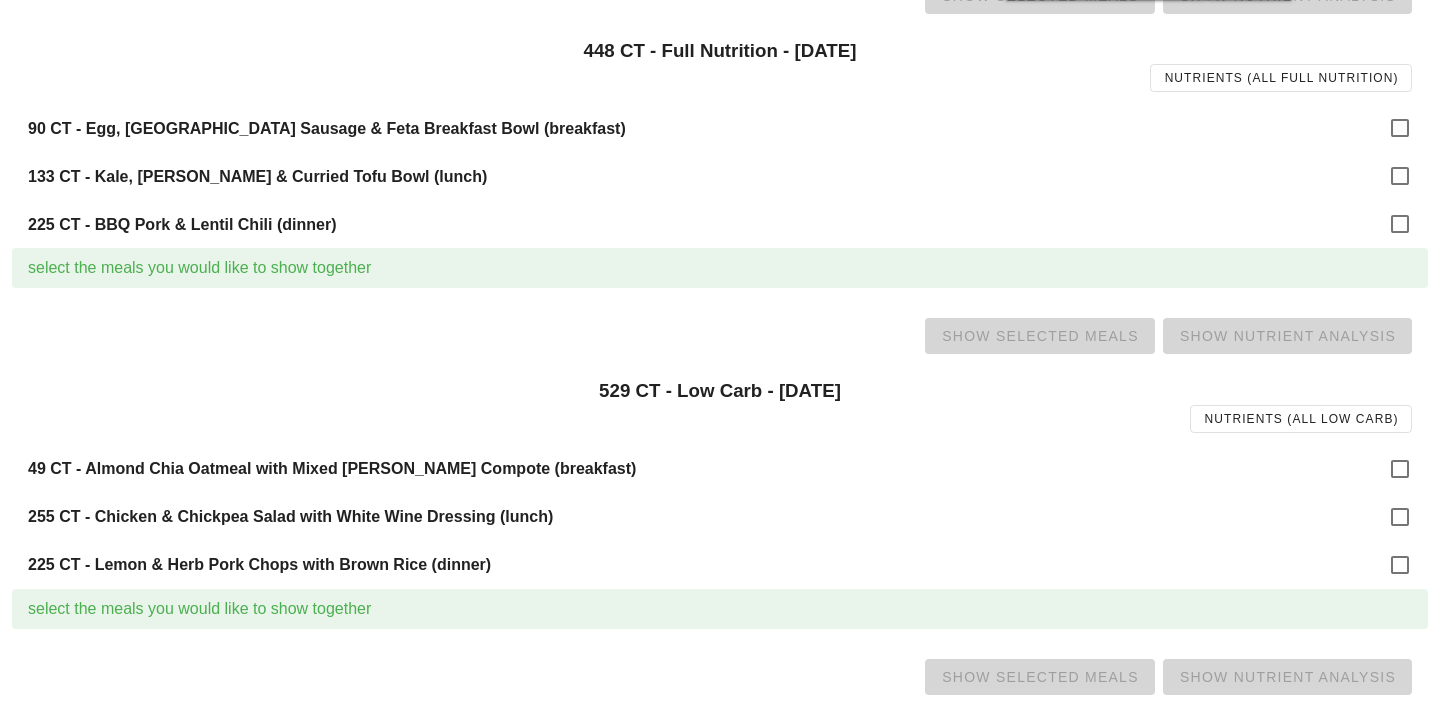 scroll, scrollTop: 260, scrollLeft: 0, axis: vertical 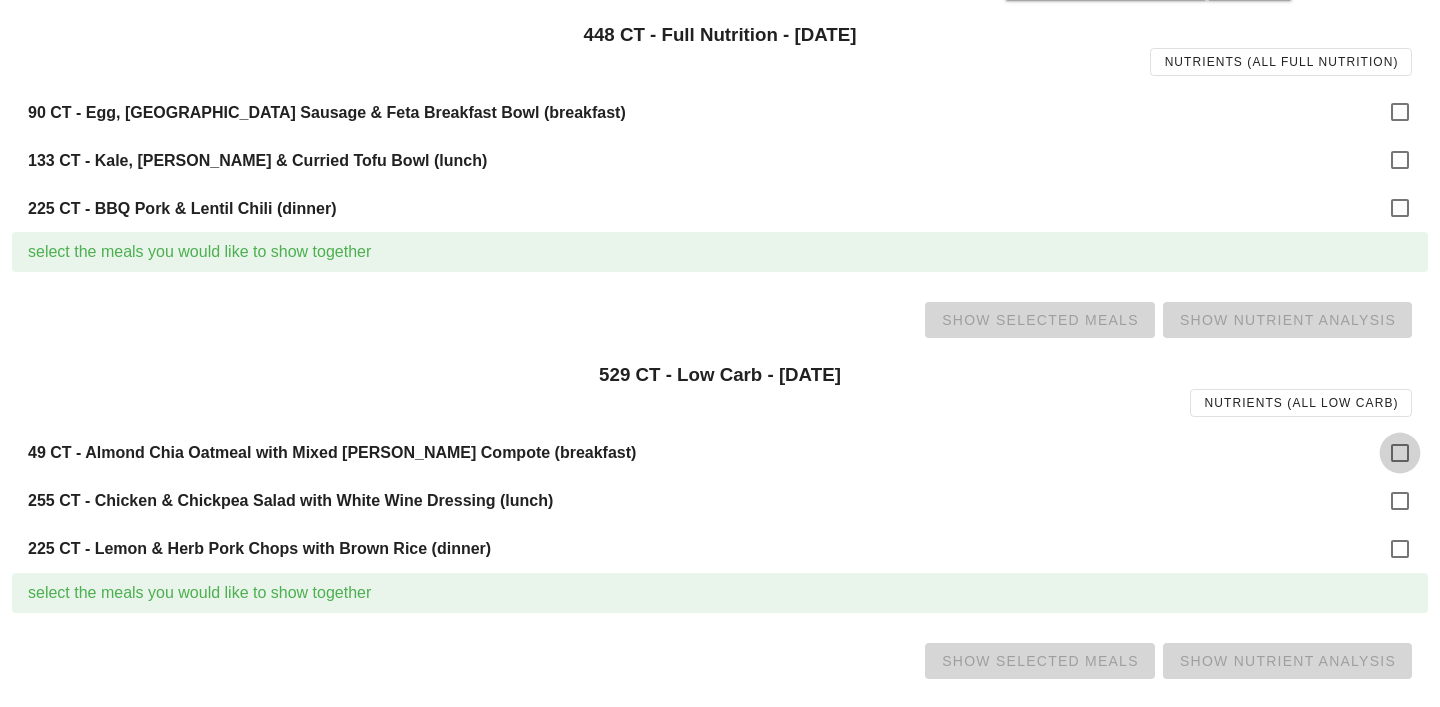 click at bounding box center (1400, 453) 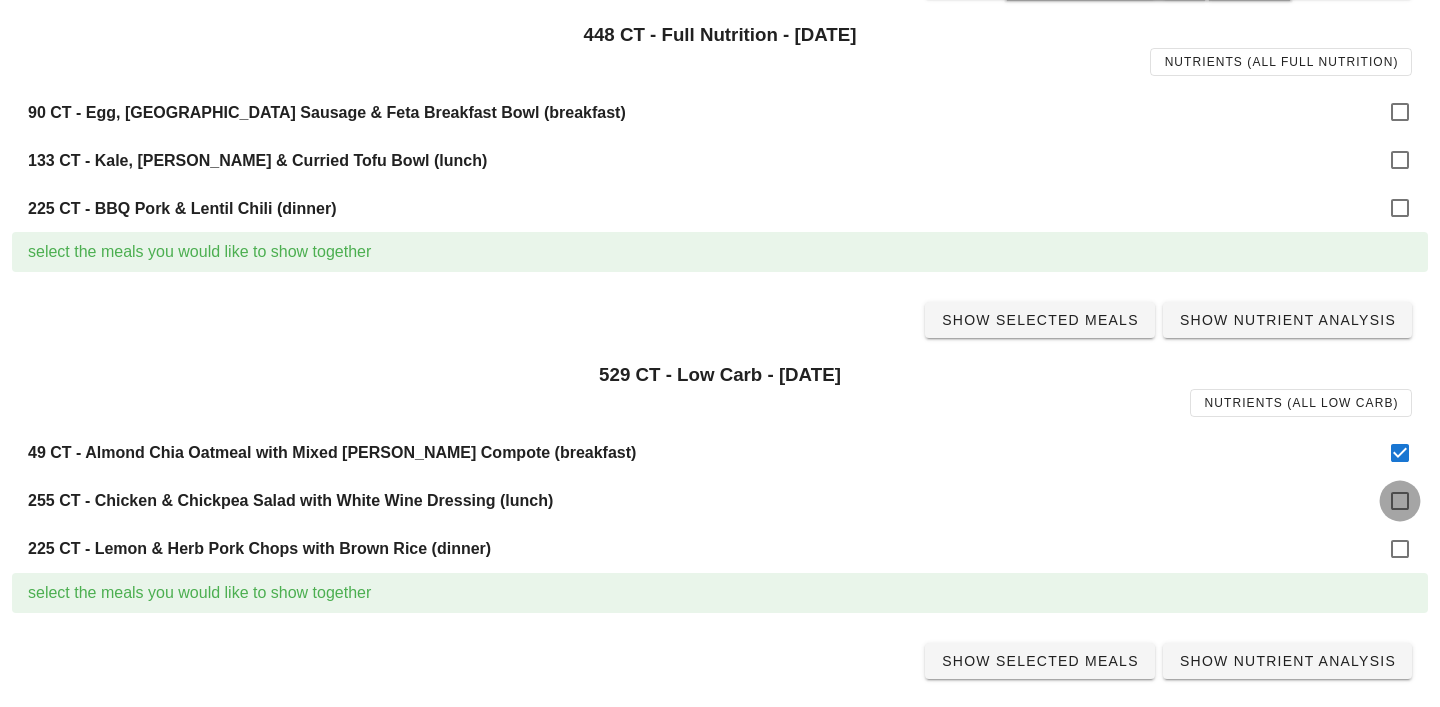 click at bounding box center [1400, 501] 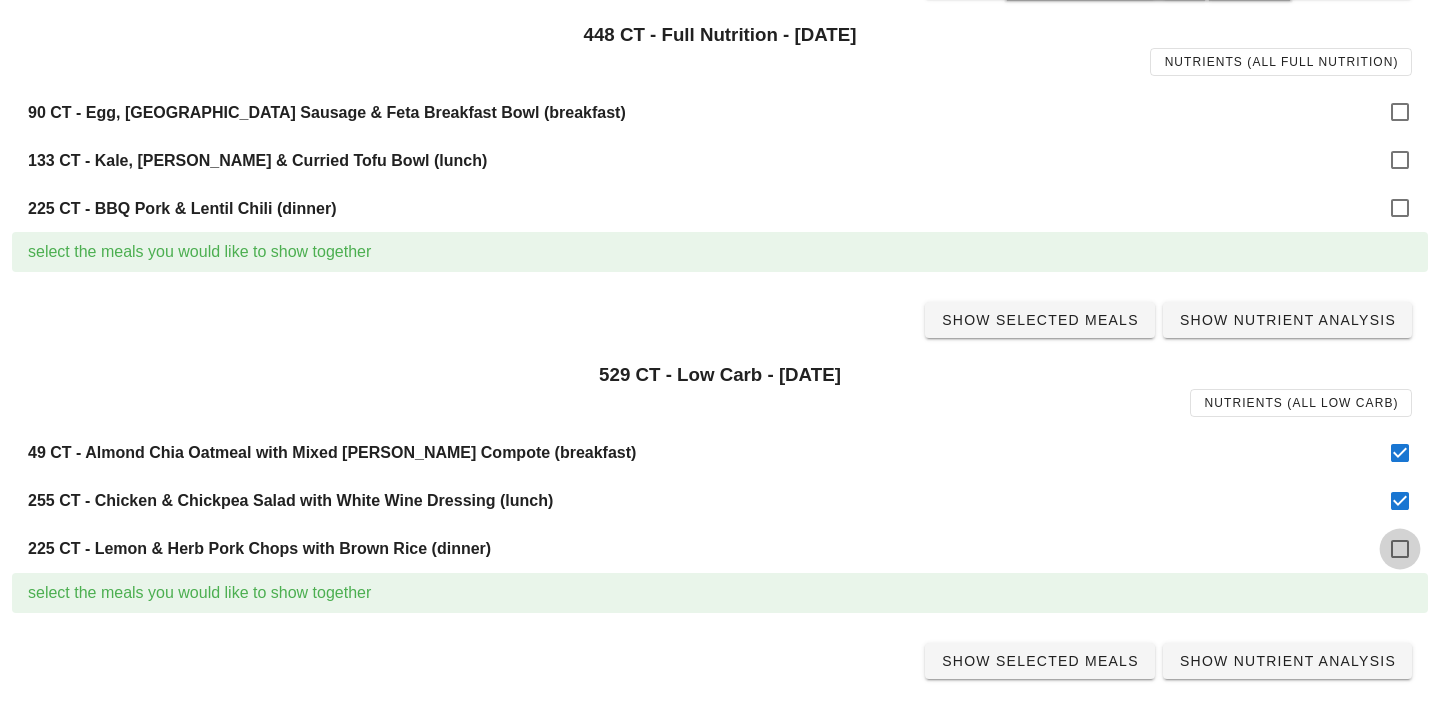 click at bounding box center [1400, 549] 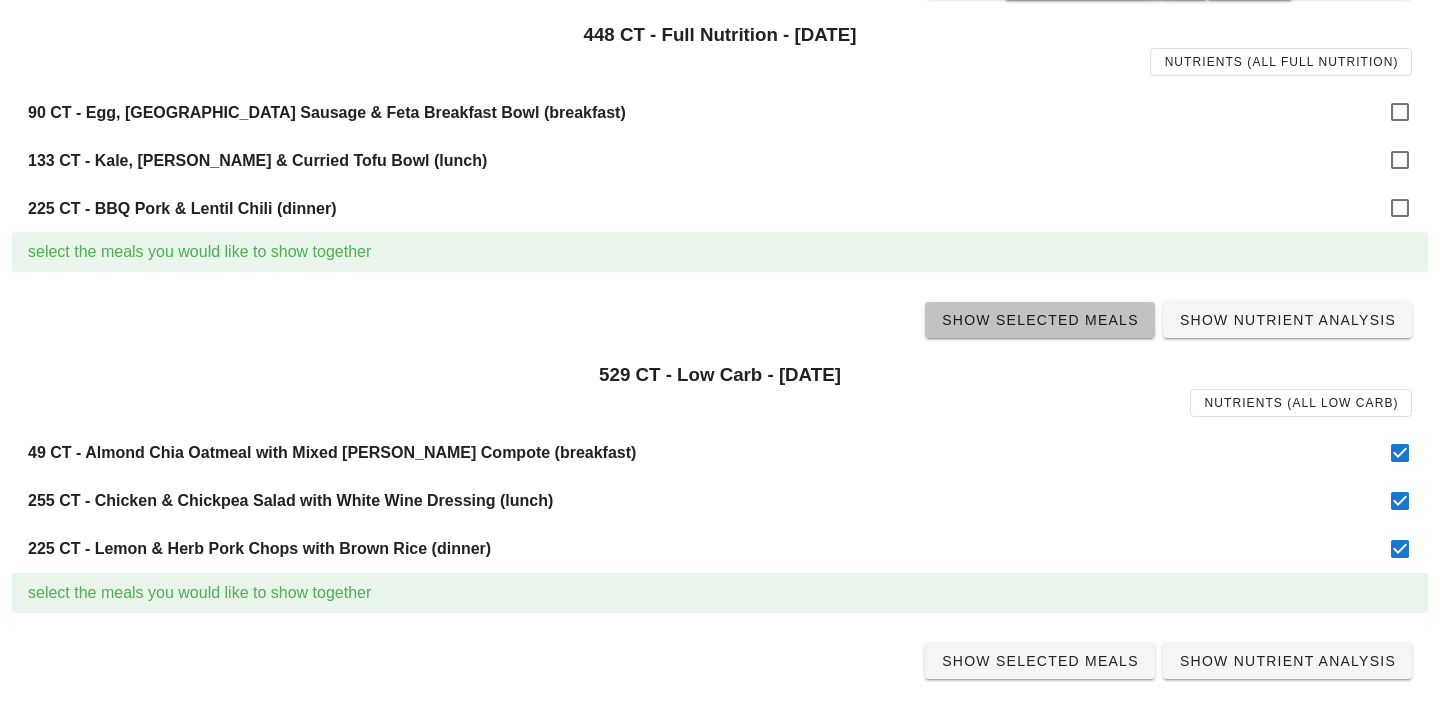 click on "Show Selected Meals" at bounding box center [1040, 320] 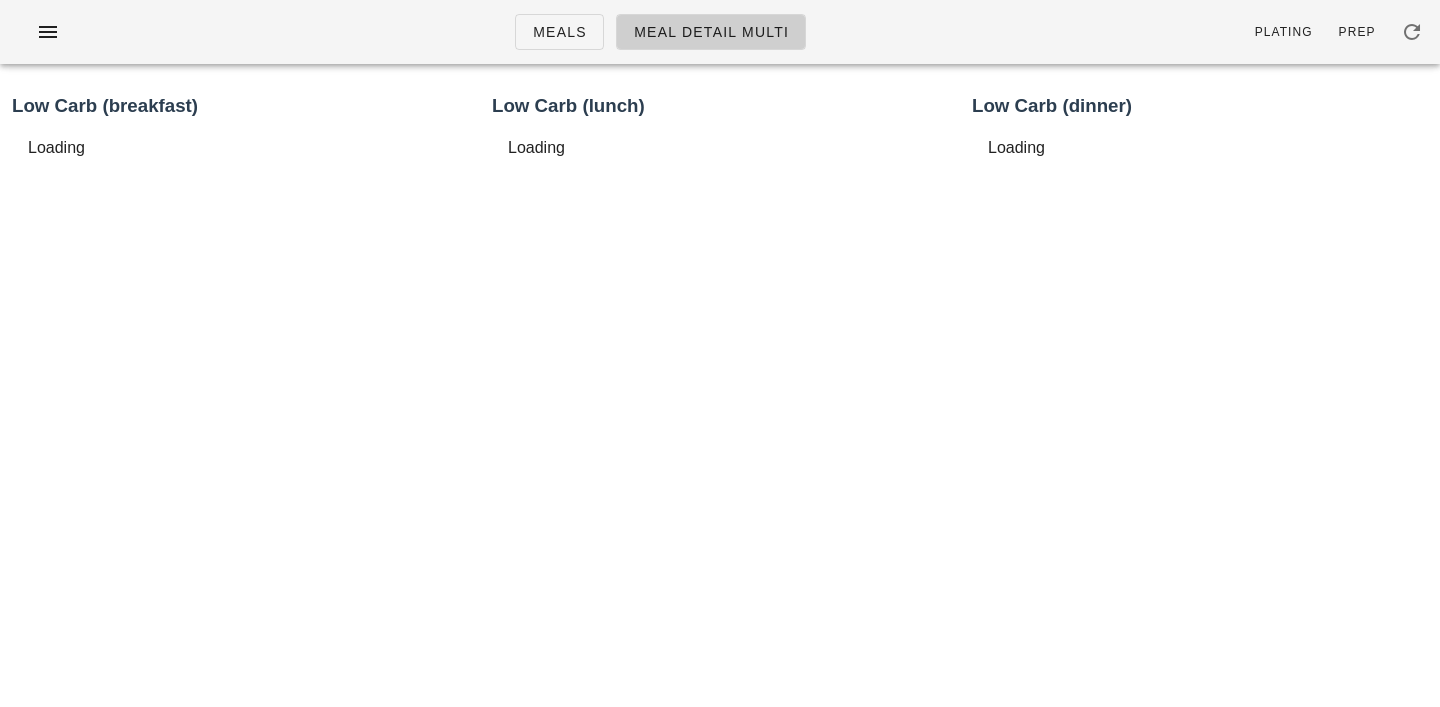 scroll, scrollTop: 0, scrollLeft: 0, axis: both 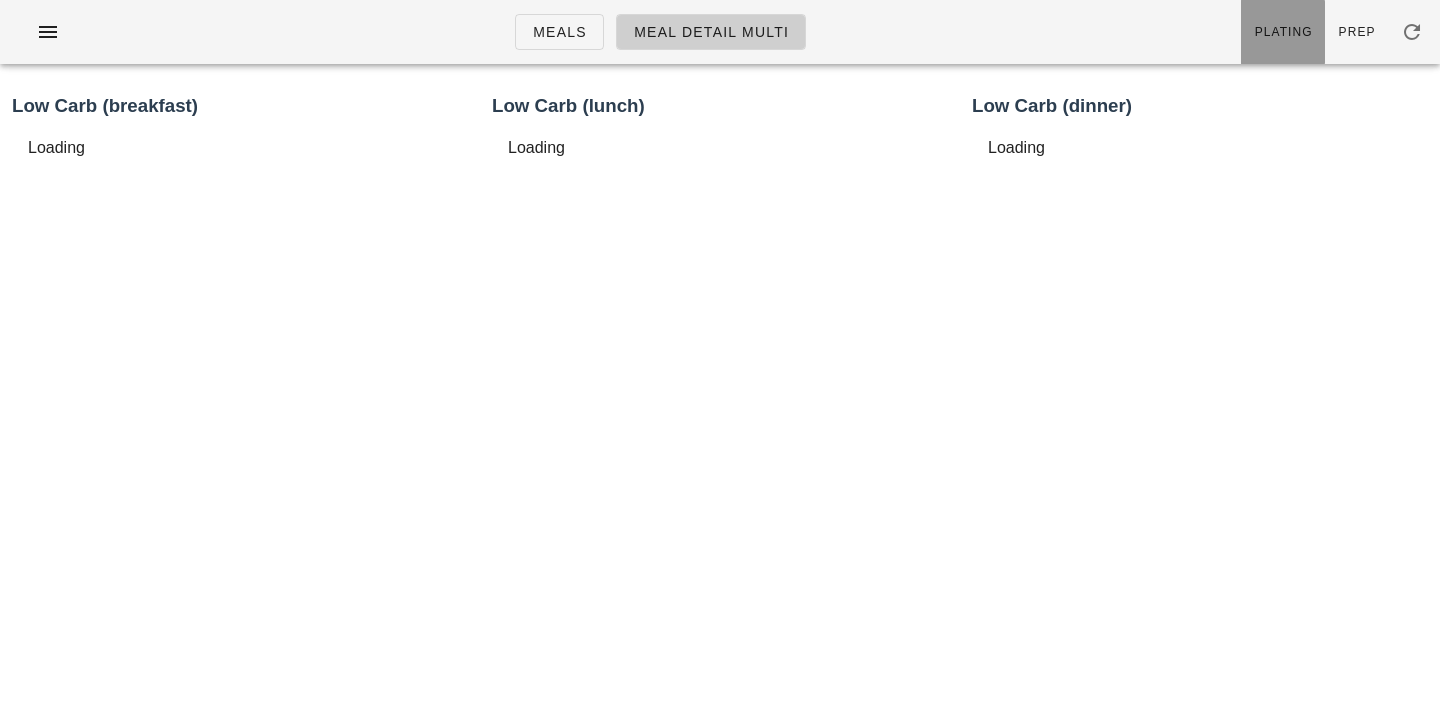 click on "Plating" at bounding box center [1283, 32] 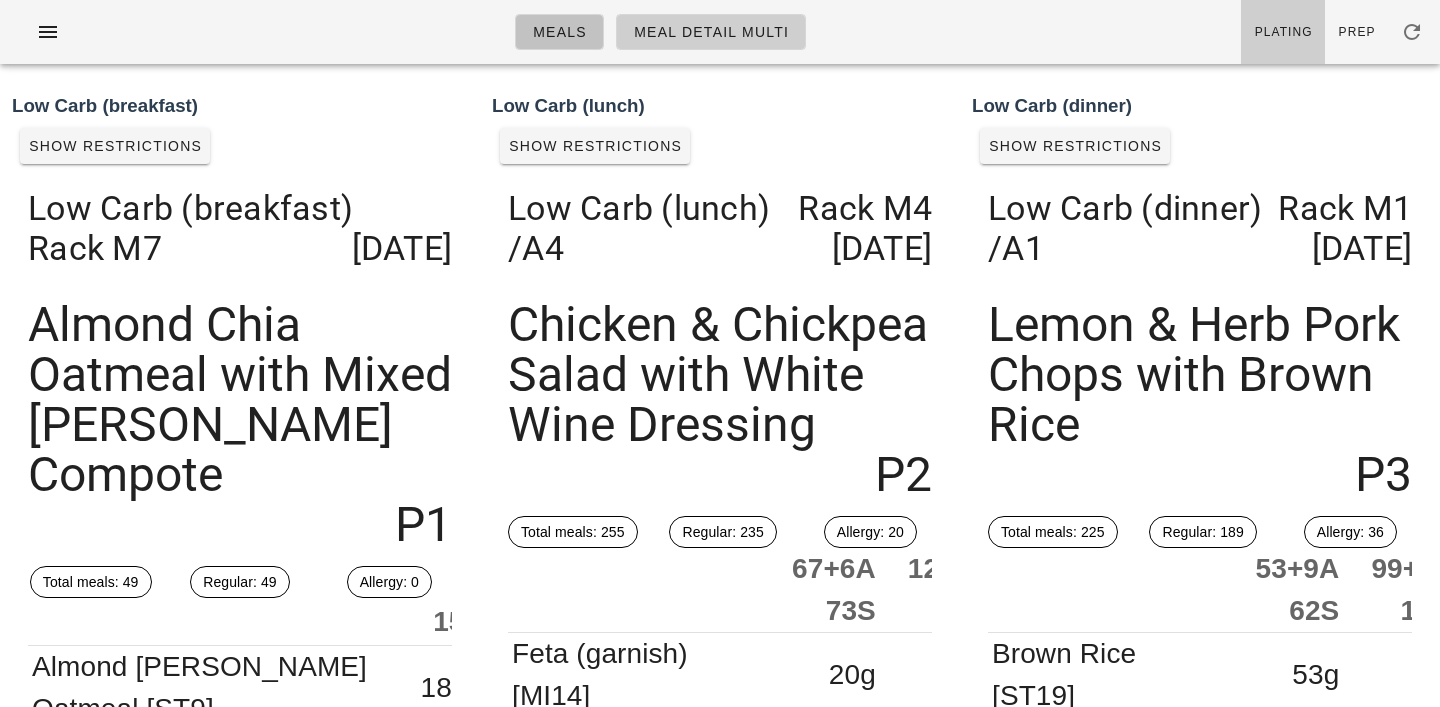 click on "Meals" at bounding box center (559, 32) 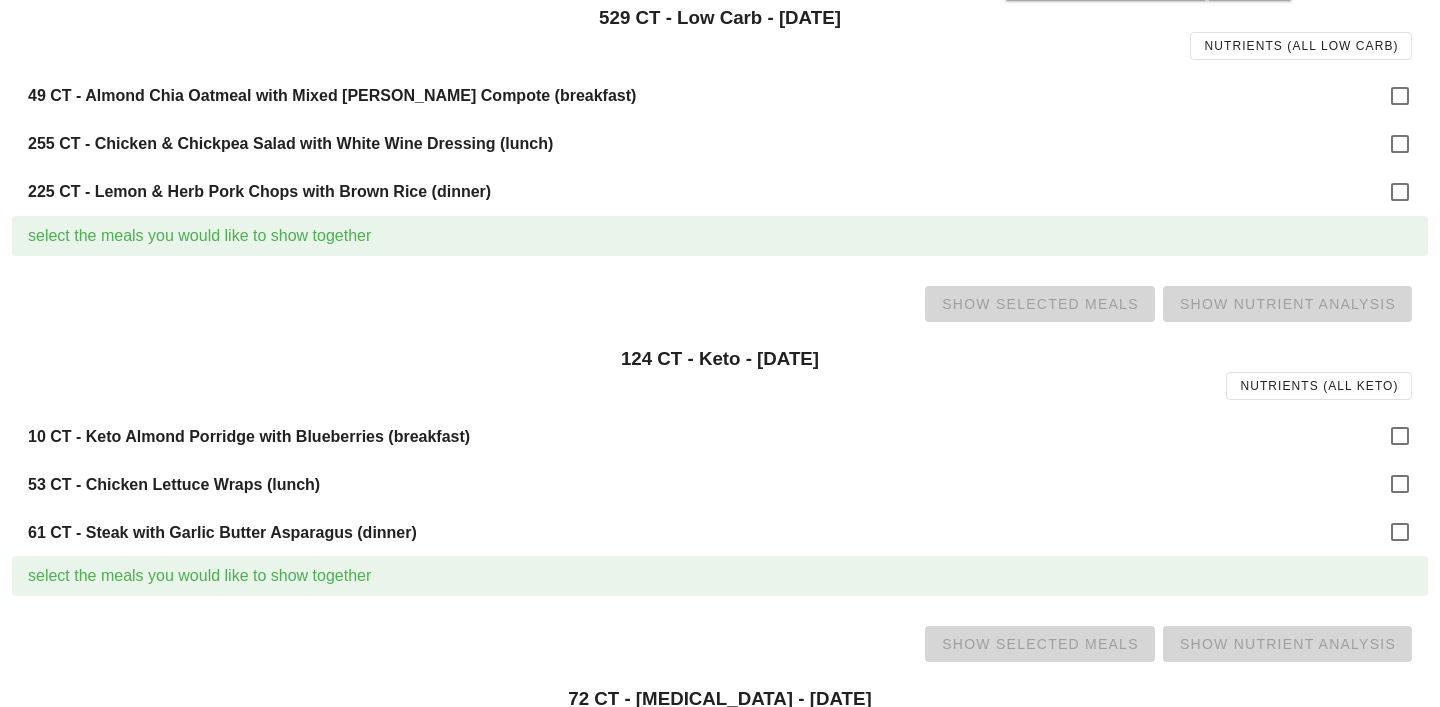 scroll, scrollTop: 636, scrollLeft: 0, axis: vertical 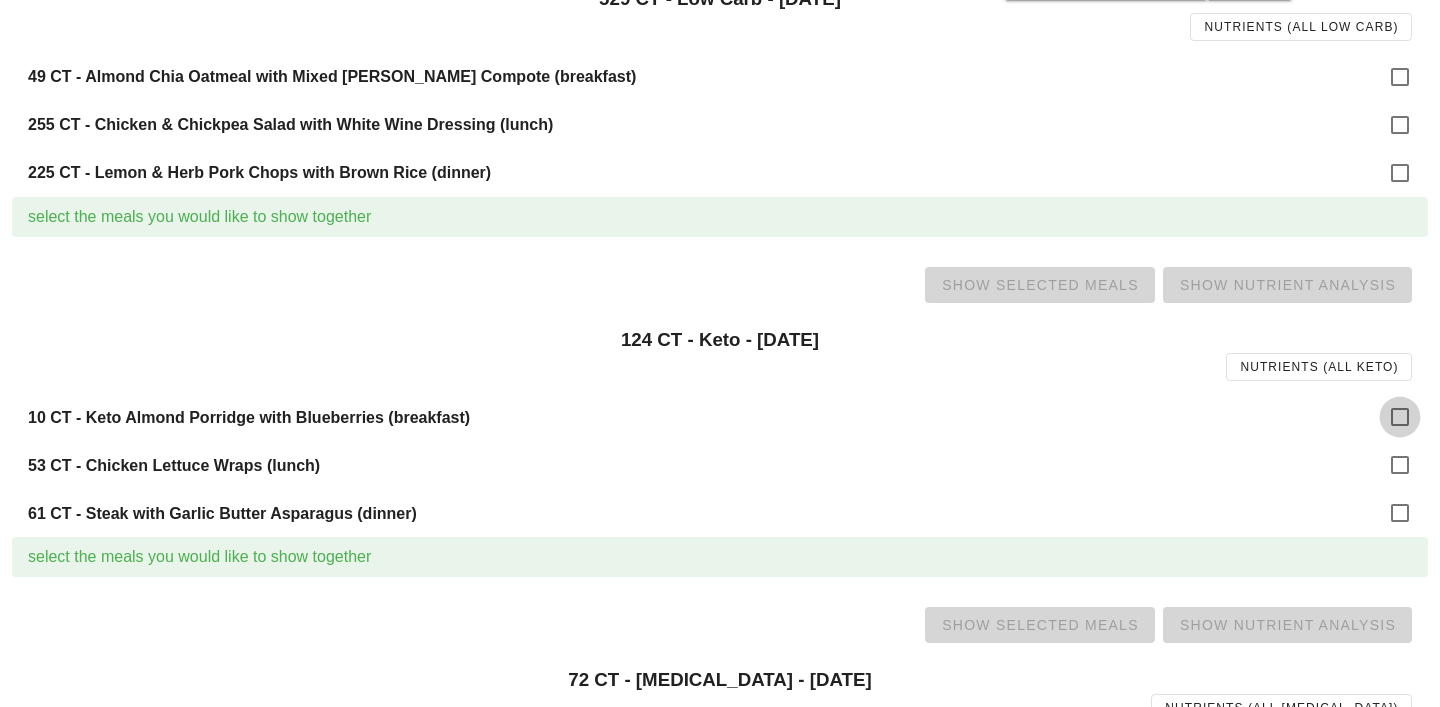 click at bounding box center (1400, 417) 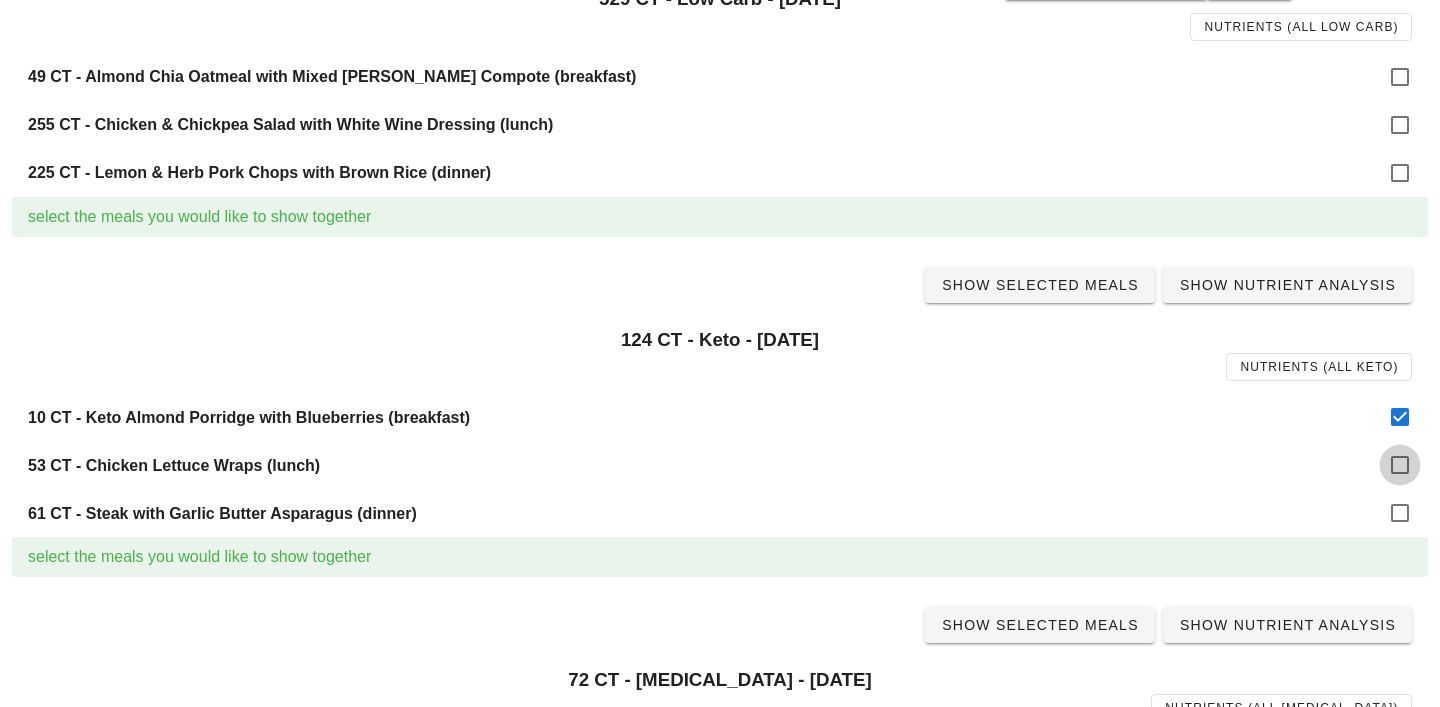click at bounding box center [1400, 465] 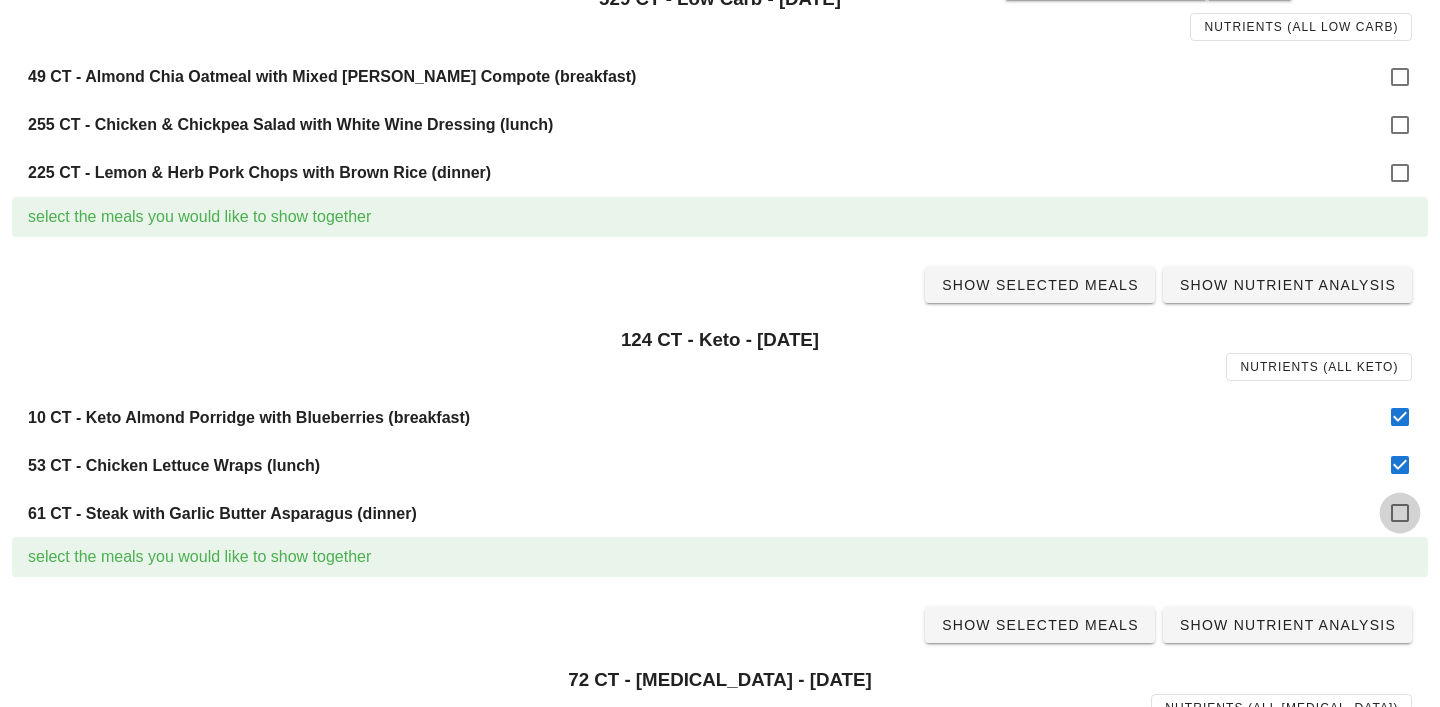 click at bounding box center [1400, 513] 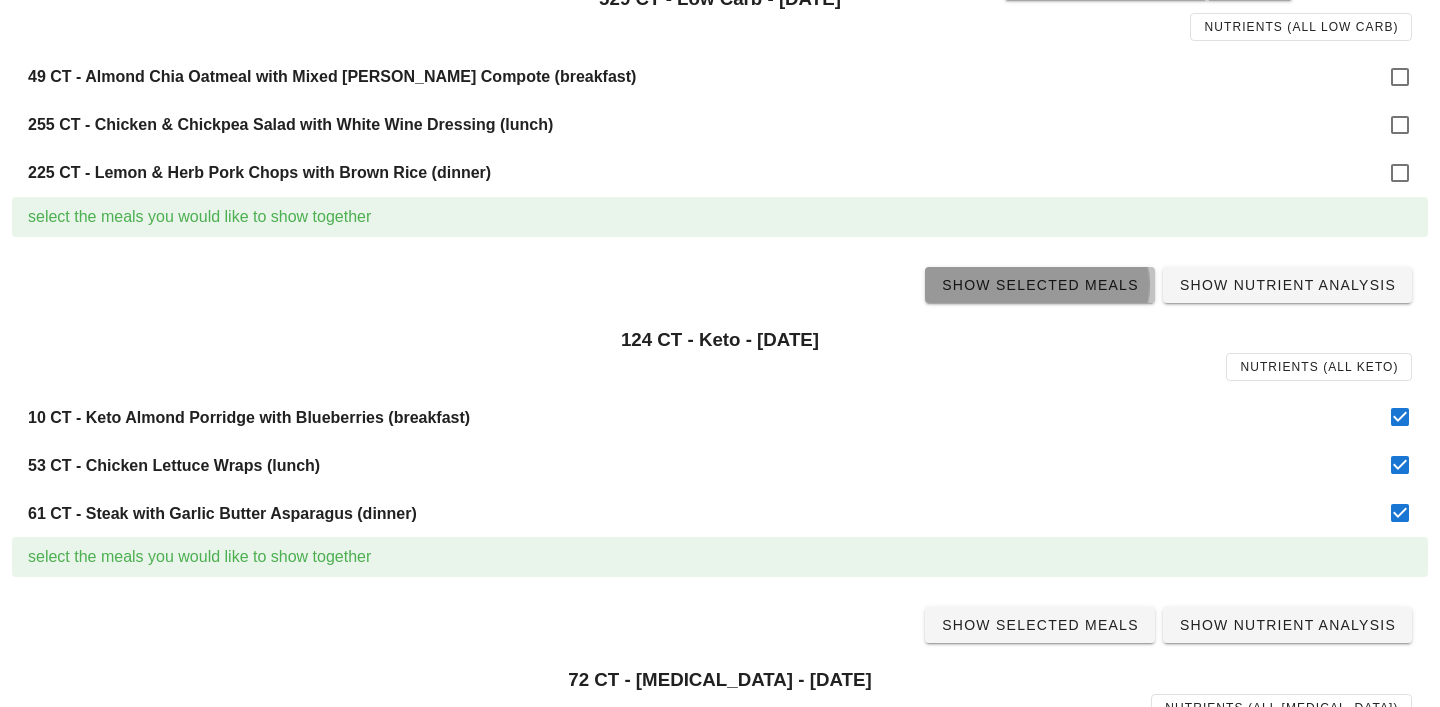 click on "Show Selected Meals" at bounding box center (1040, 285) 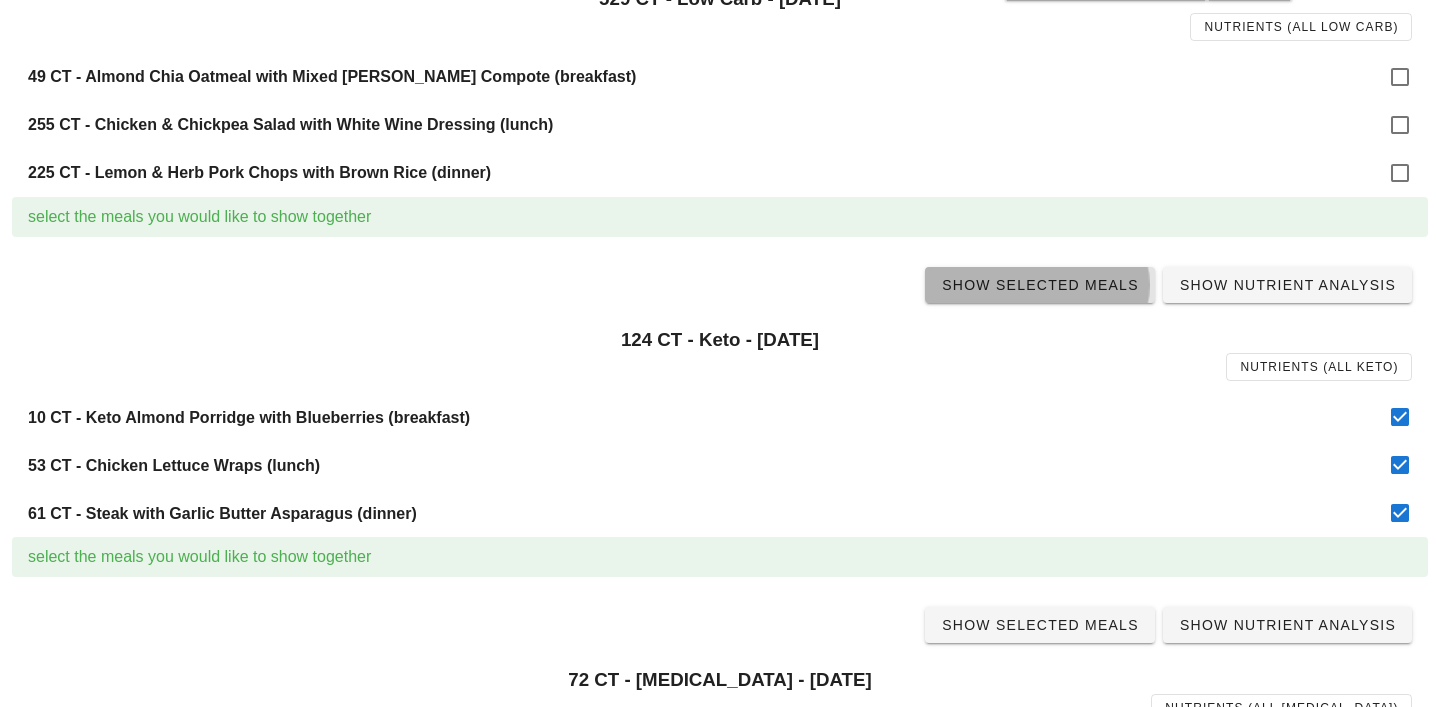 scroll, scrollTop: 0, scrollLeft: 0, axis: both 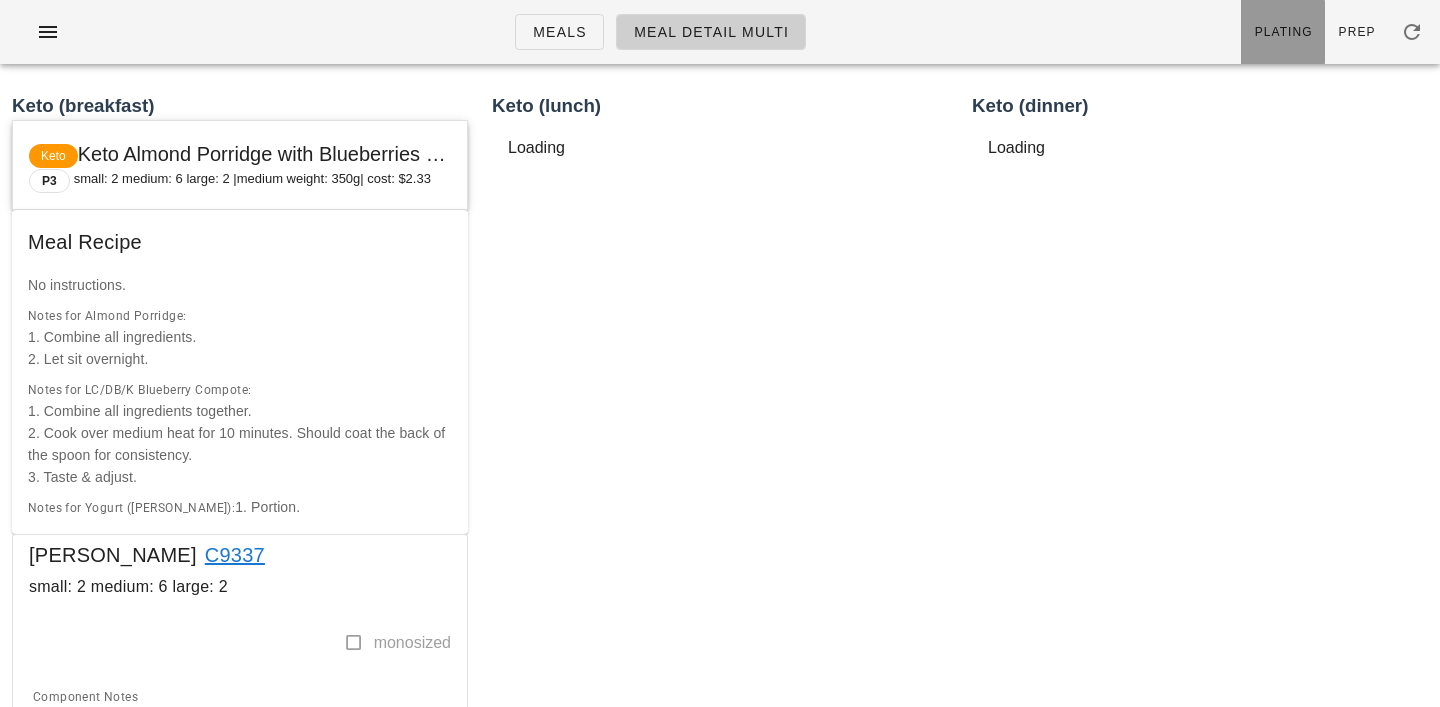 click on "Plating" at bounding box center [1283, 32] 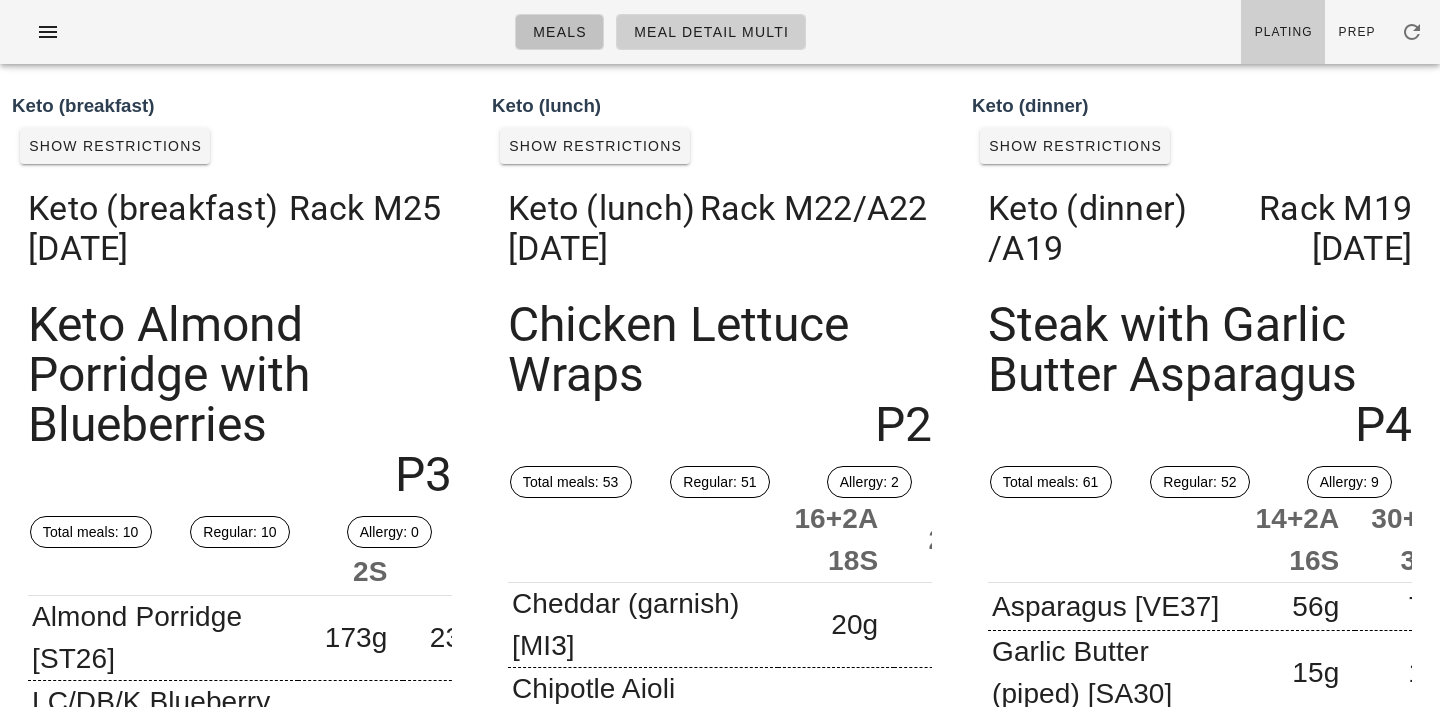 click on "Meals" at bounding box center (559, 32) 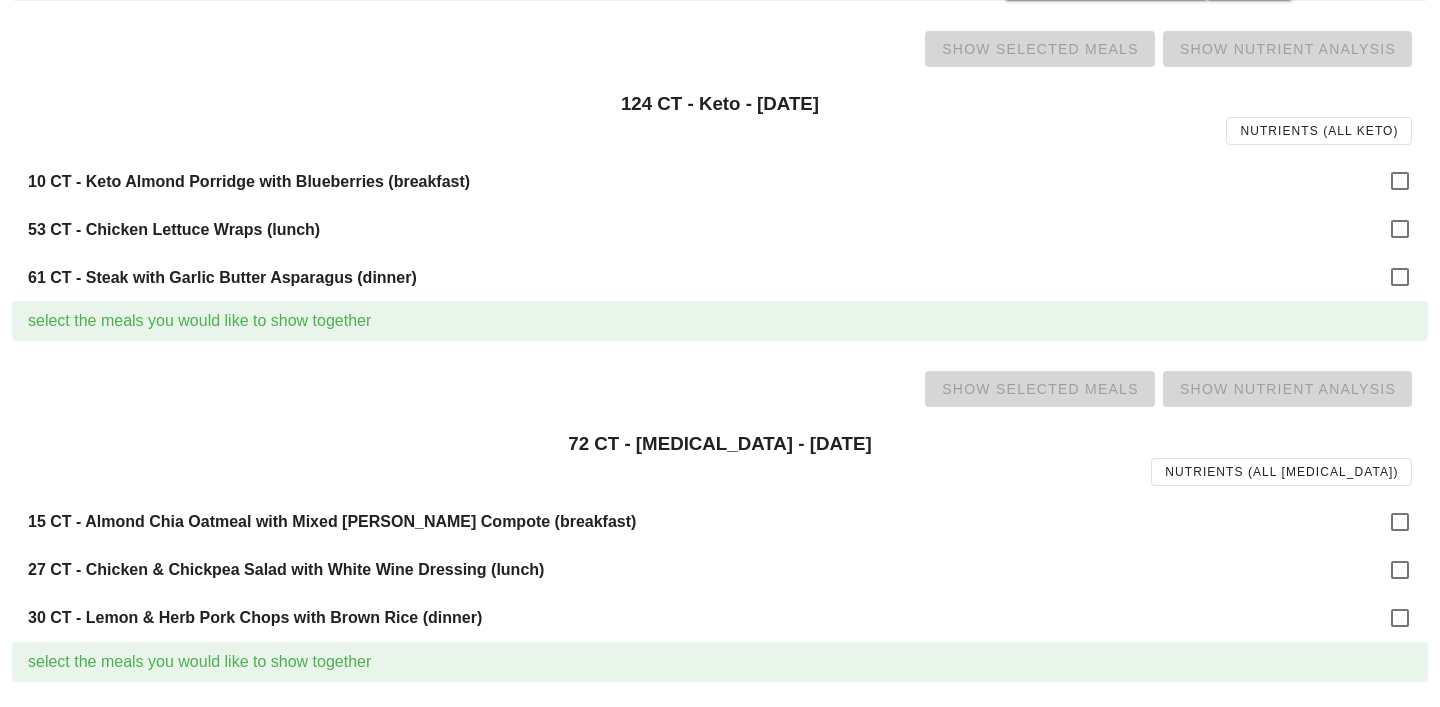 scroll, scrollTop: 879, scrollLeft: 0, axis: vertical 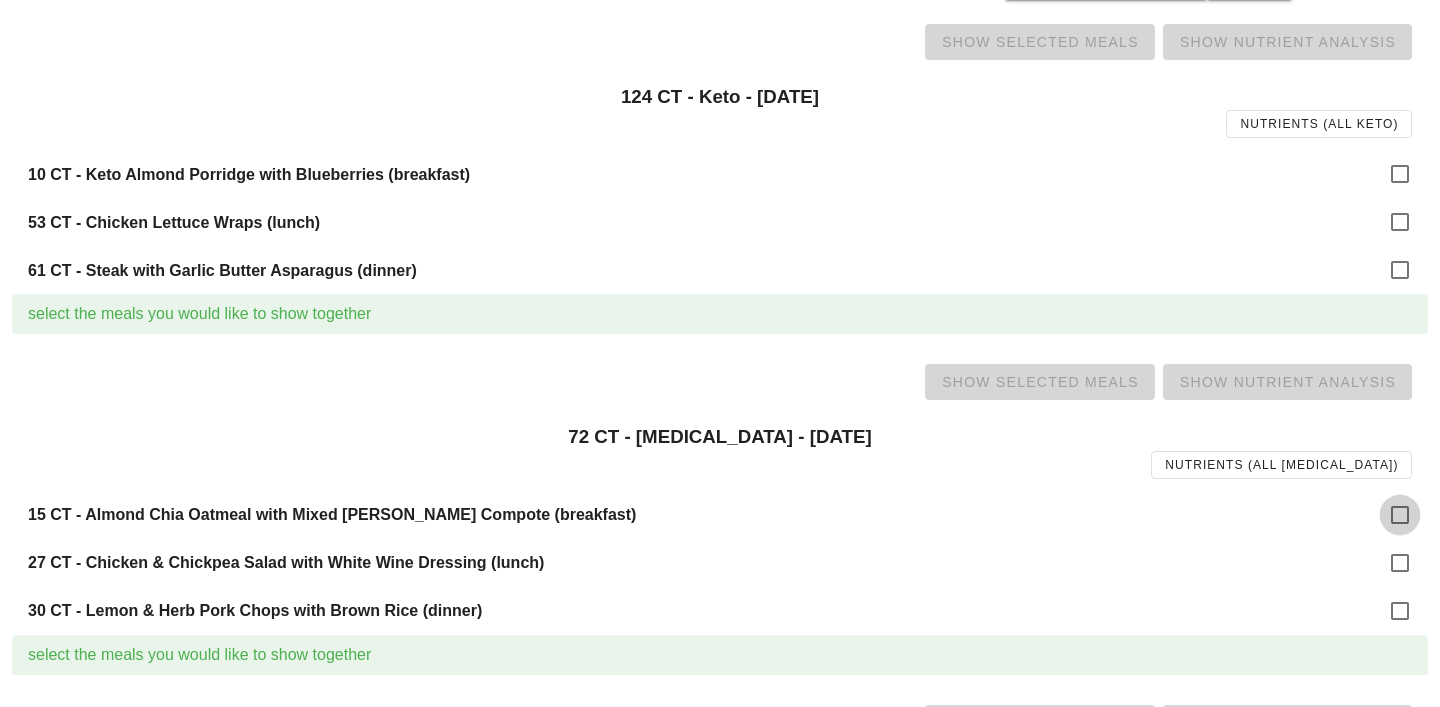 click at bounding box center [1400, 515] 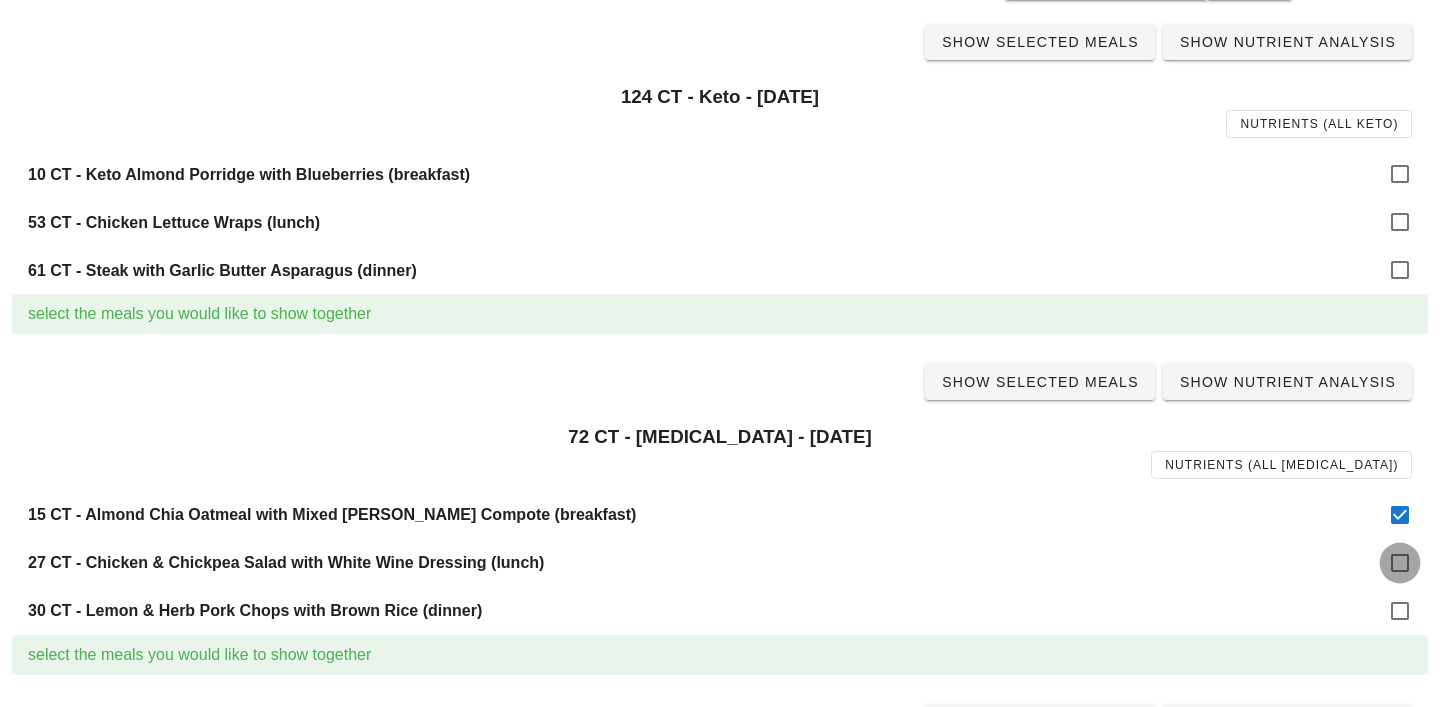 click at bounding box center [1400, 563] 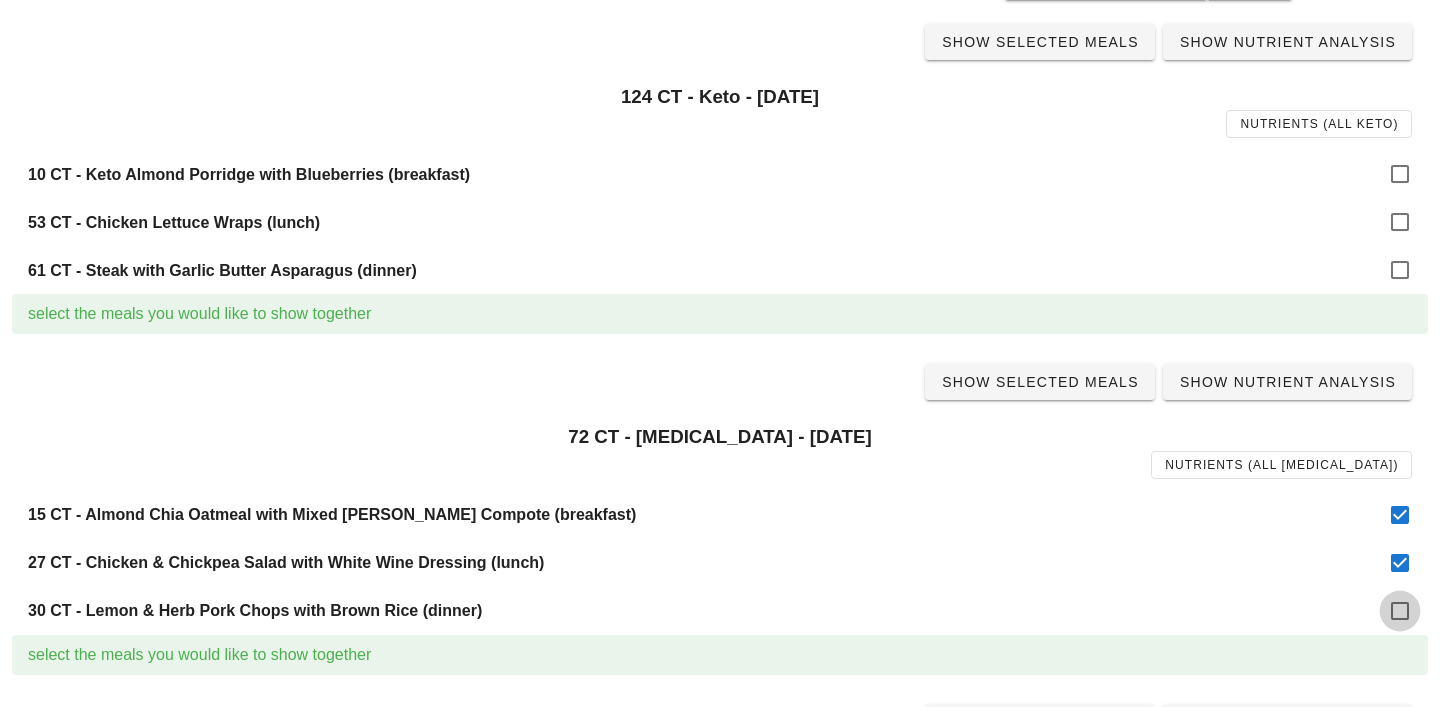 click at bounding box center (1400, 611) 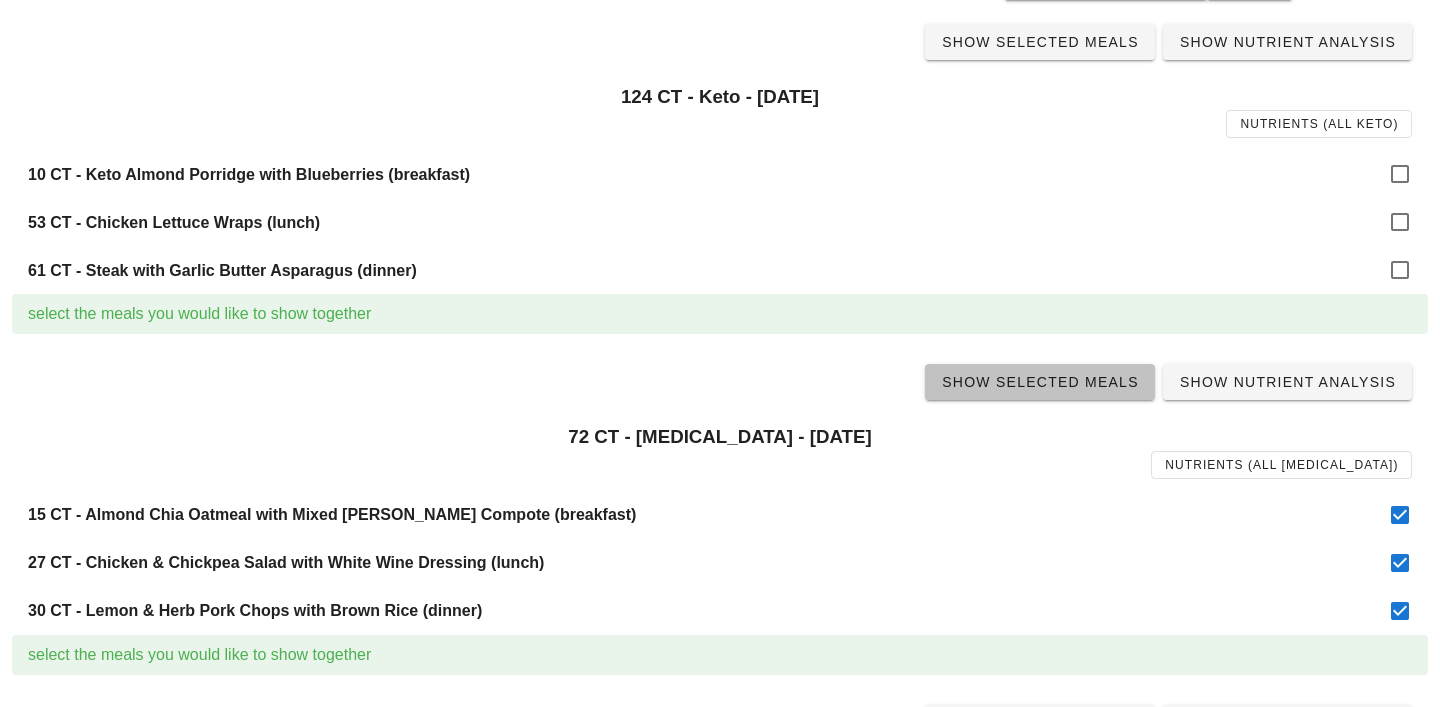 click on "Show Selected Meals" at bounding box center (1040, 382) 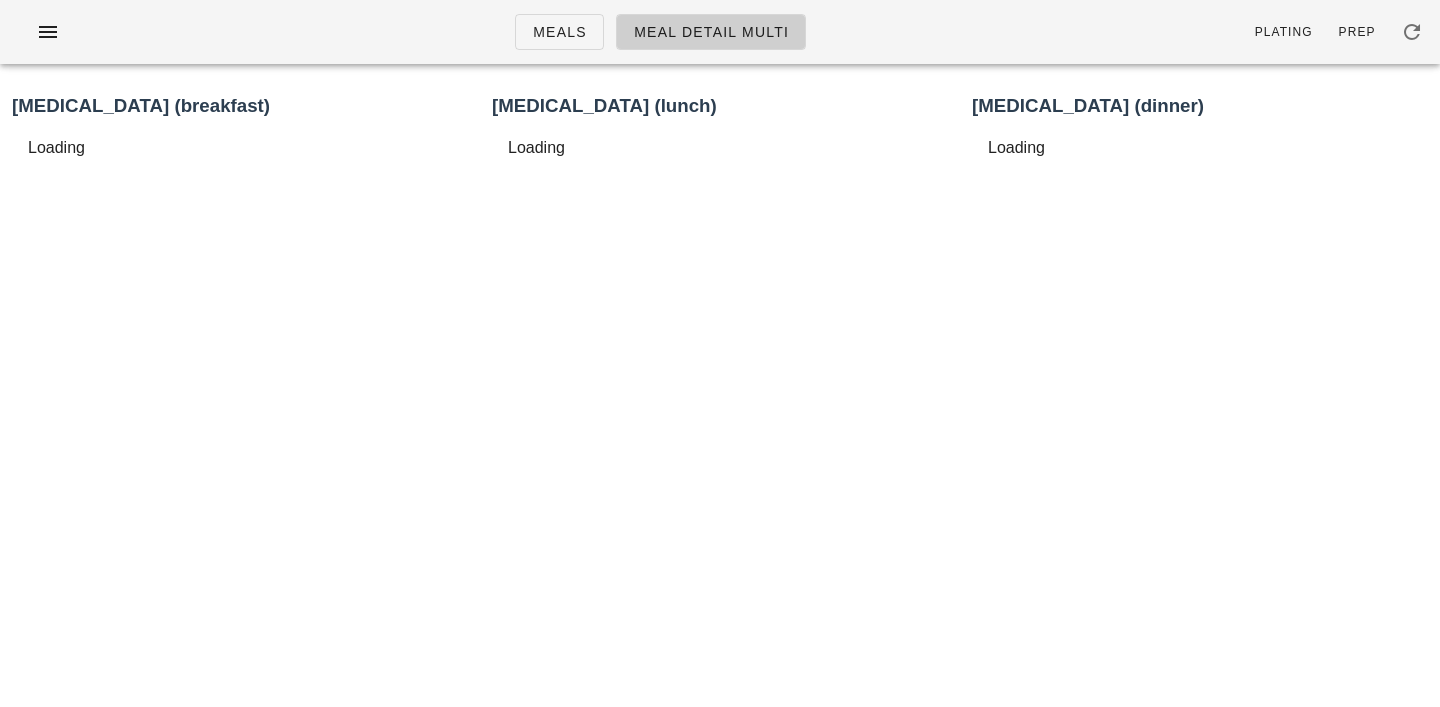 scroll, scrollTop: 0, scrollLeft: 0, axis: both 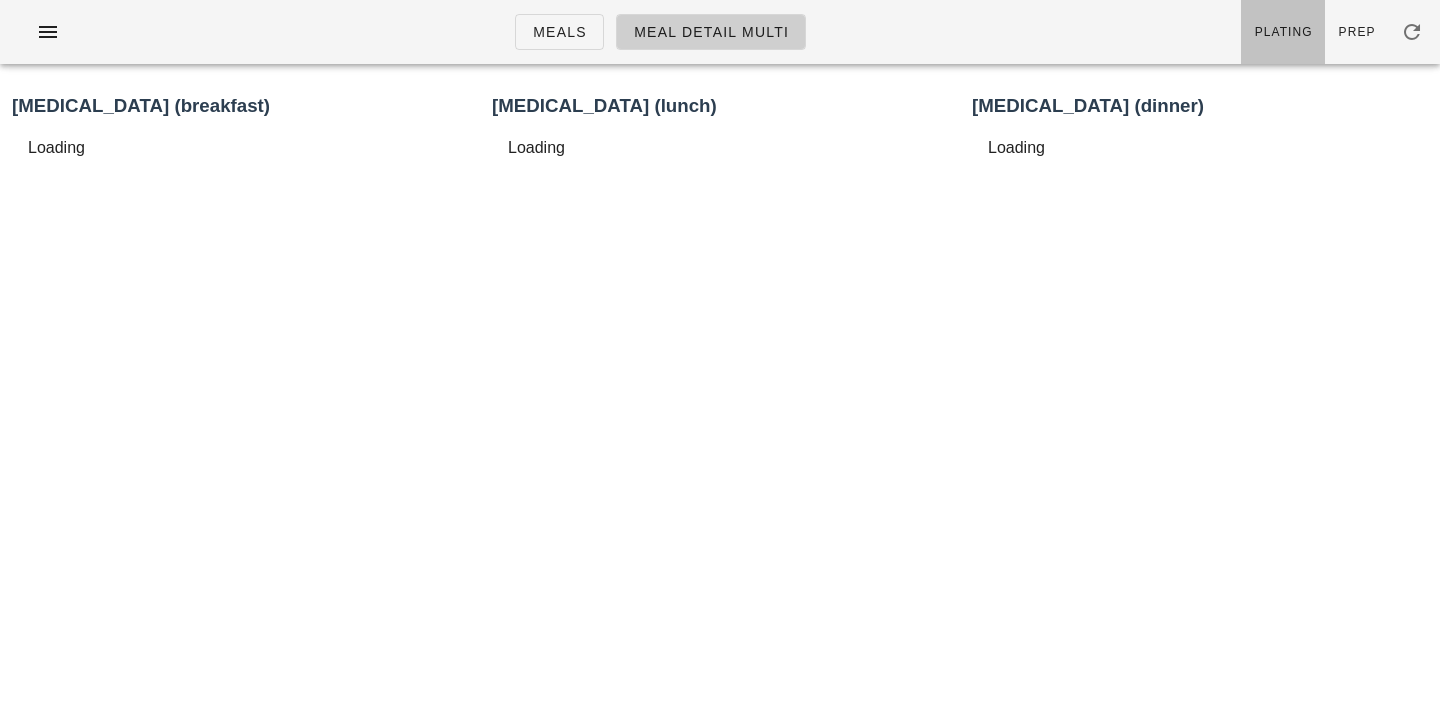 click on "Plating" at bounding box center [1283, 32] 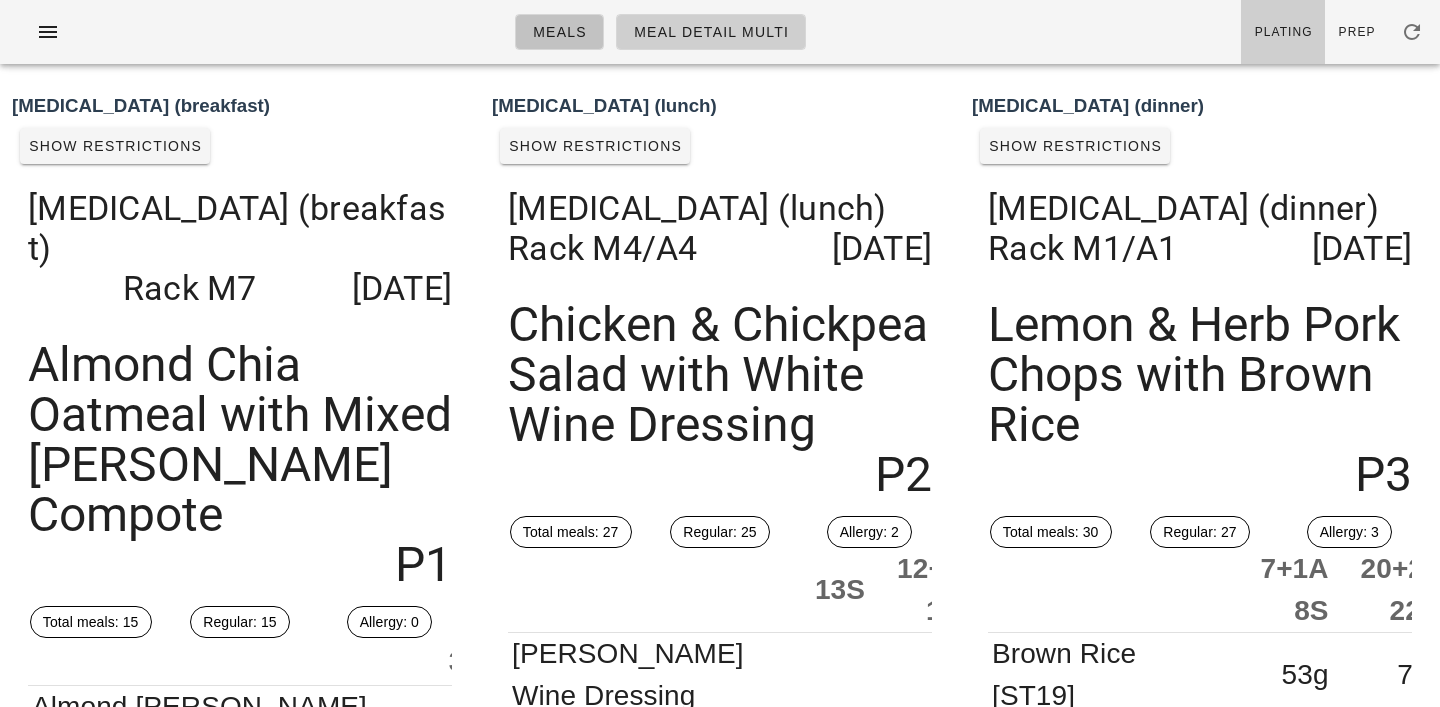 click on "Meals" at bounding box center (559, 32) 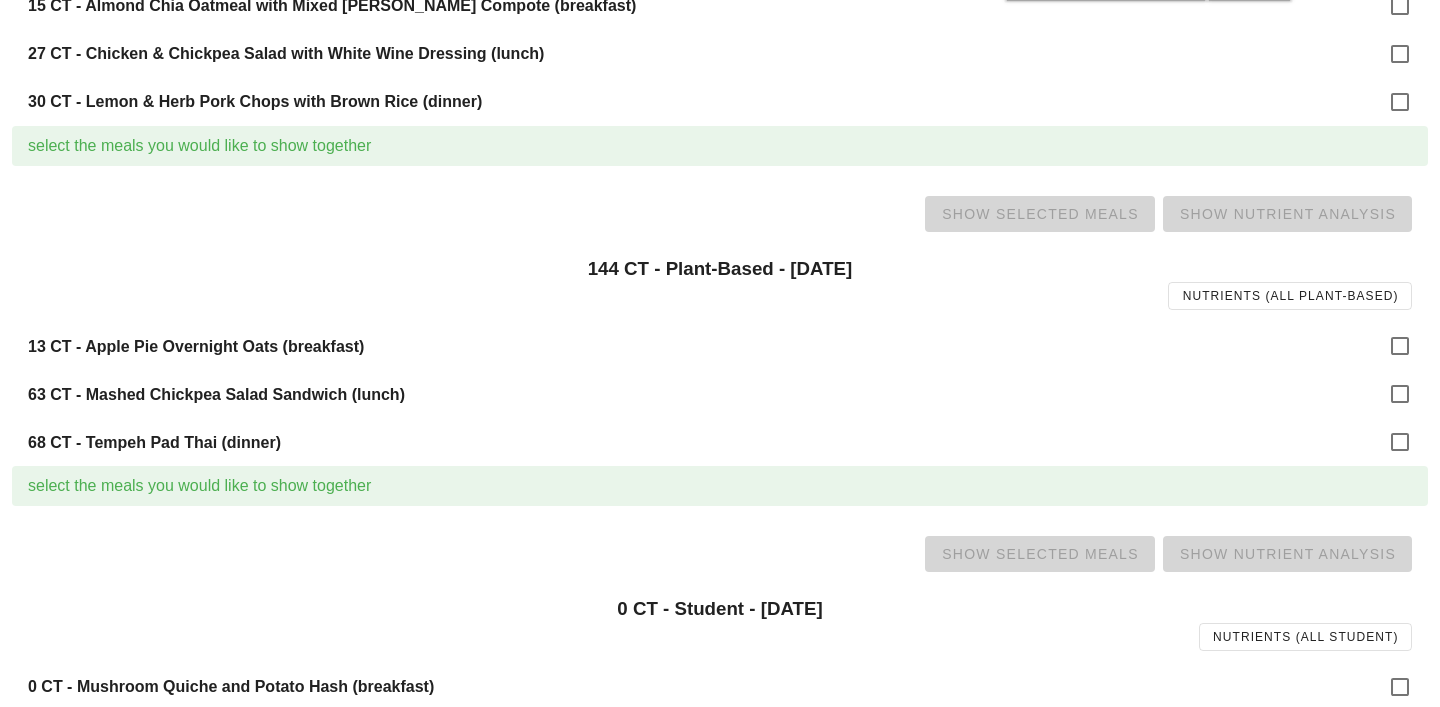 scroll, scrollTop: 1442, scrollLeft: 0, axis: vertical 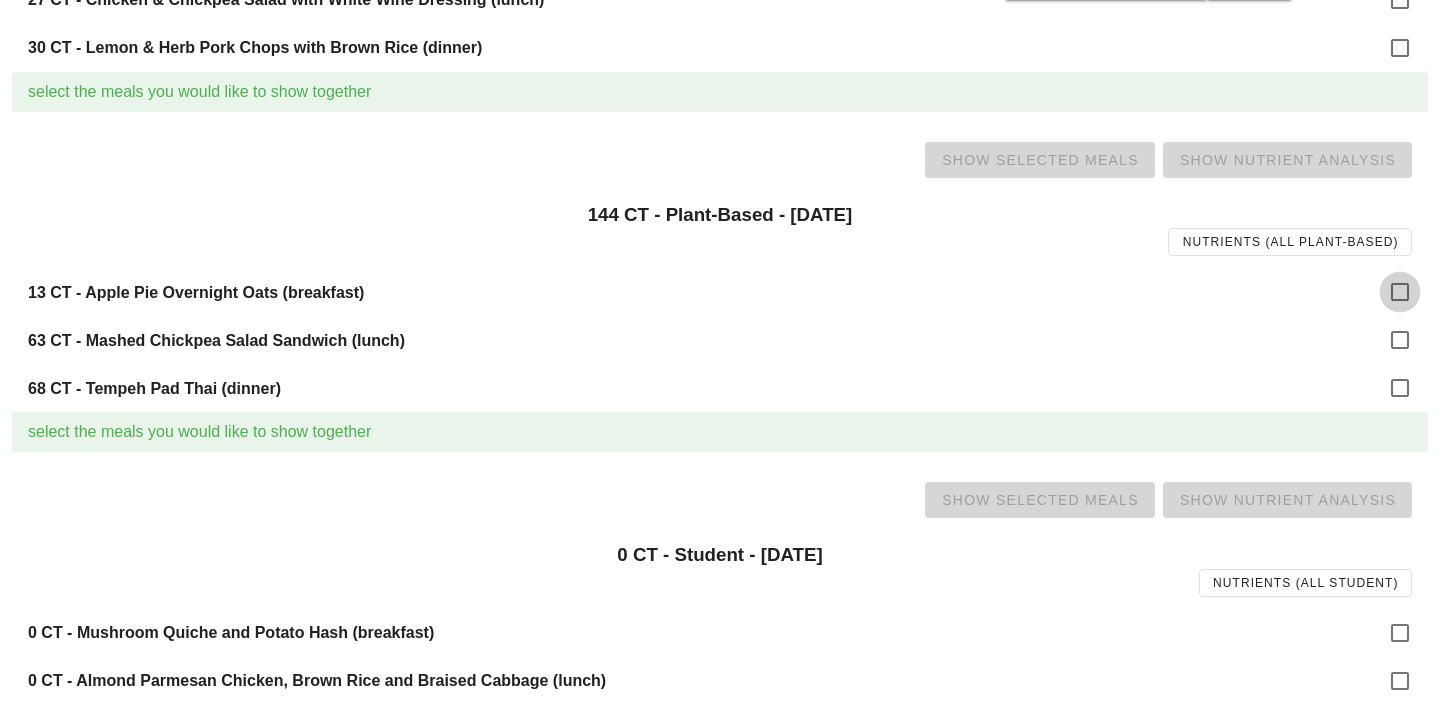 click at bounding box center [1400, 292] 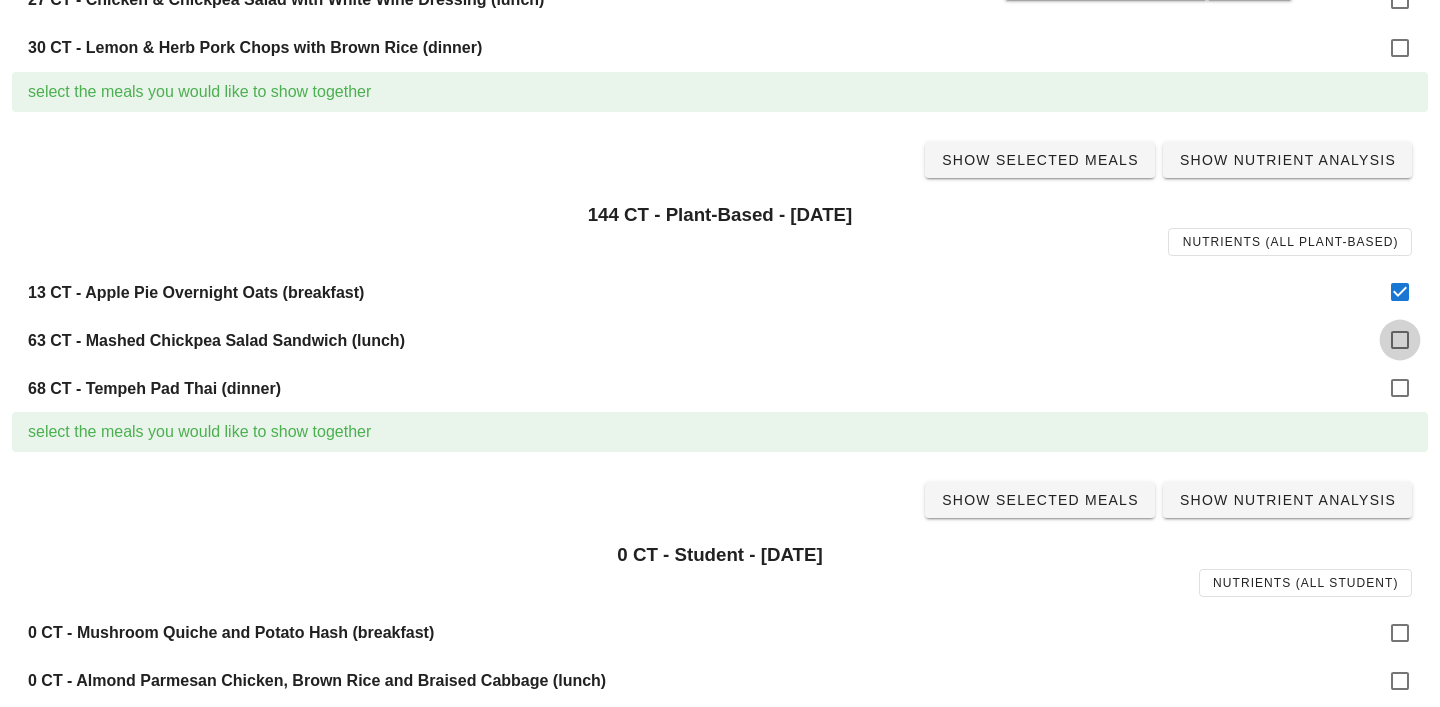 click at bounding box center [1400, 340] 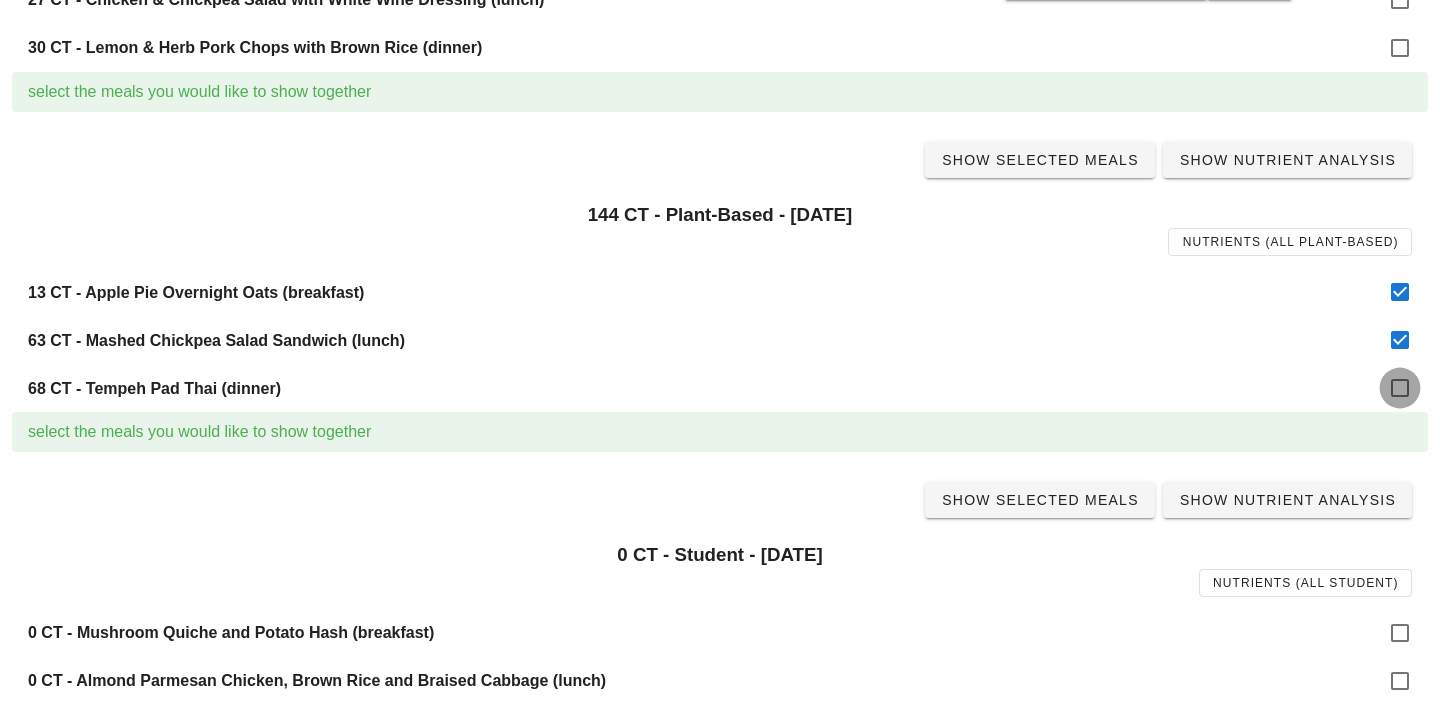 click at bounding box center (1400, 388) 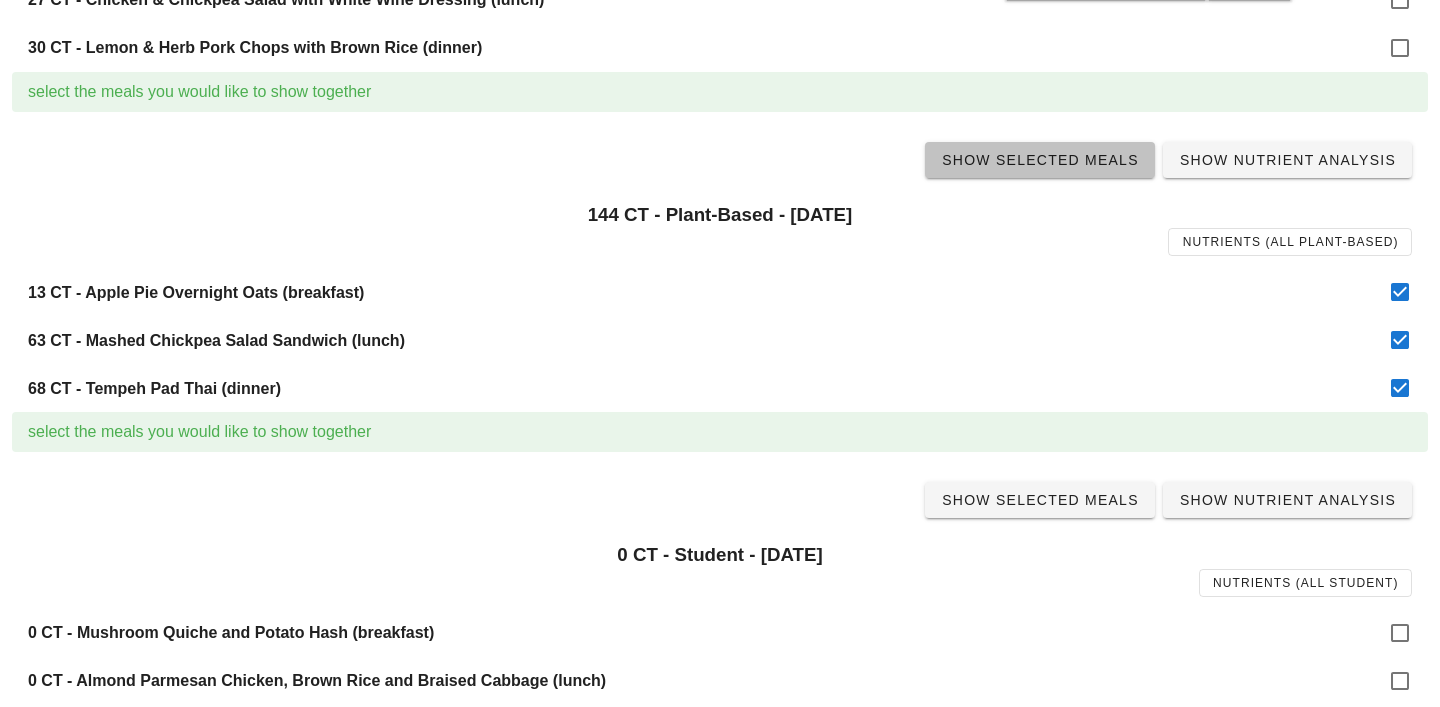 click on "Show Selected Meals" at bounding box center [1040, 160] 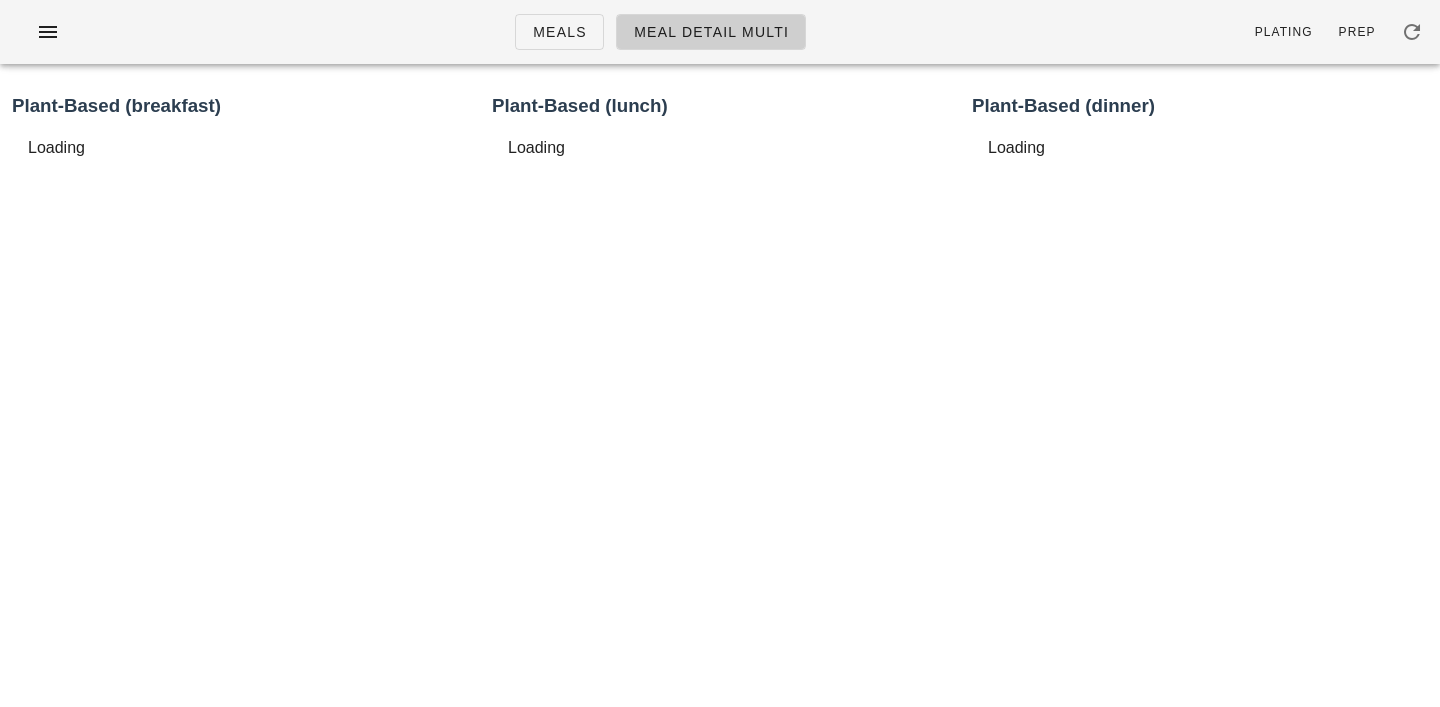 scroll, scrollTop: 0, scrollLeft: 0, axis: both 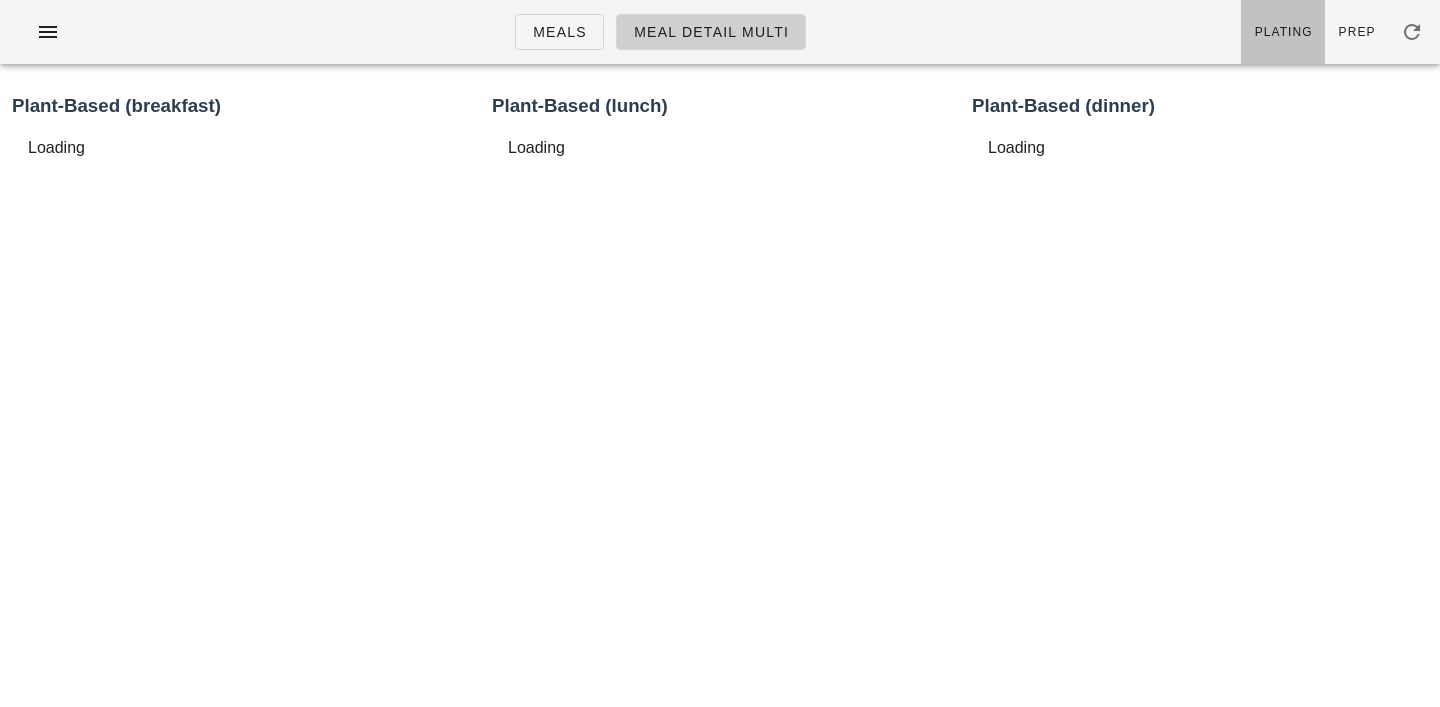 click on "Plating" at bounding box center (1283, 32) 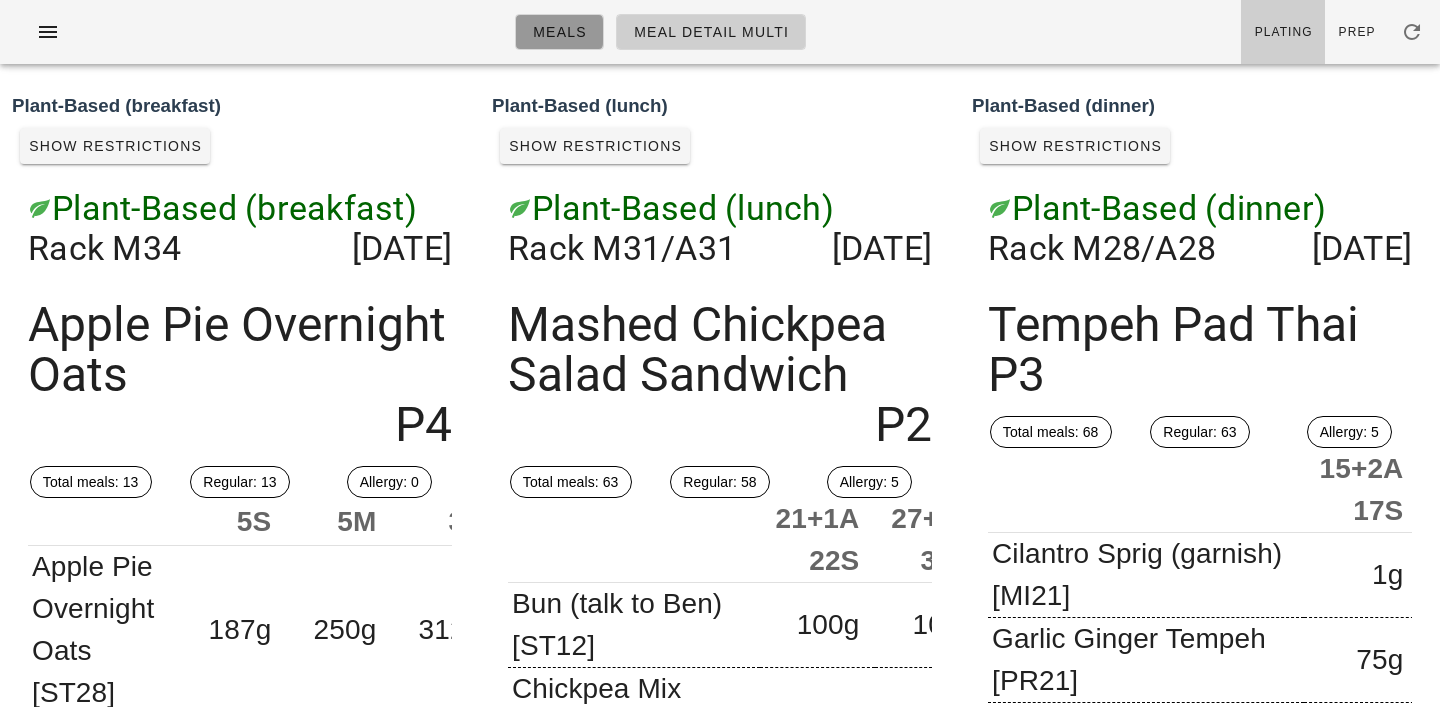 click on "Meals" at bounding box center [559, 32] 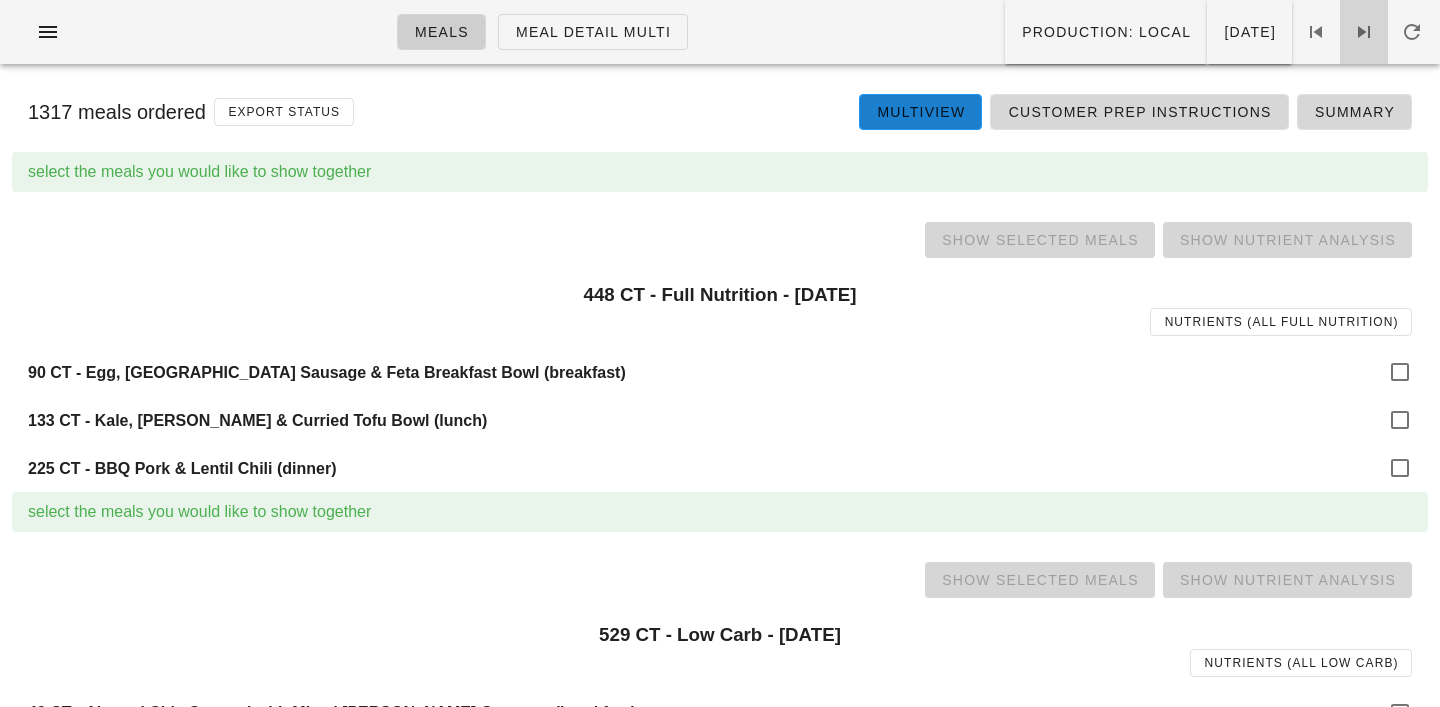 click at bounding box center [1364, 32] 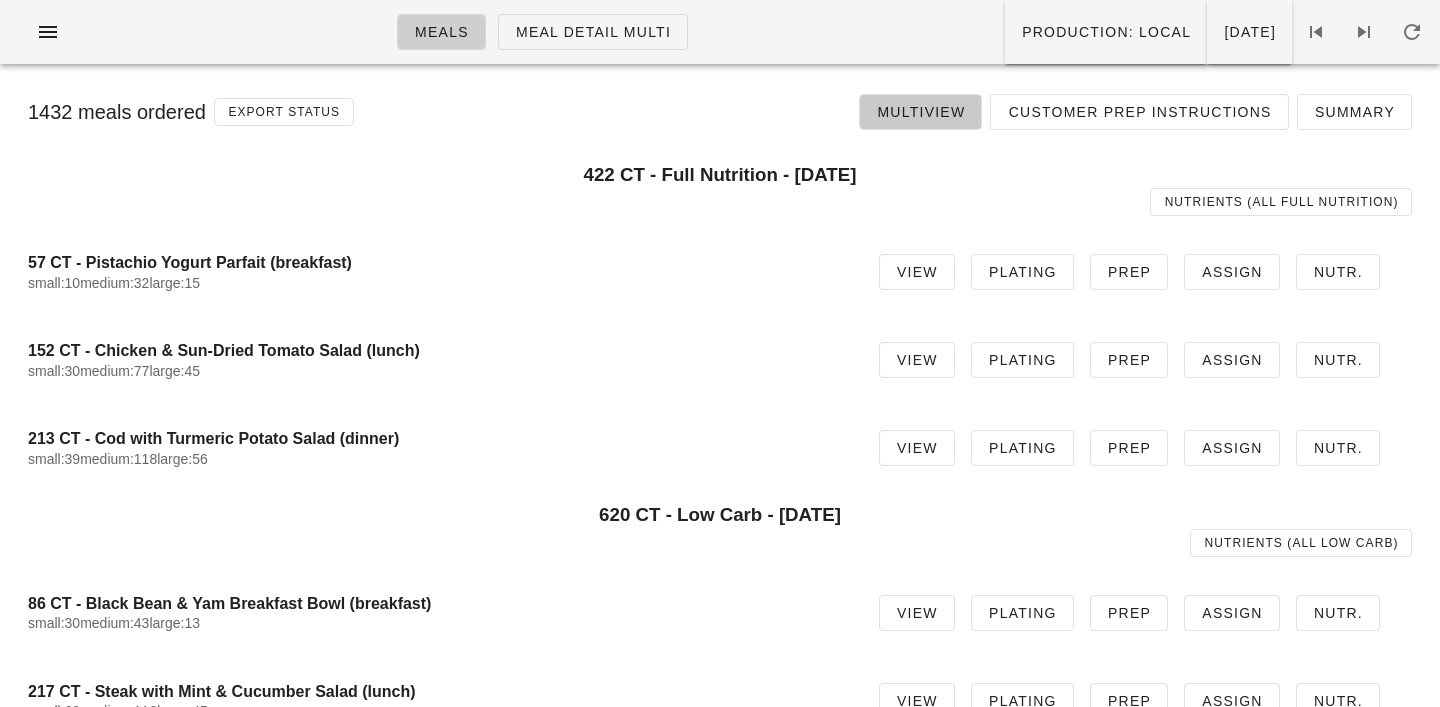 click on "Multiview" at bounding box center (920, 112) 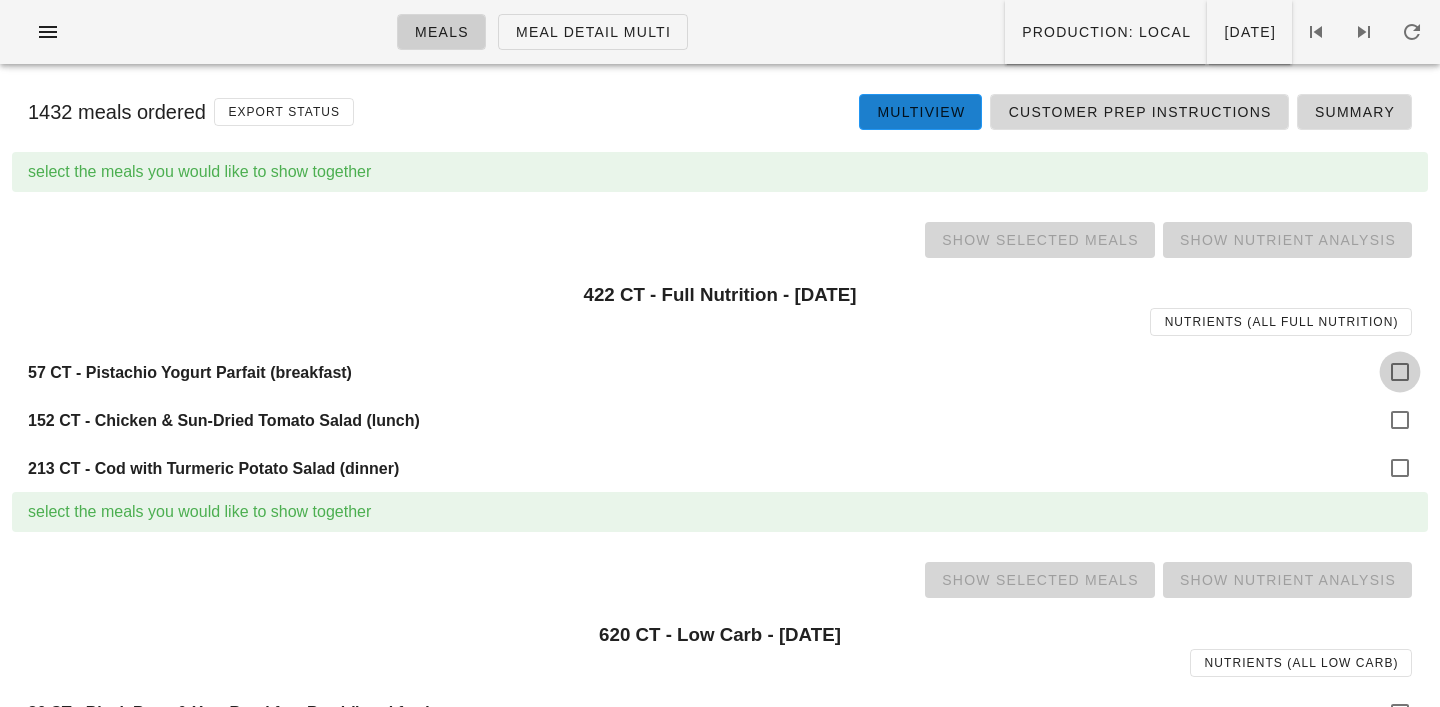click at bounding box center (1400, 372) 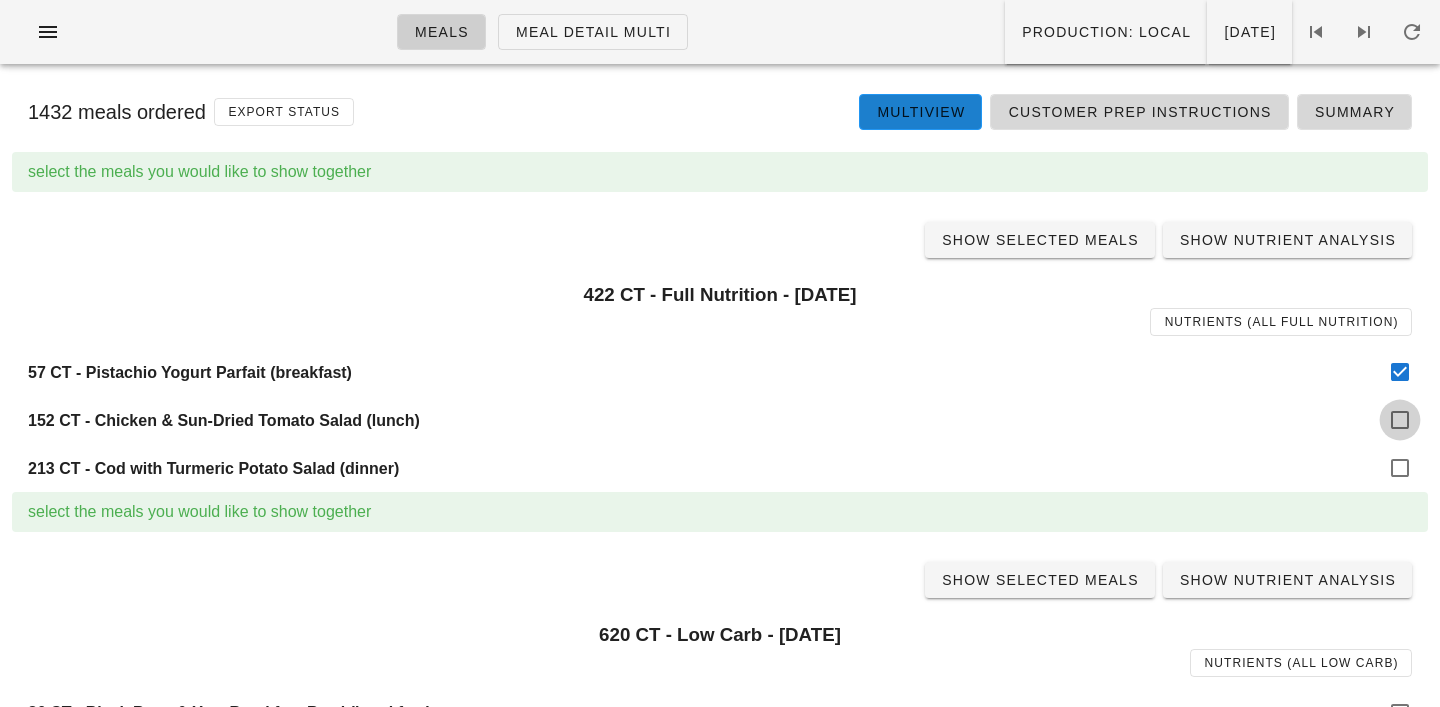 click at bounding box center (1400, 420) 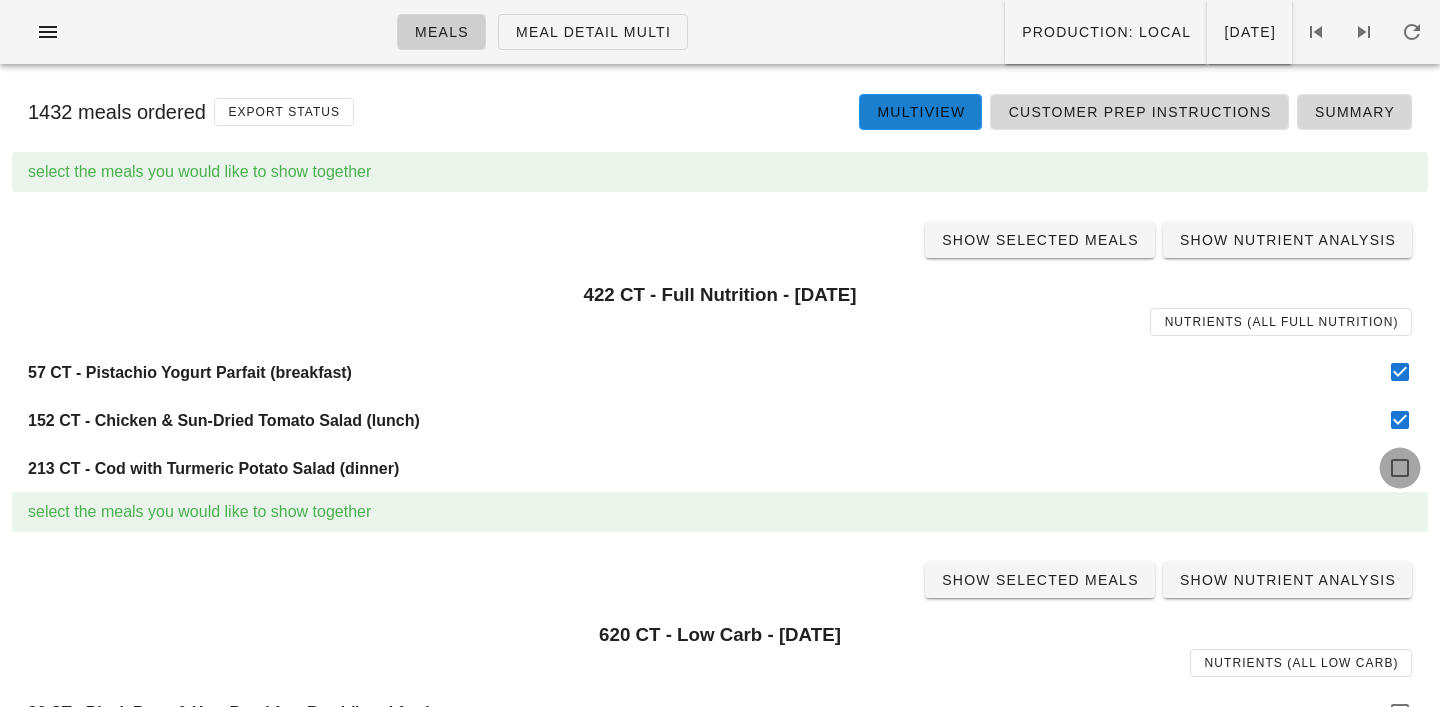click at bounding box center [1400, 468] 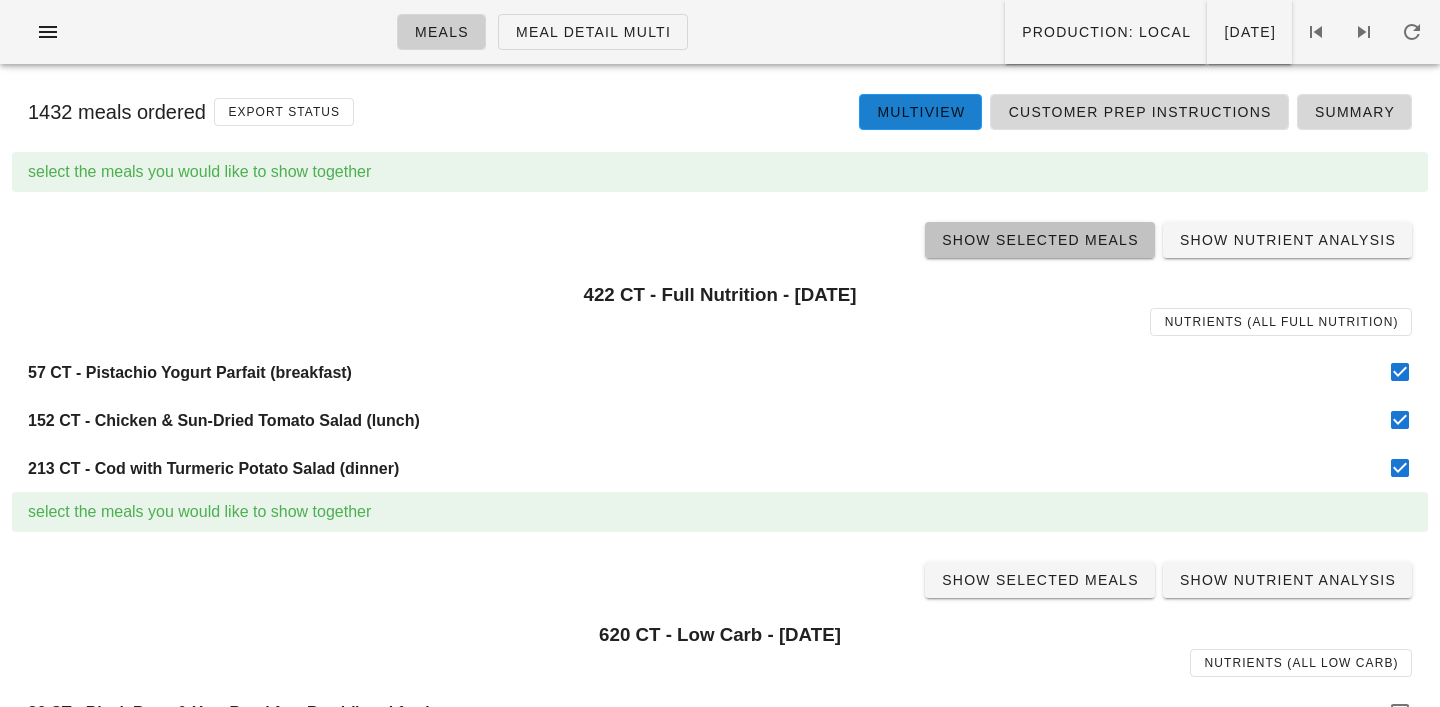 click on "Show Selected Meals" at bounding box center [1040, 240] 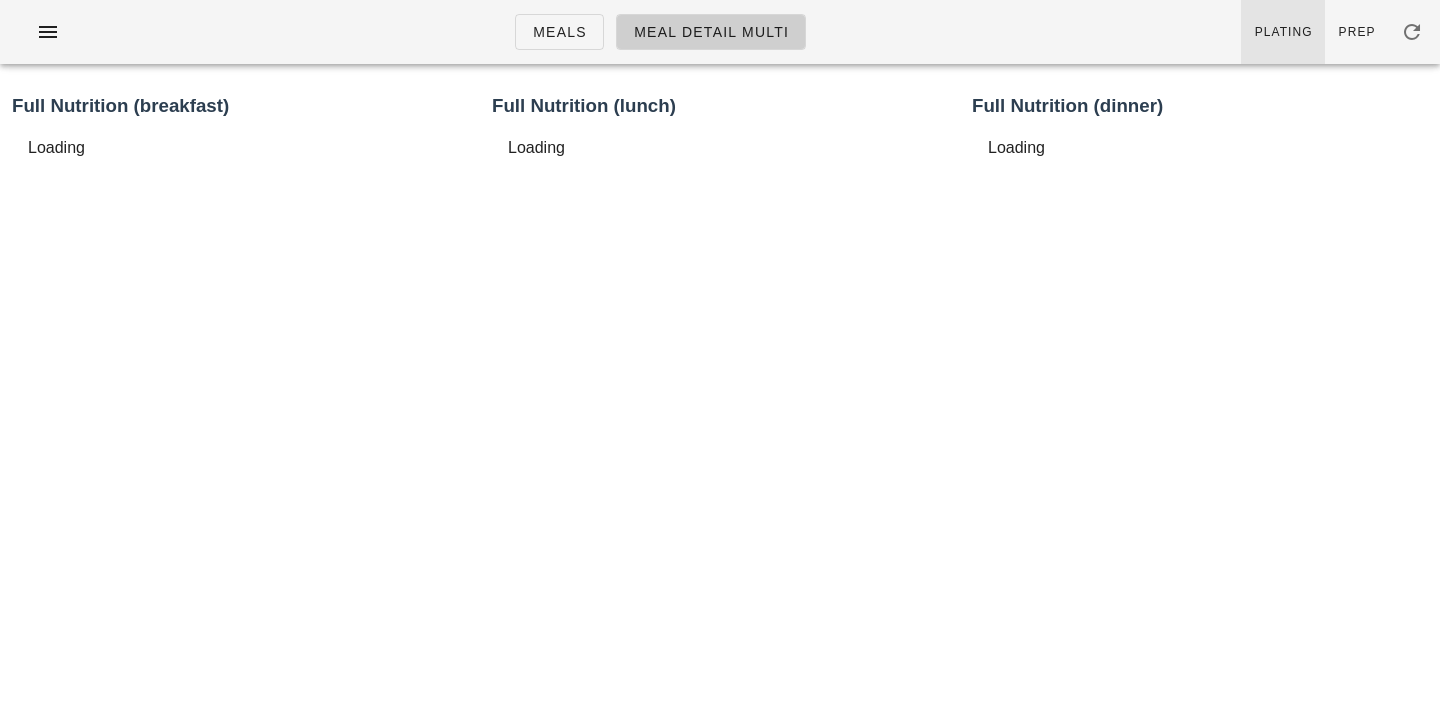click on "Plating" at bounding box center [1283, 32] 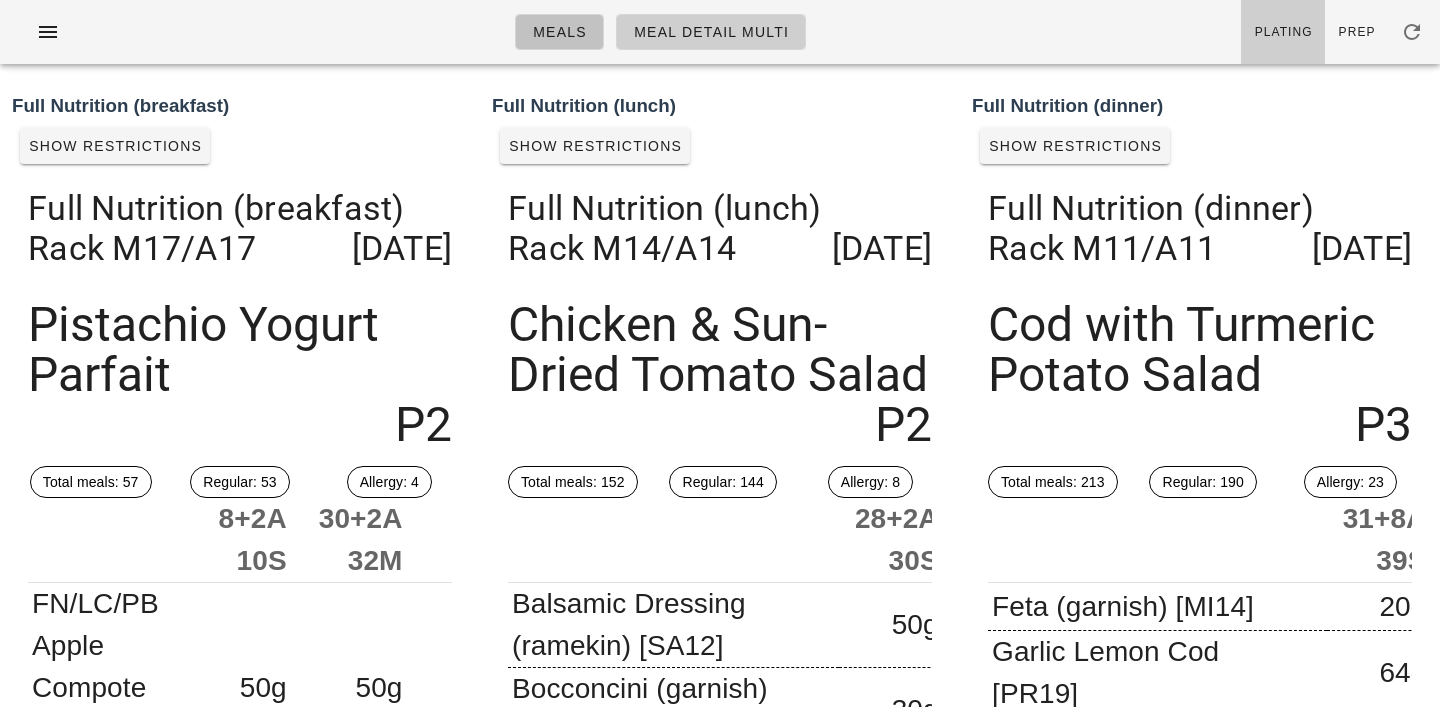 click on "Meals" at bounding box center (559, 32) 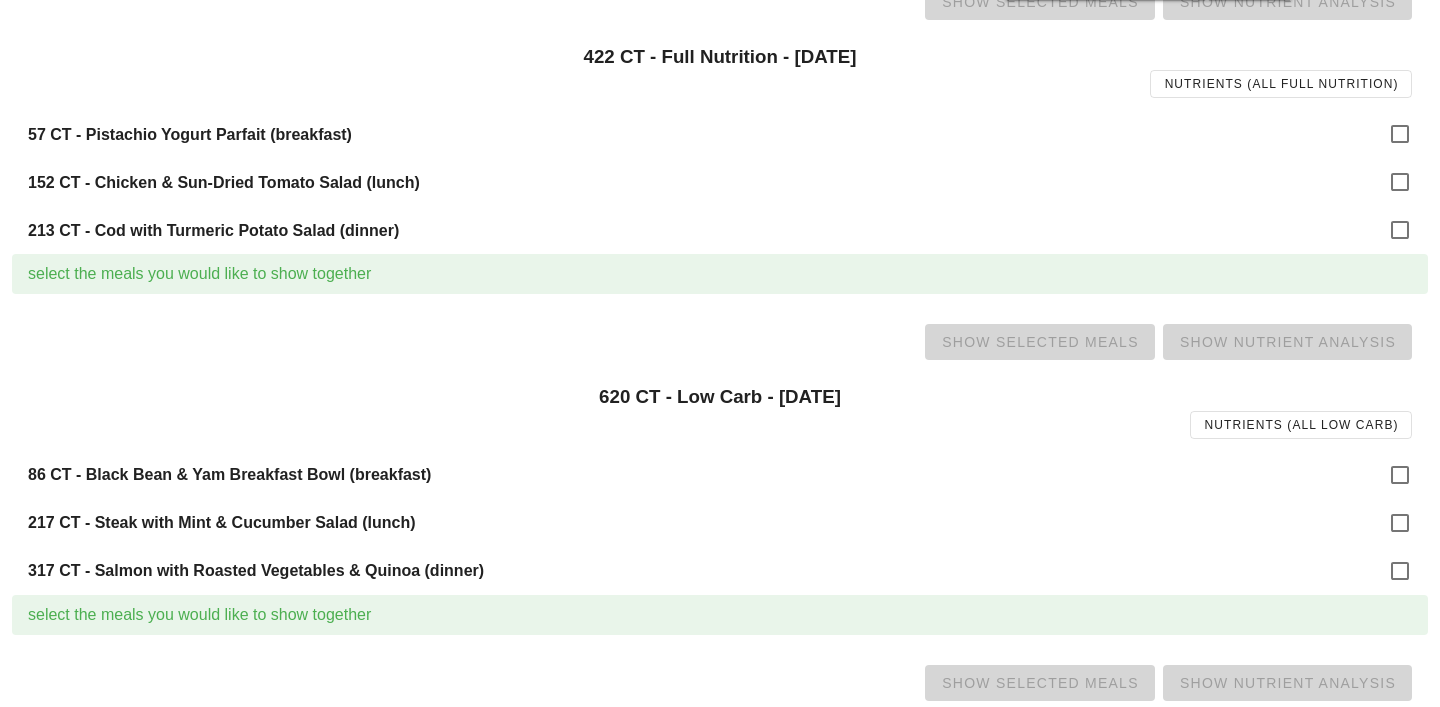 scroll, scrollTop: 259, scrollLeft: 0, axis: vertical 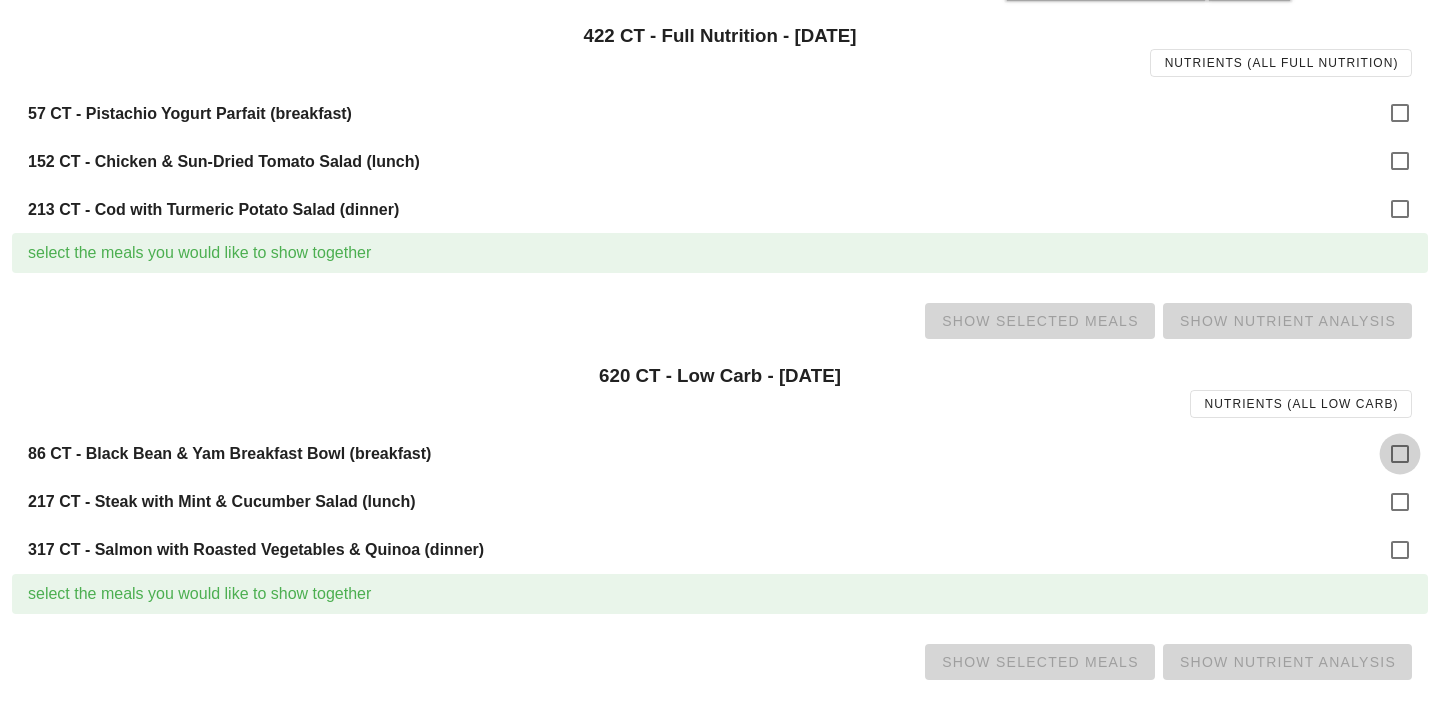 click at bounding box center (1400, 454) 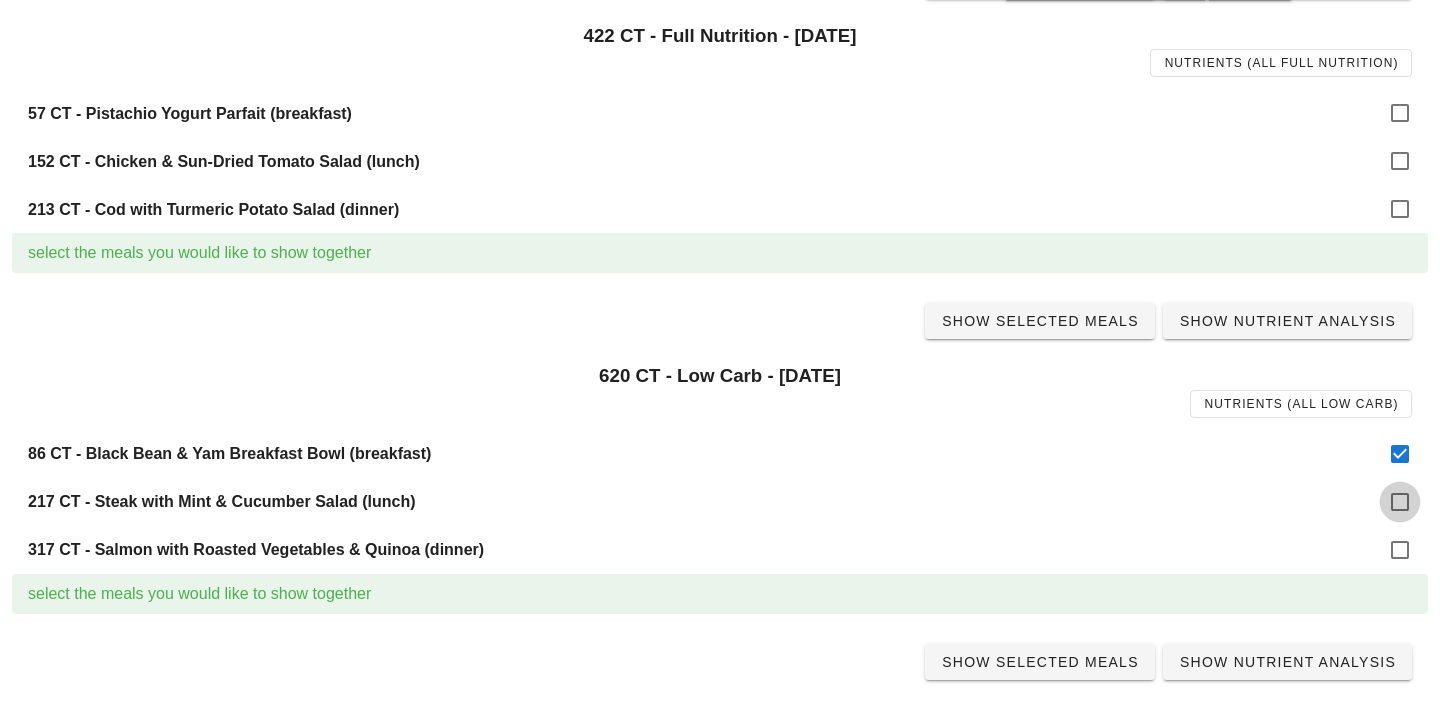 click at bounding box center (1400, 502) 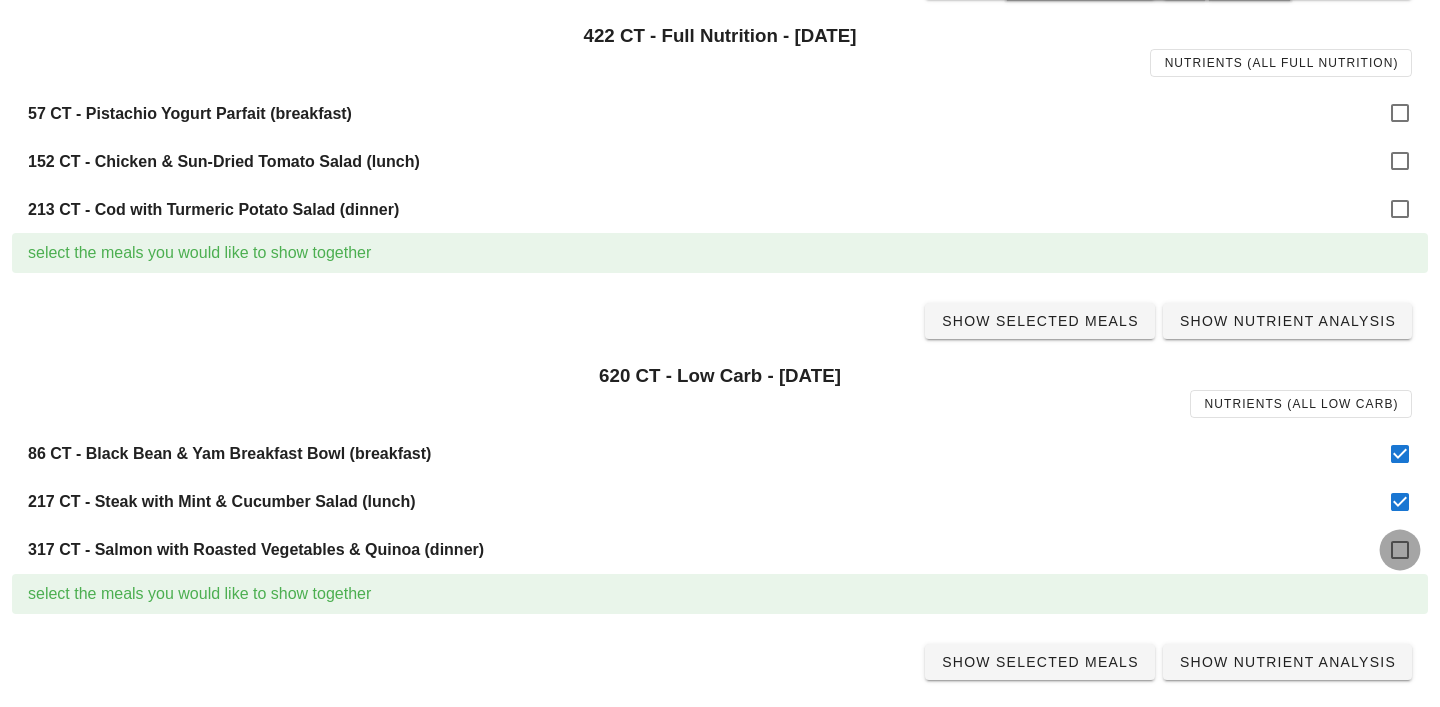 click at bounding box center (1400, 550) 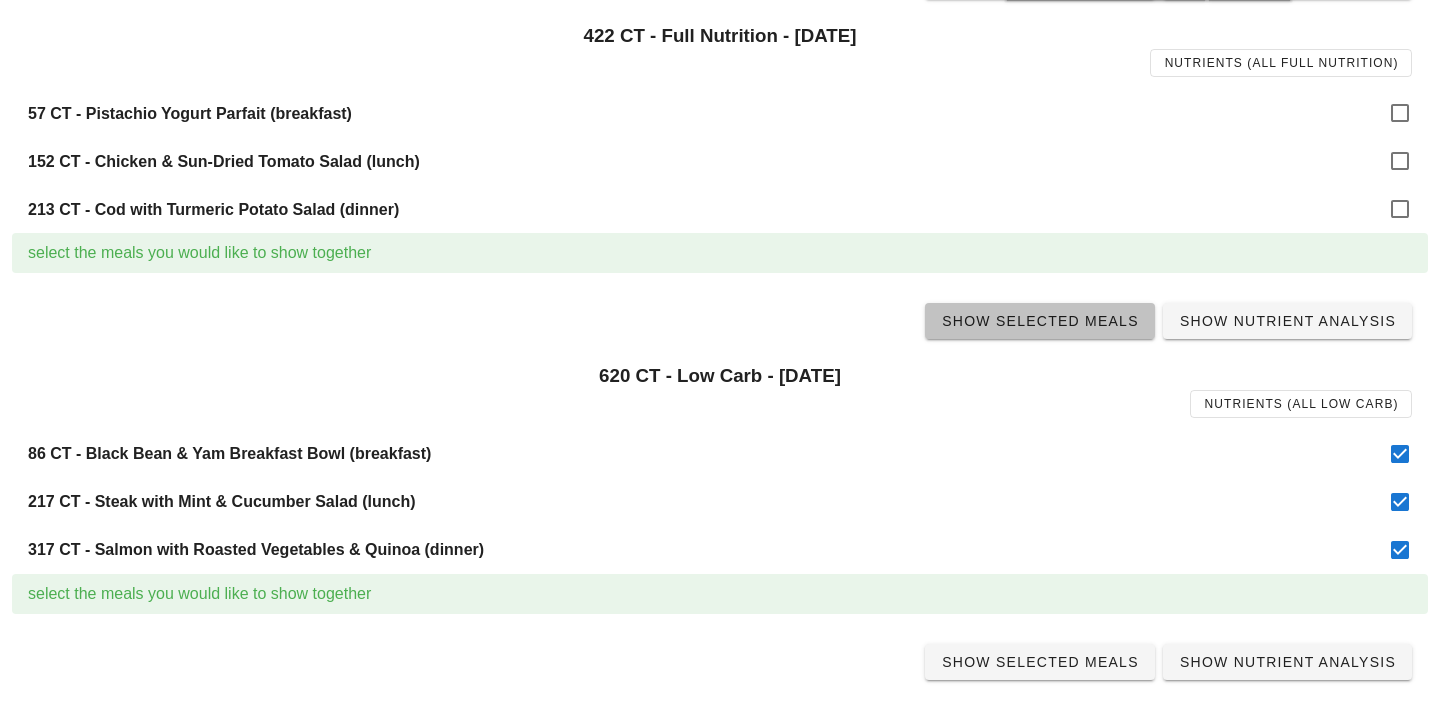 click on "Show Selected Meals" at bounding box center (1040, 321) 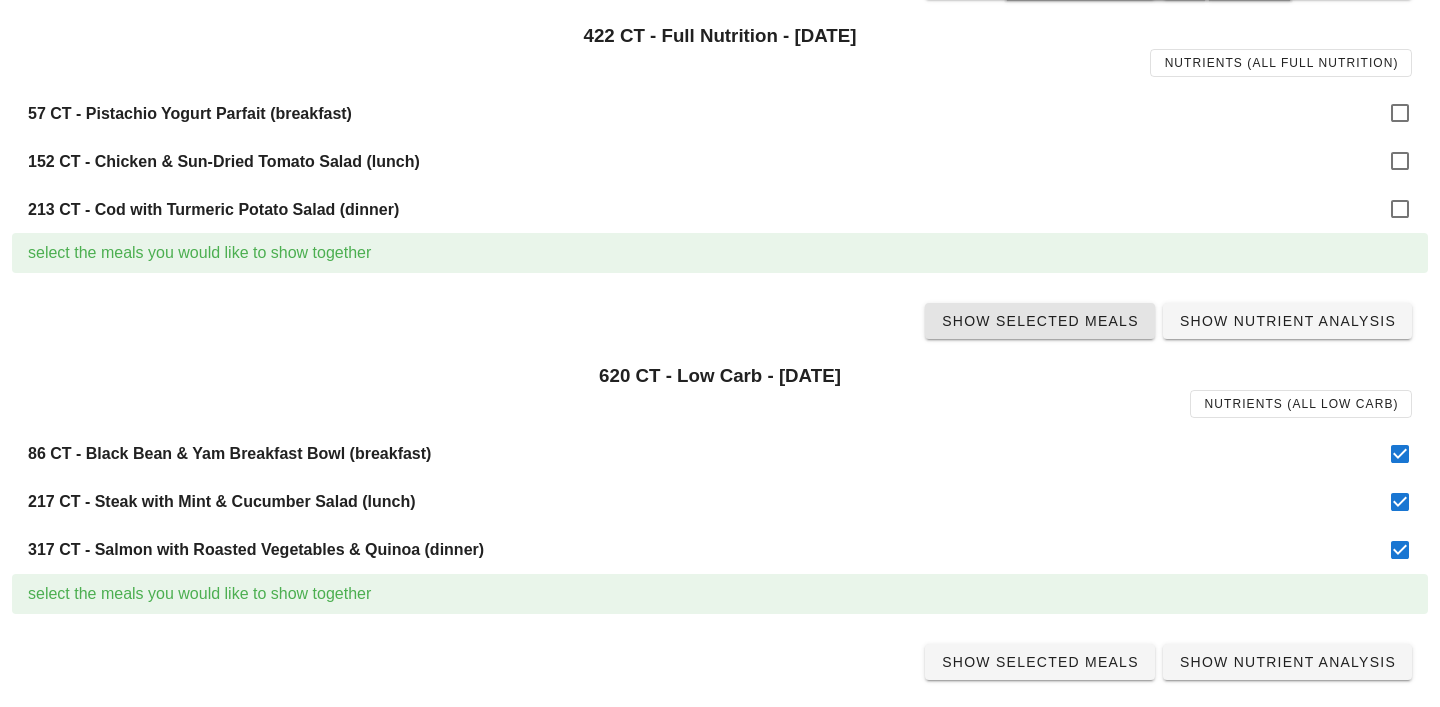 scroll, scrollTop: 0, scrollLeft: 0, axis: both 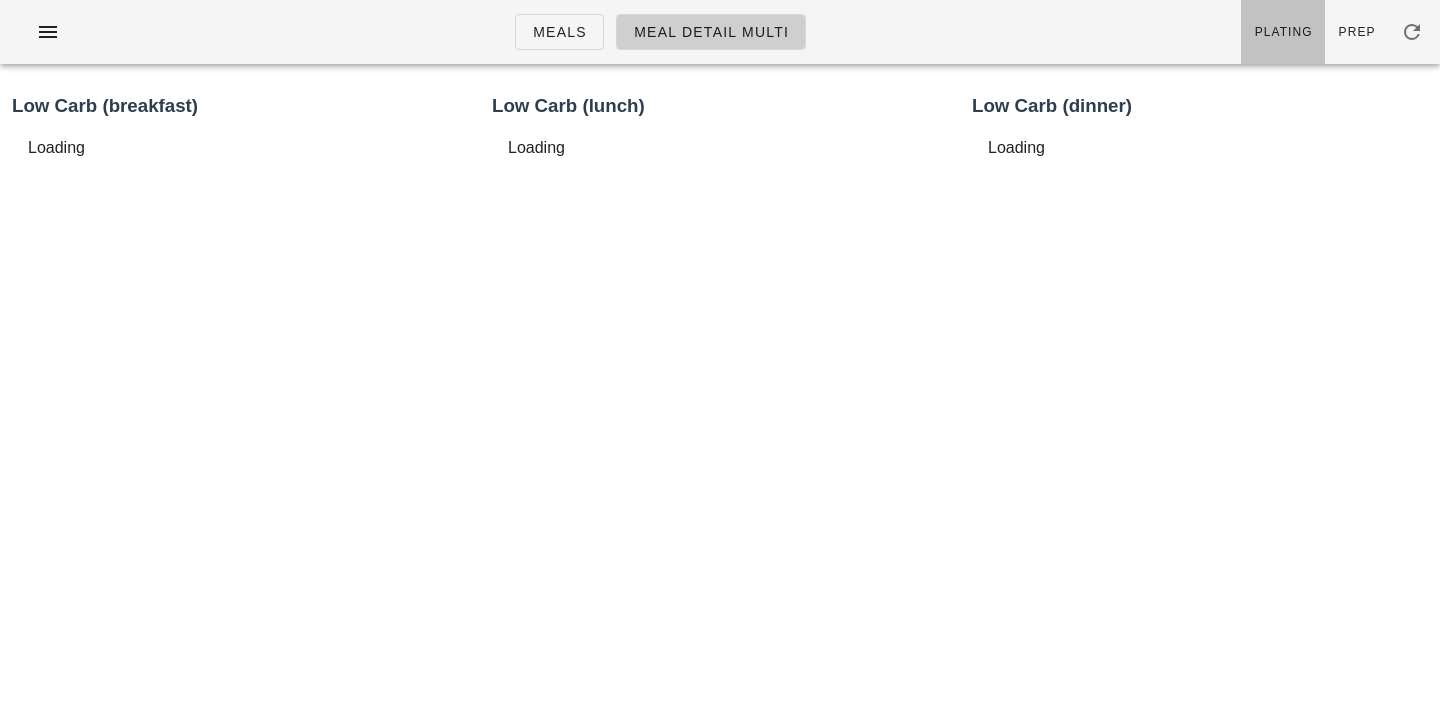 click on "Plating" at bounding box center (1283, 32) 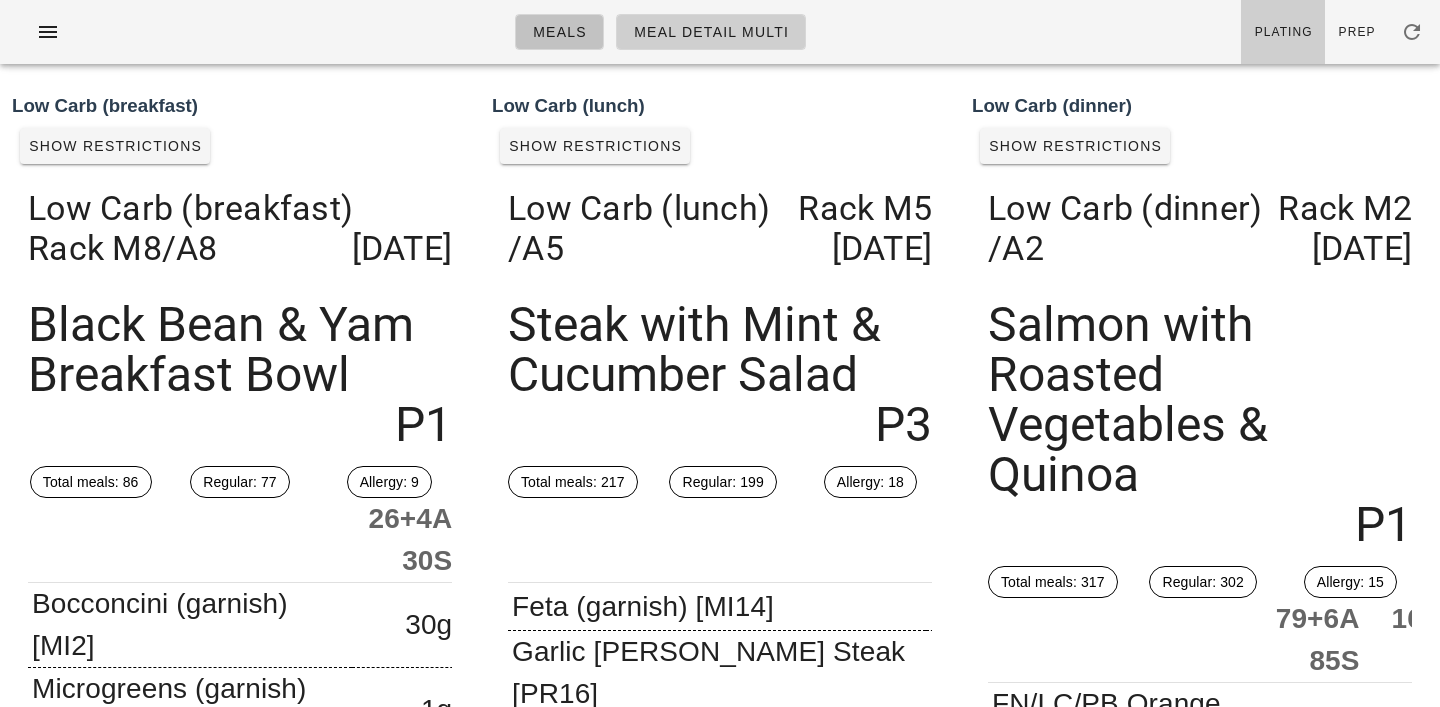 click on "Meals" at bounding box center [559, 32] 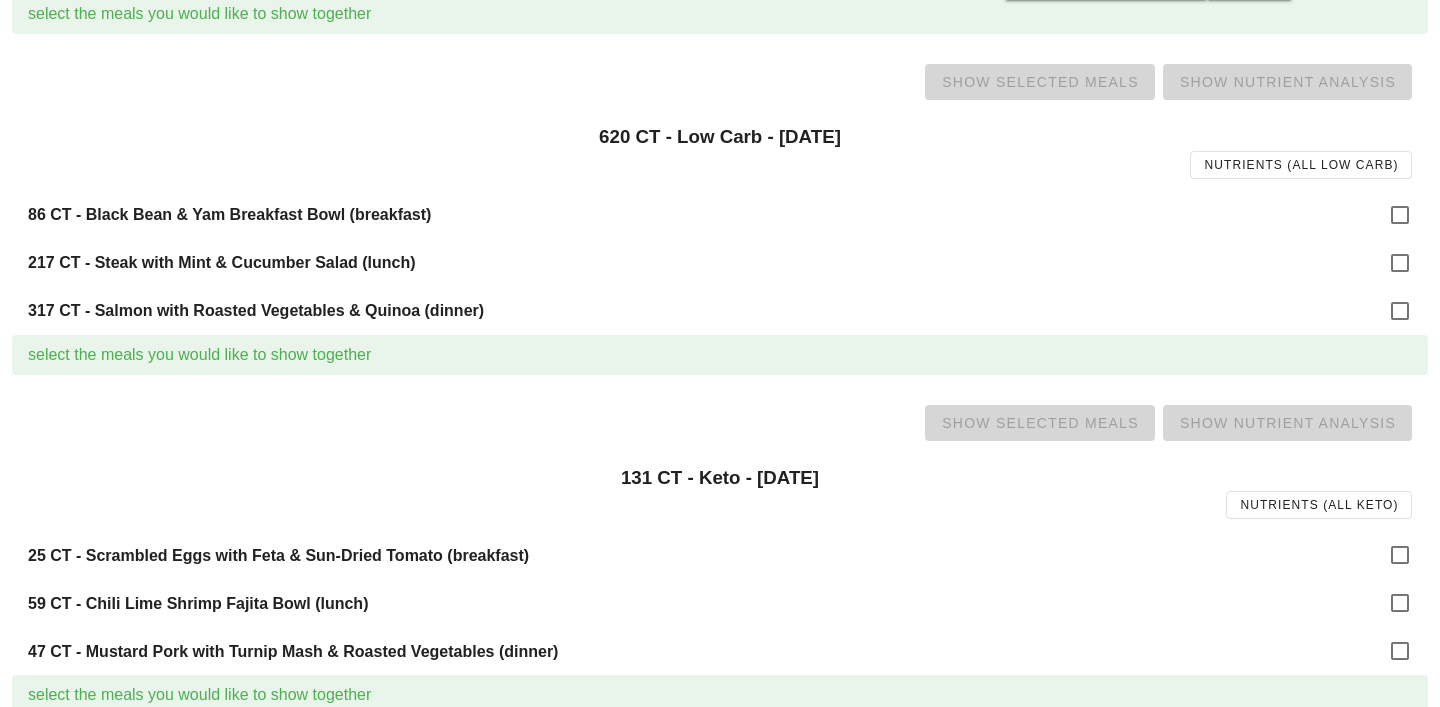 scroll, scrollTop: 556, scrollLeft: 0, axis: vertical 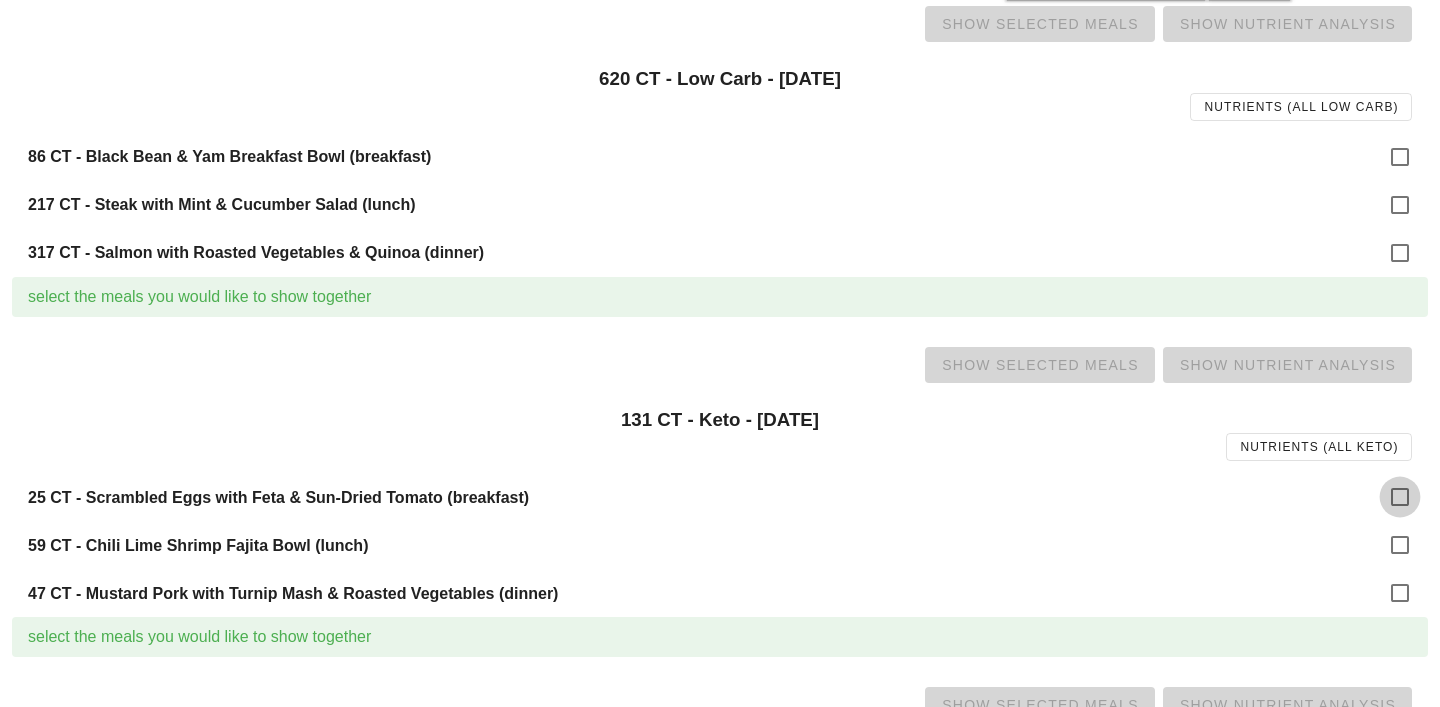 click at bounding box center (1400, 497) 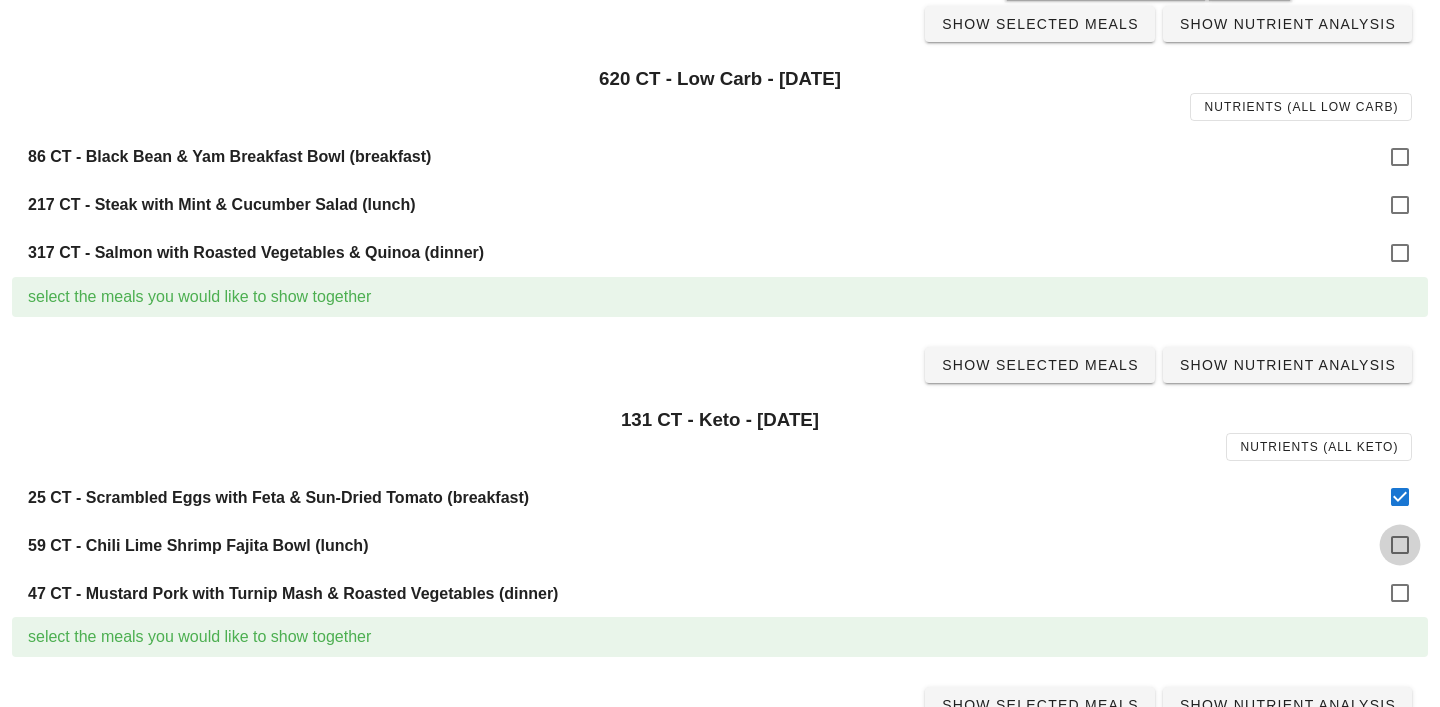click at bounding box center [1400, 545] 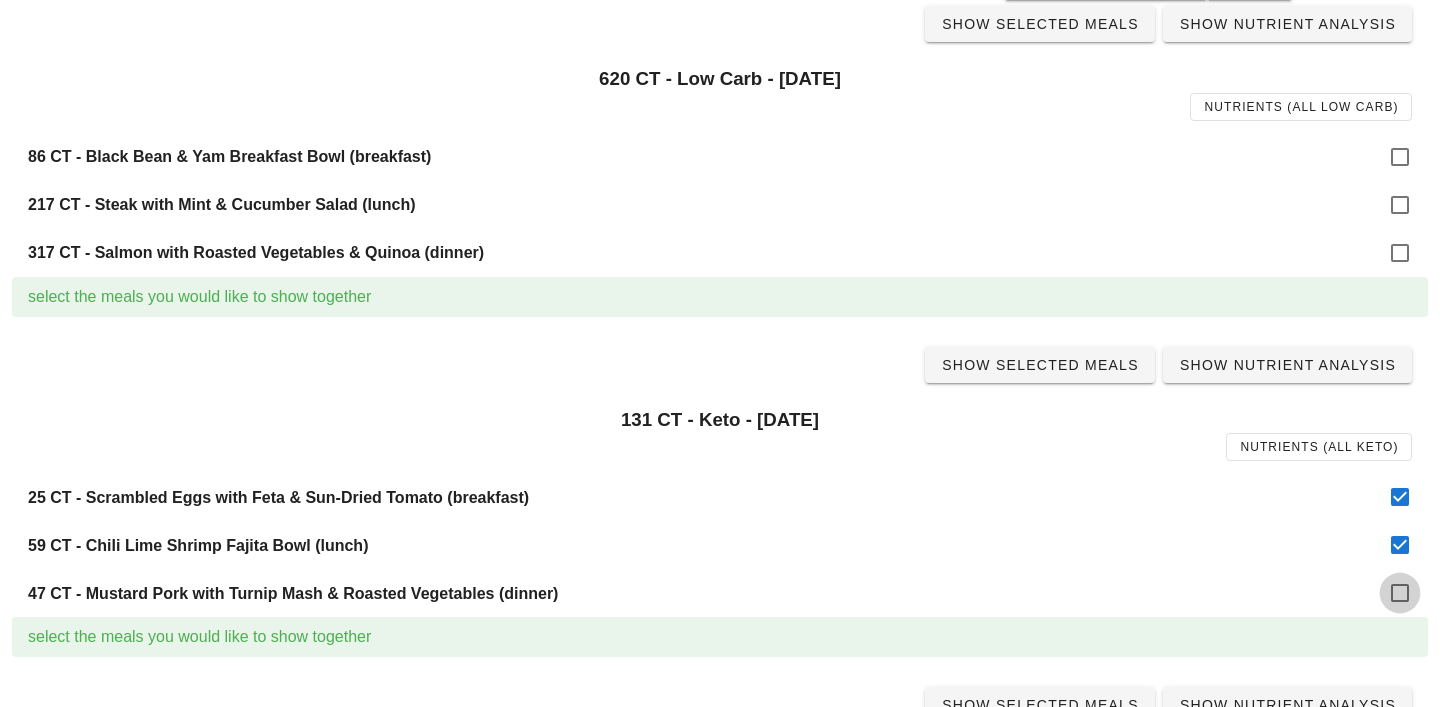 click at bounding box center (1400, 593) 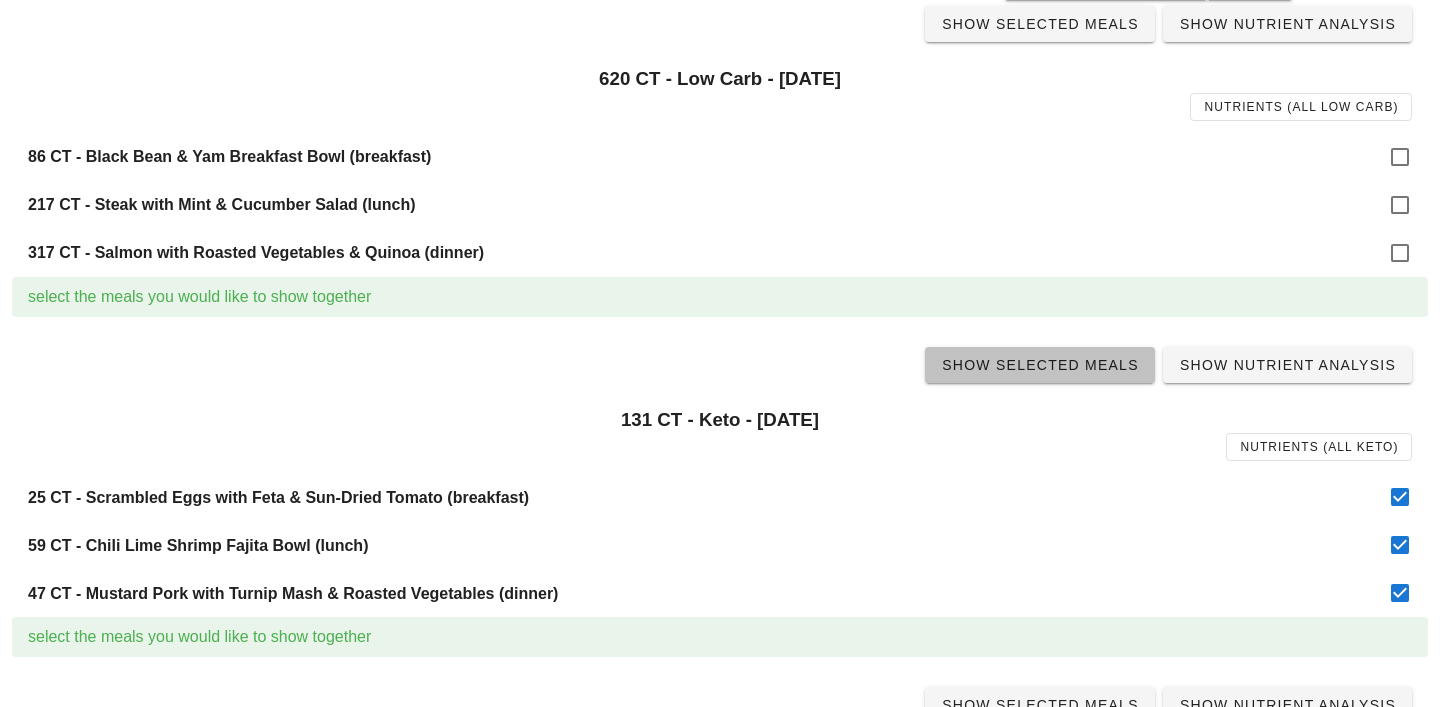 click on "Show Selected Meals" at bounding box center [1040, 365] 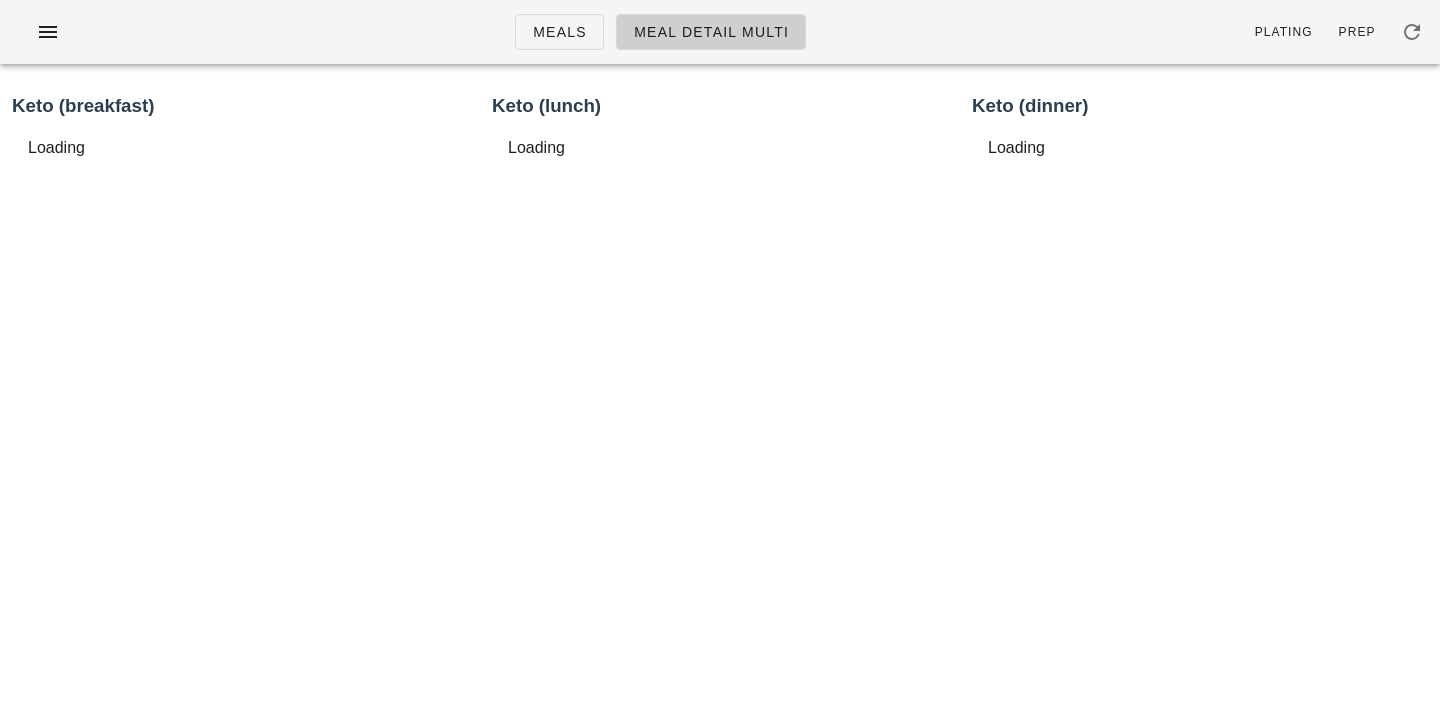 scroll, scrollTop: 0, scrollLeft: 0, axis: both 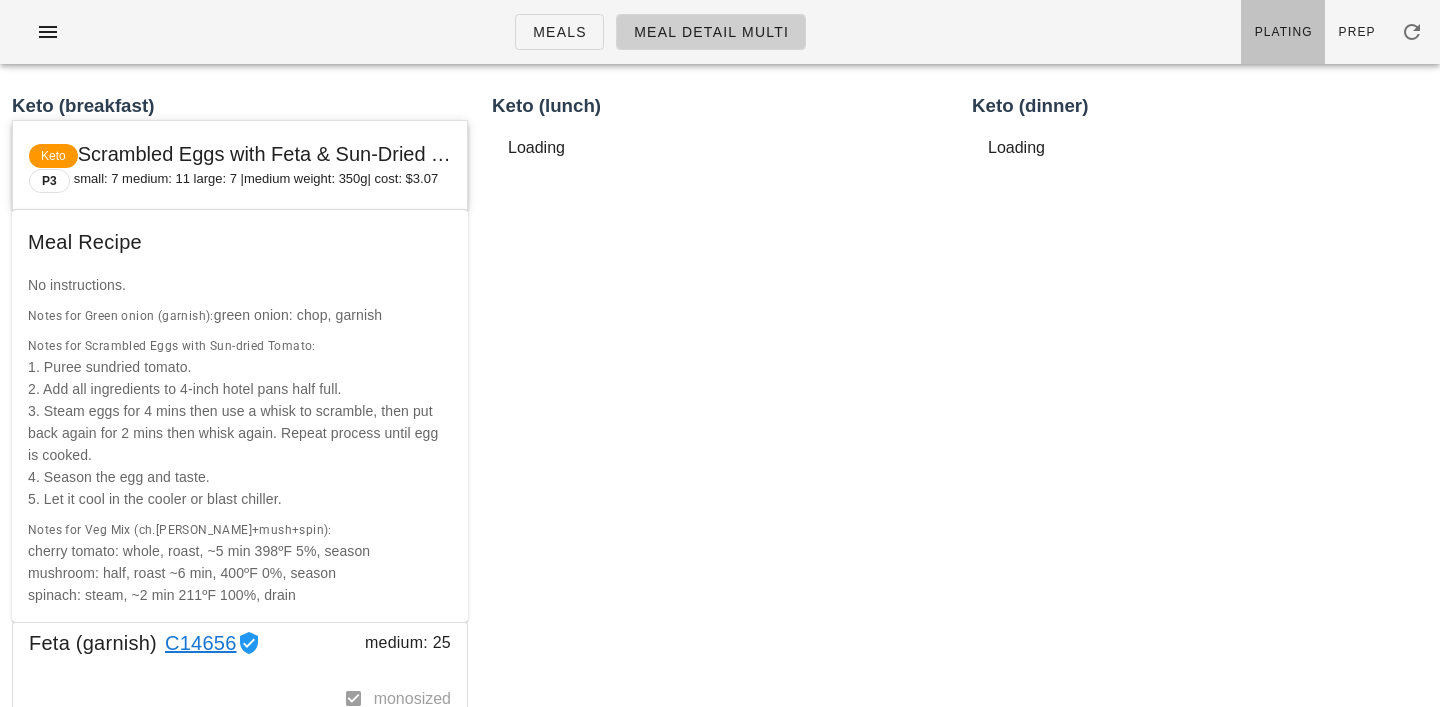 click on "Plating" at bounding box center (1283, 32) 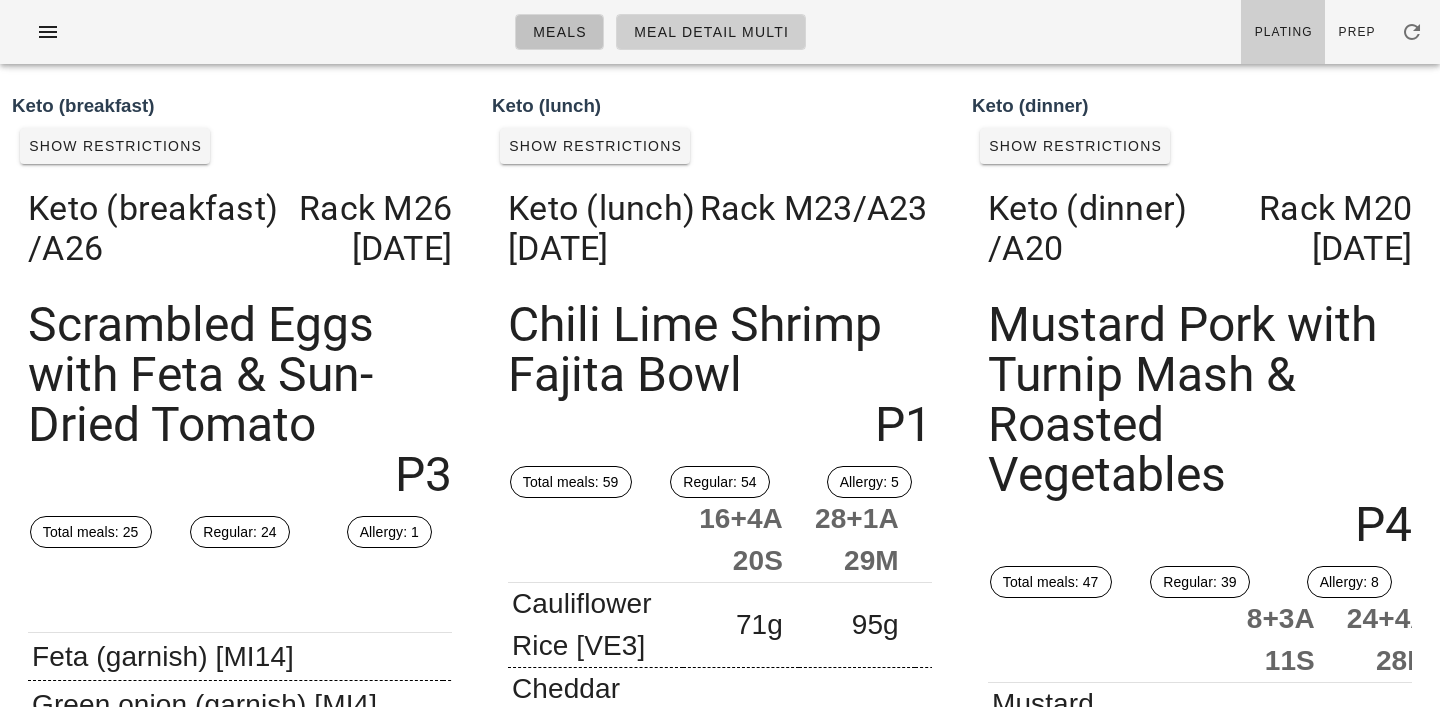 click on "Meals" at bounding box center (559, 32) 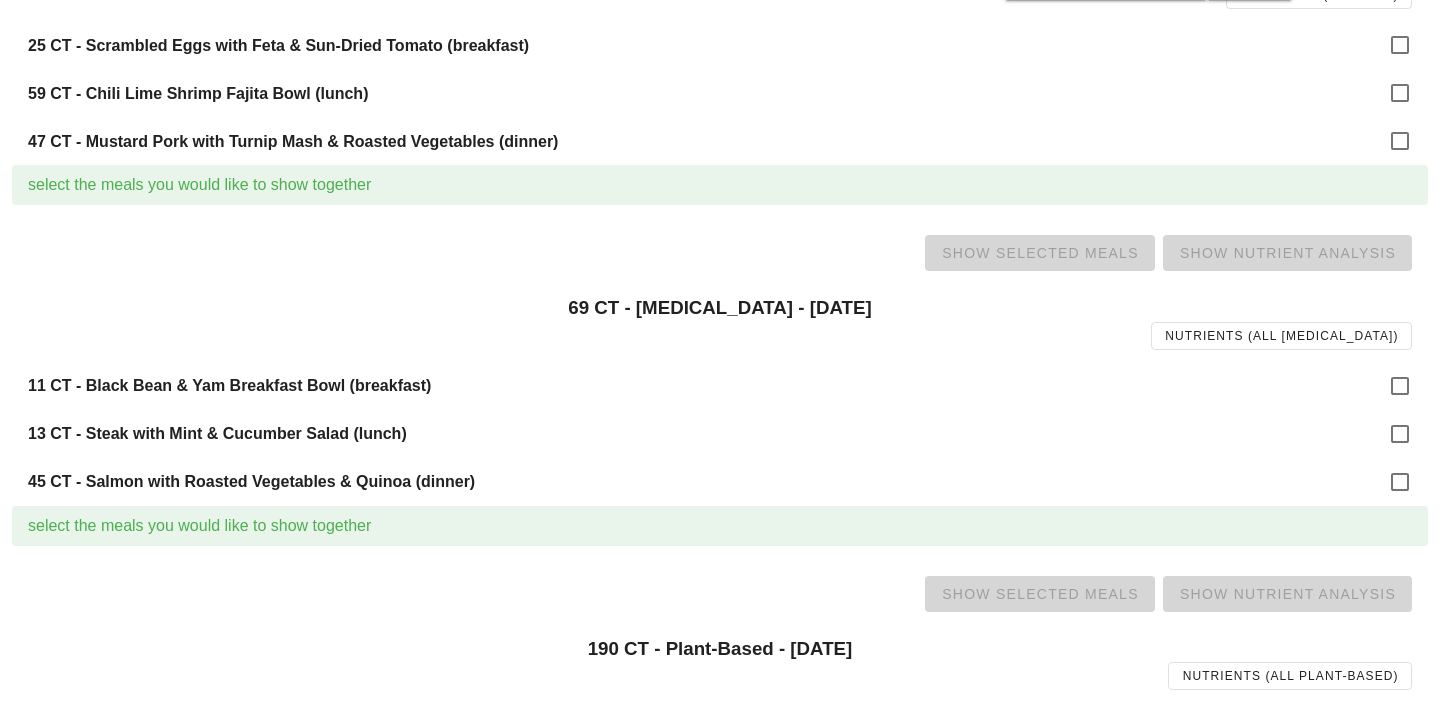 scroll, scrollTop: 1045, scrollLeft: 0, axis: vertical 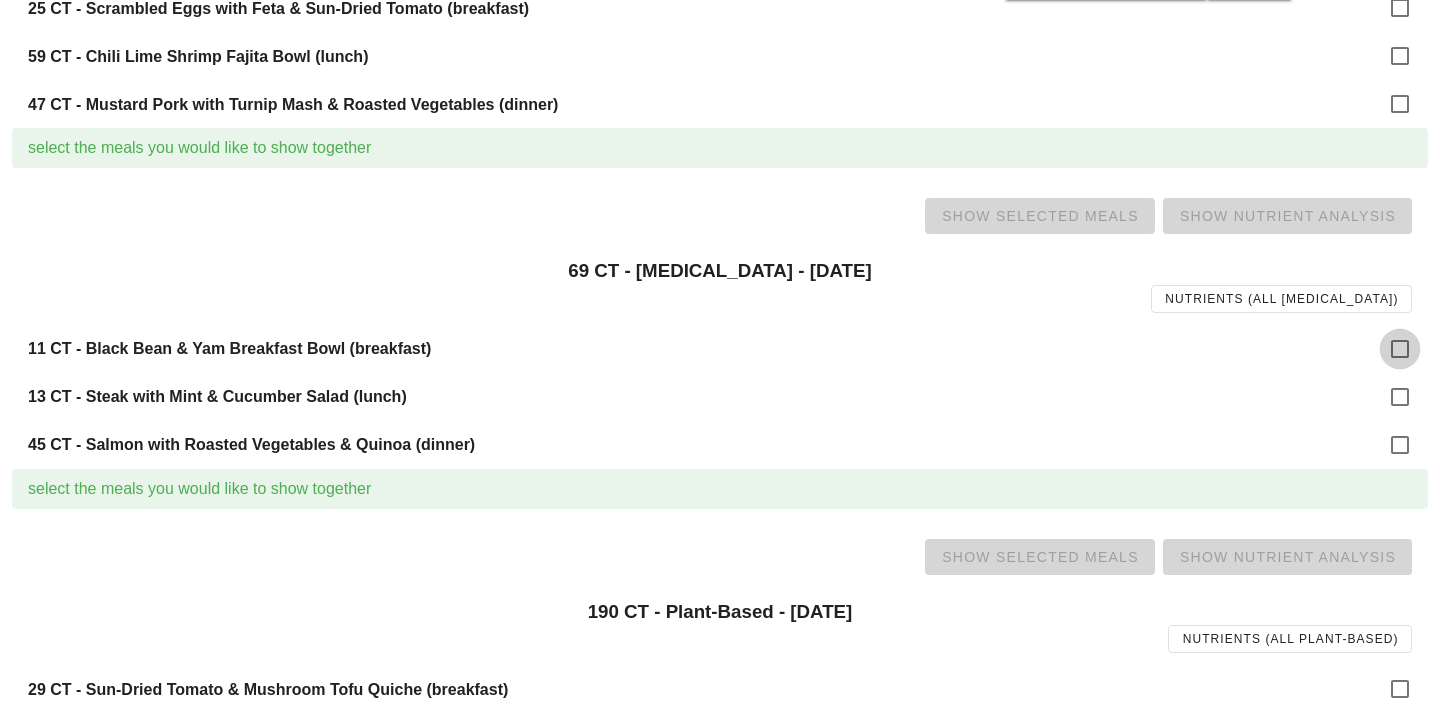 click at bounding box center [1400, 349] 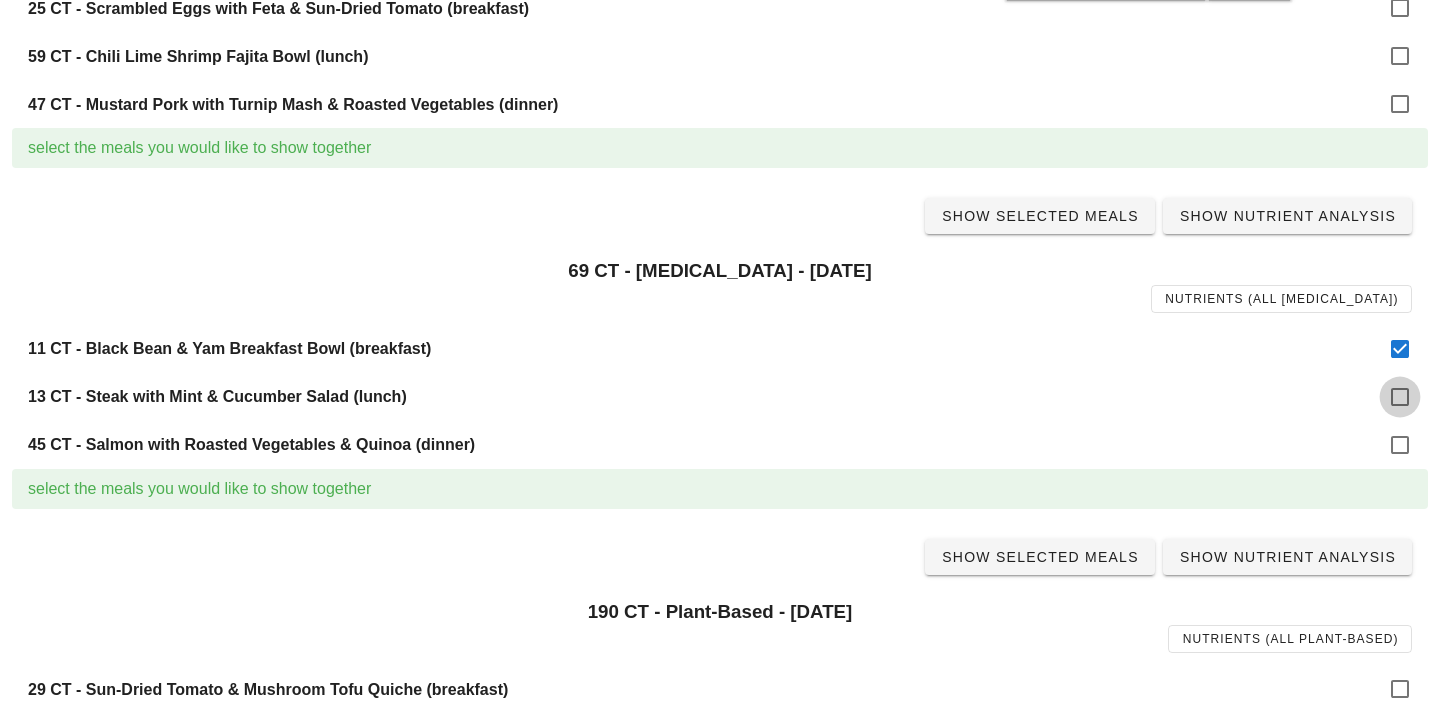 click at bounding box center [1400, 397] 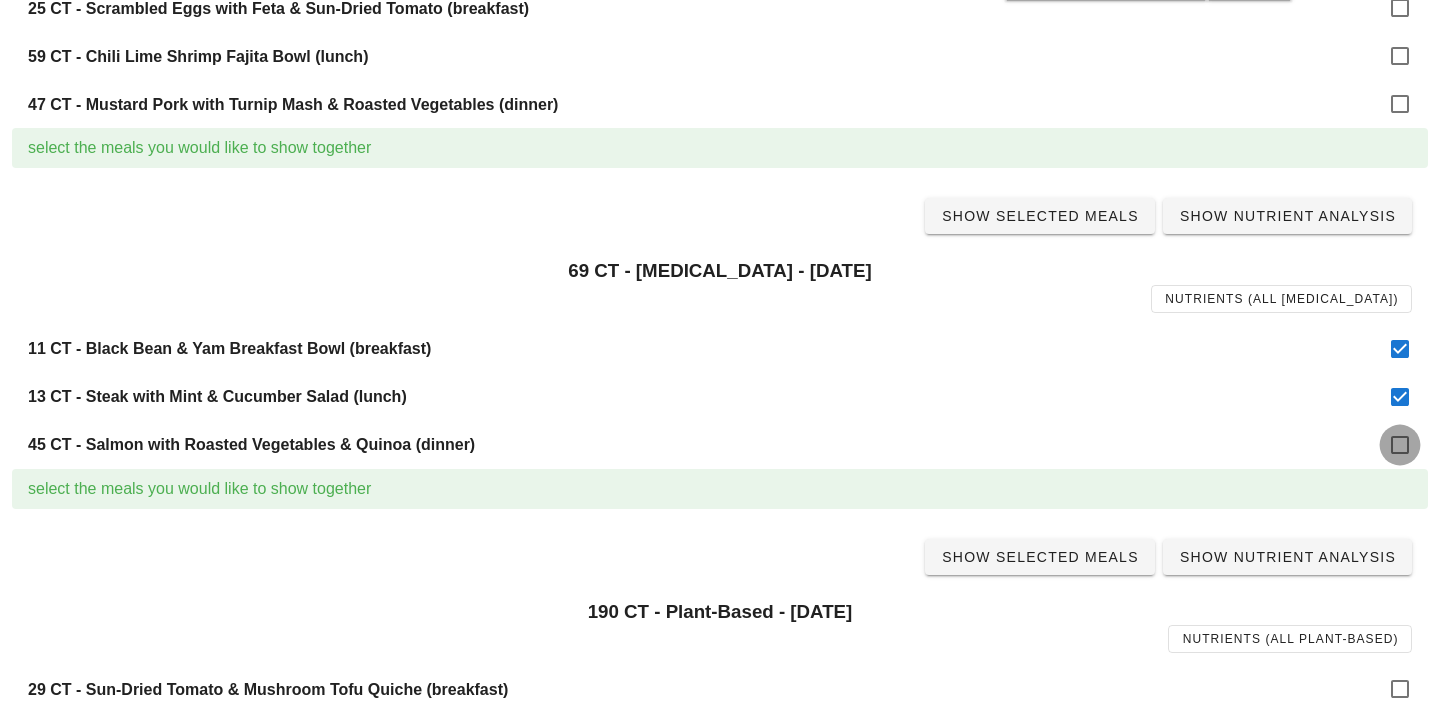 click at bounding box center [1400, 445] 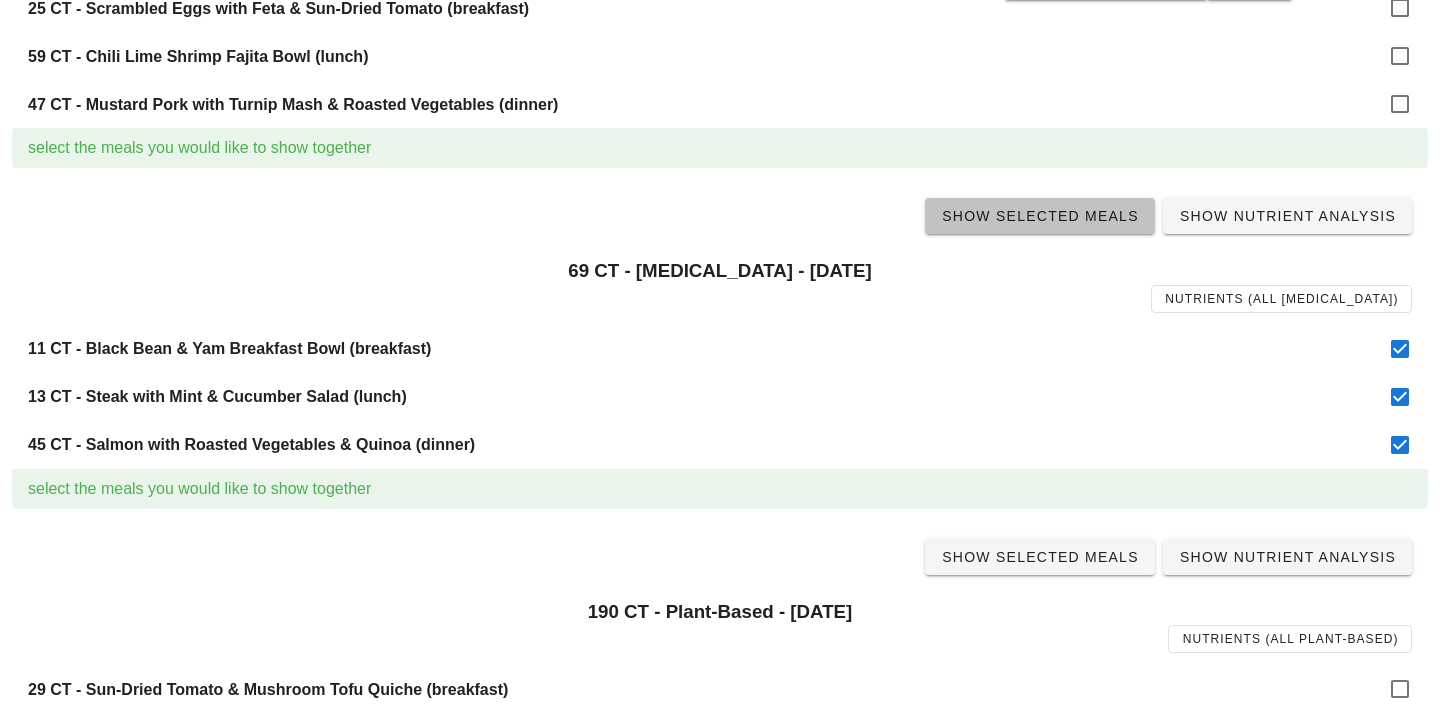 click on "Show Selected Meals" at bounding box center (1040, 216) 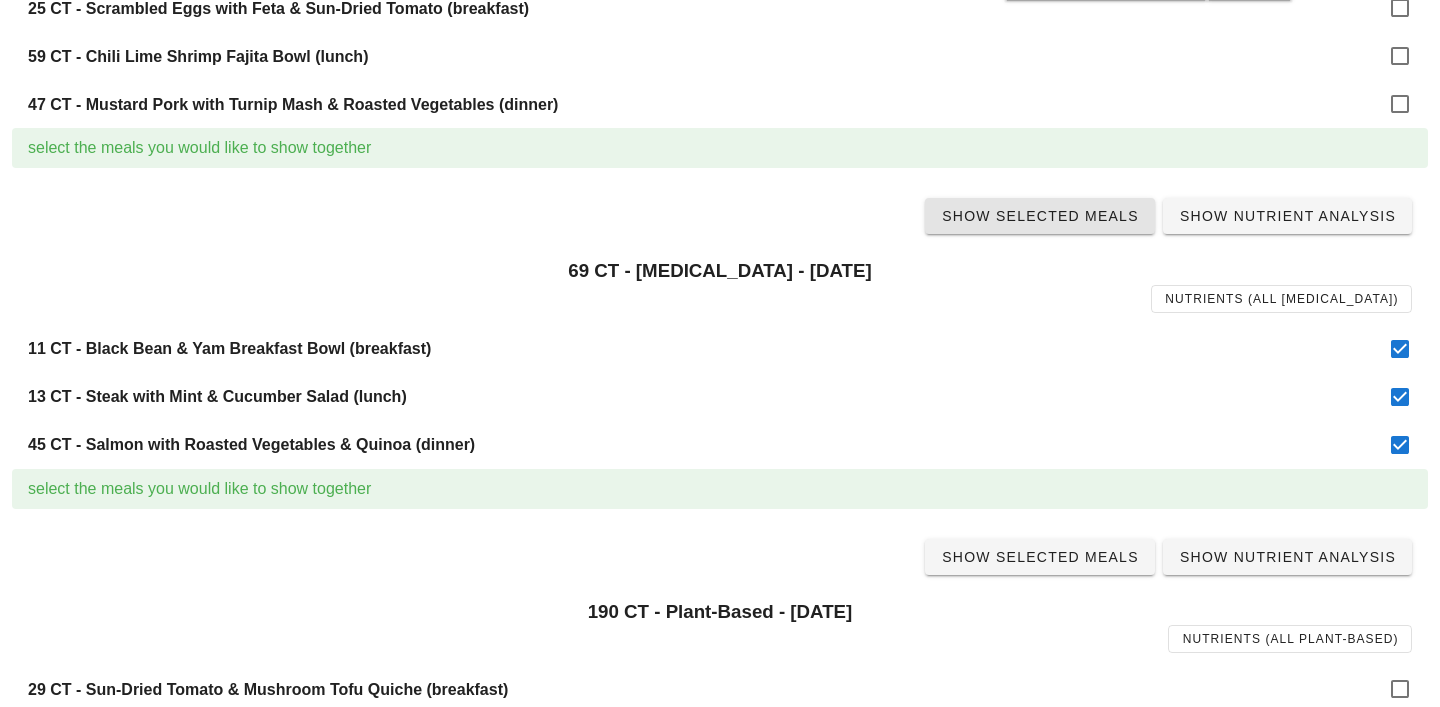 scroll, scrollTop: 0, scrollLeft: 0, axis: both 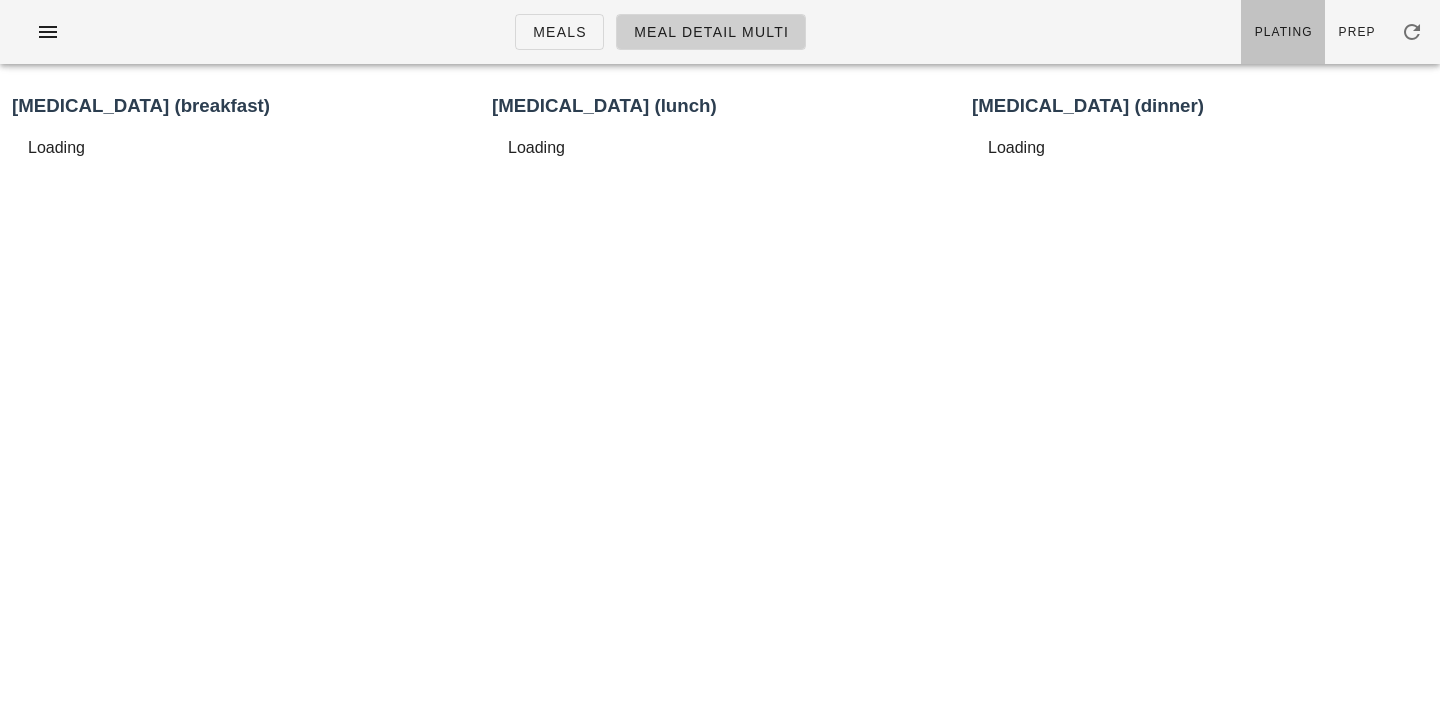 click on "Plating" at bounding box center [1283, 32] 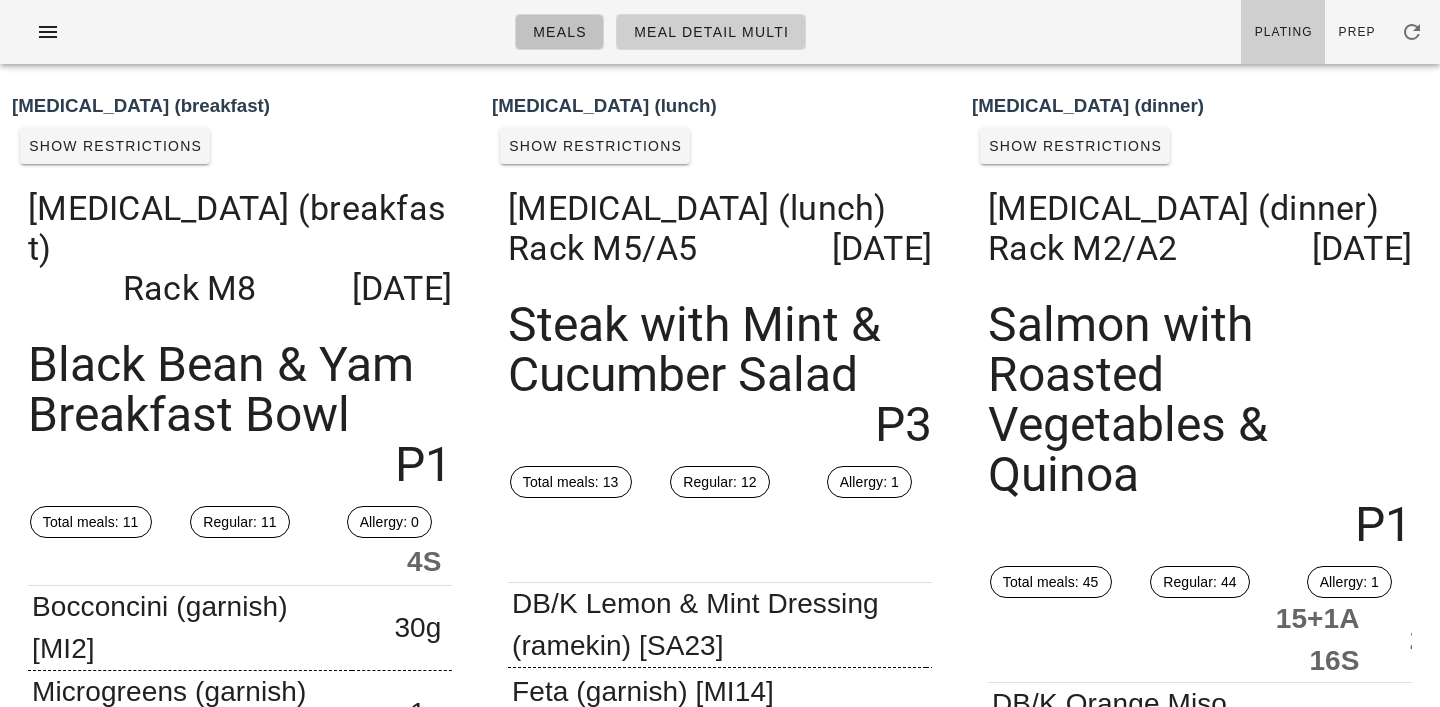 click on "Meals" at bounding box center (559, 32) 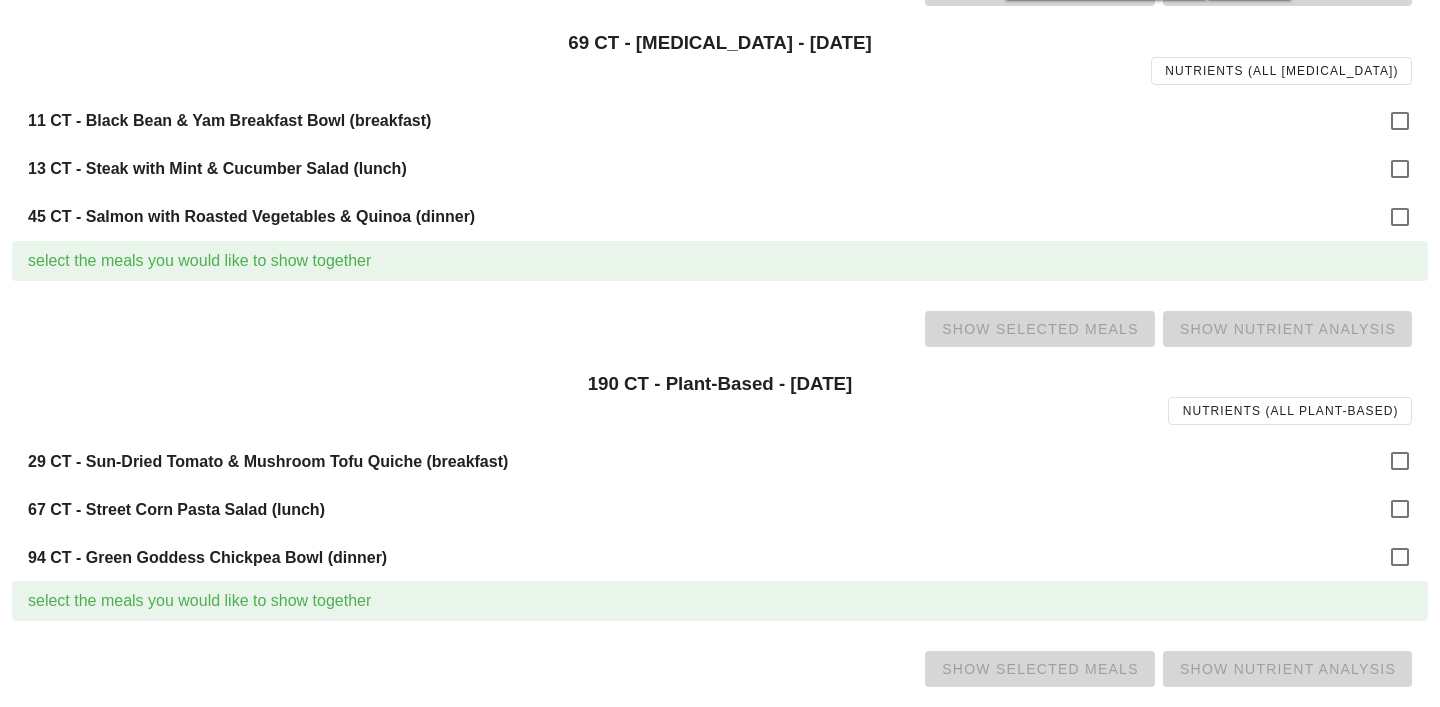 scroll, scrollTop: 1320, scrollLeft: 0, axis: vertical 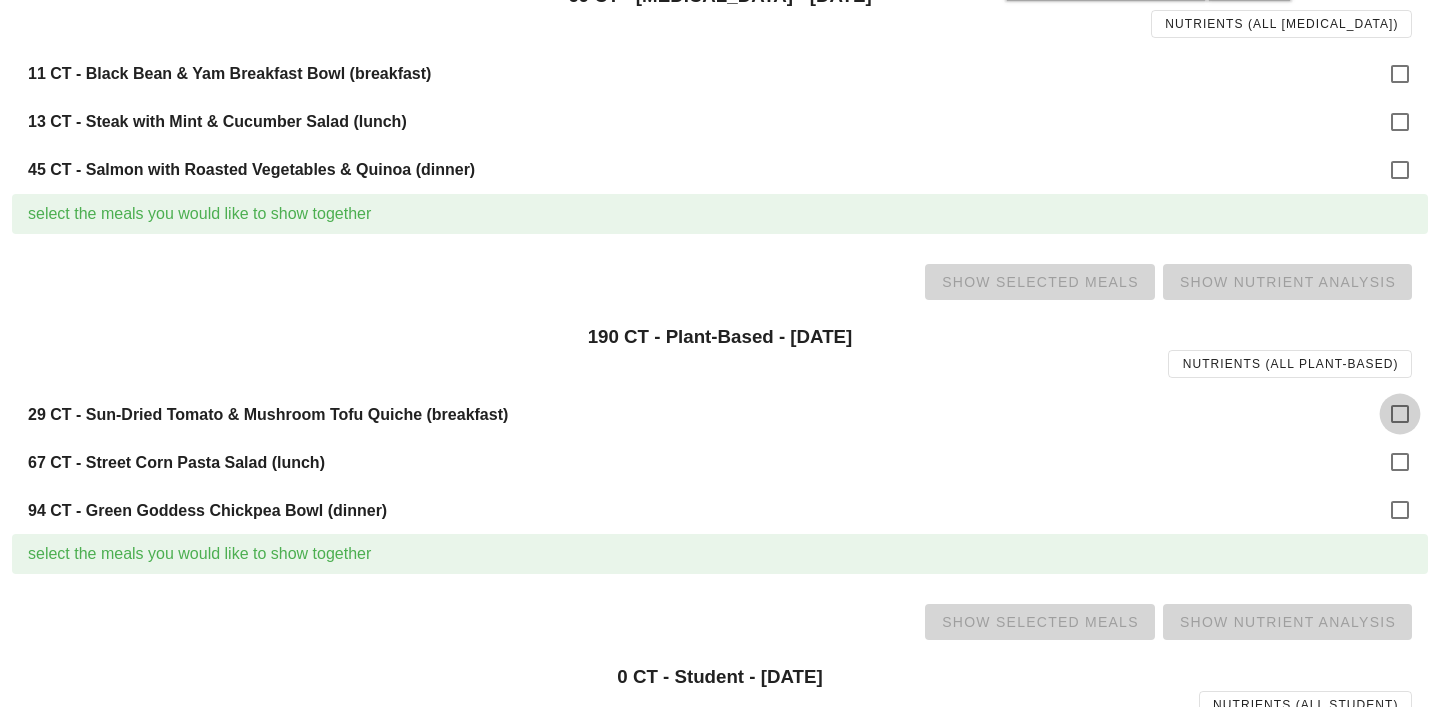 click at bounding box center [1400, 414] 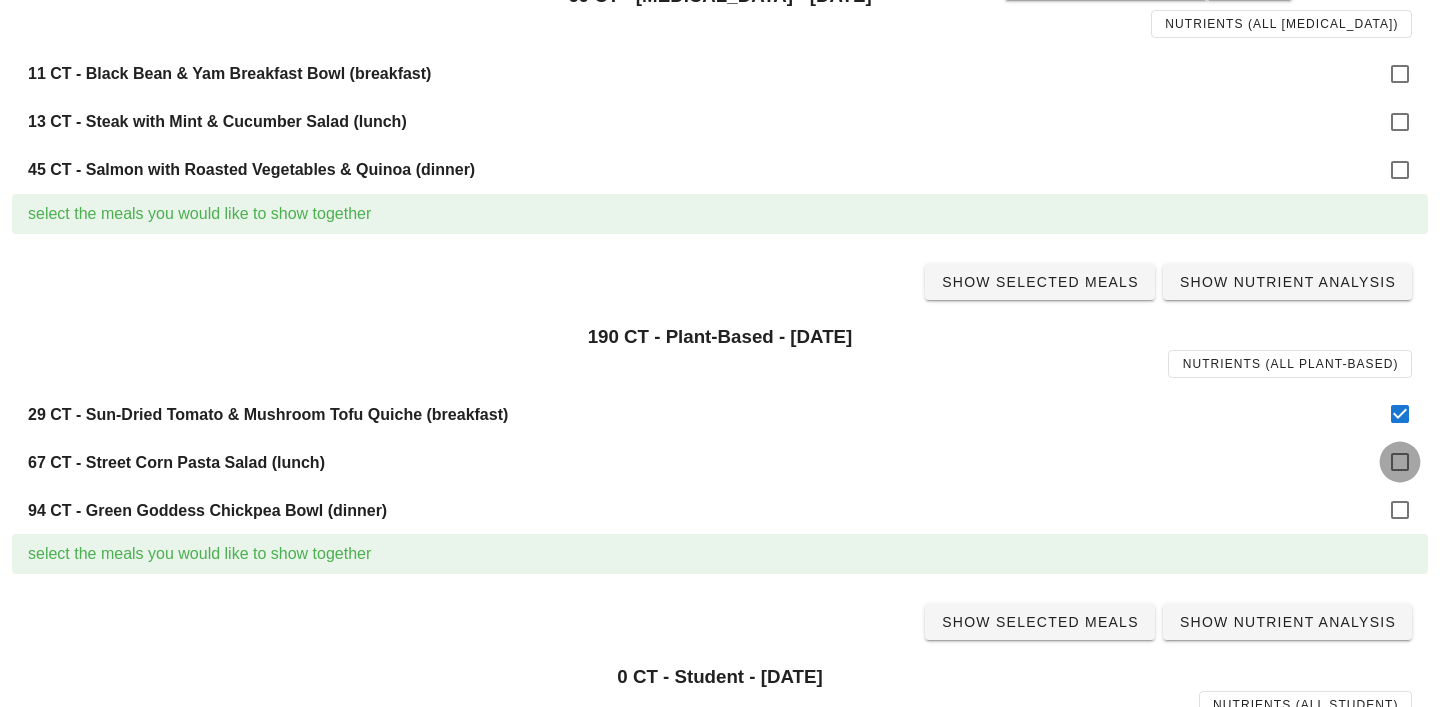 click at bounding box center (1400, 462) 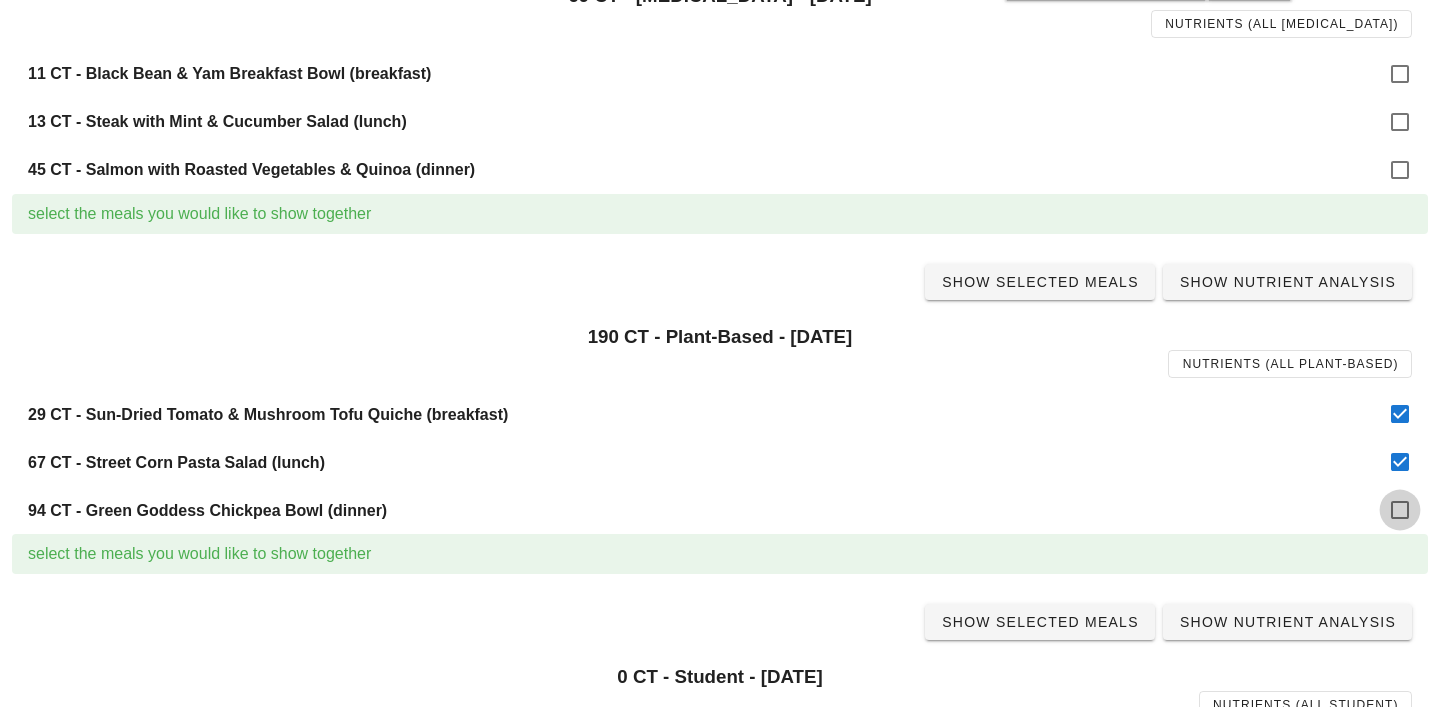 click at bounding box center [1400, 510] 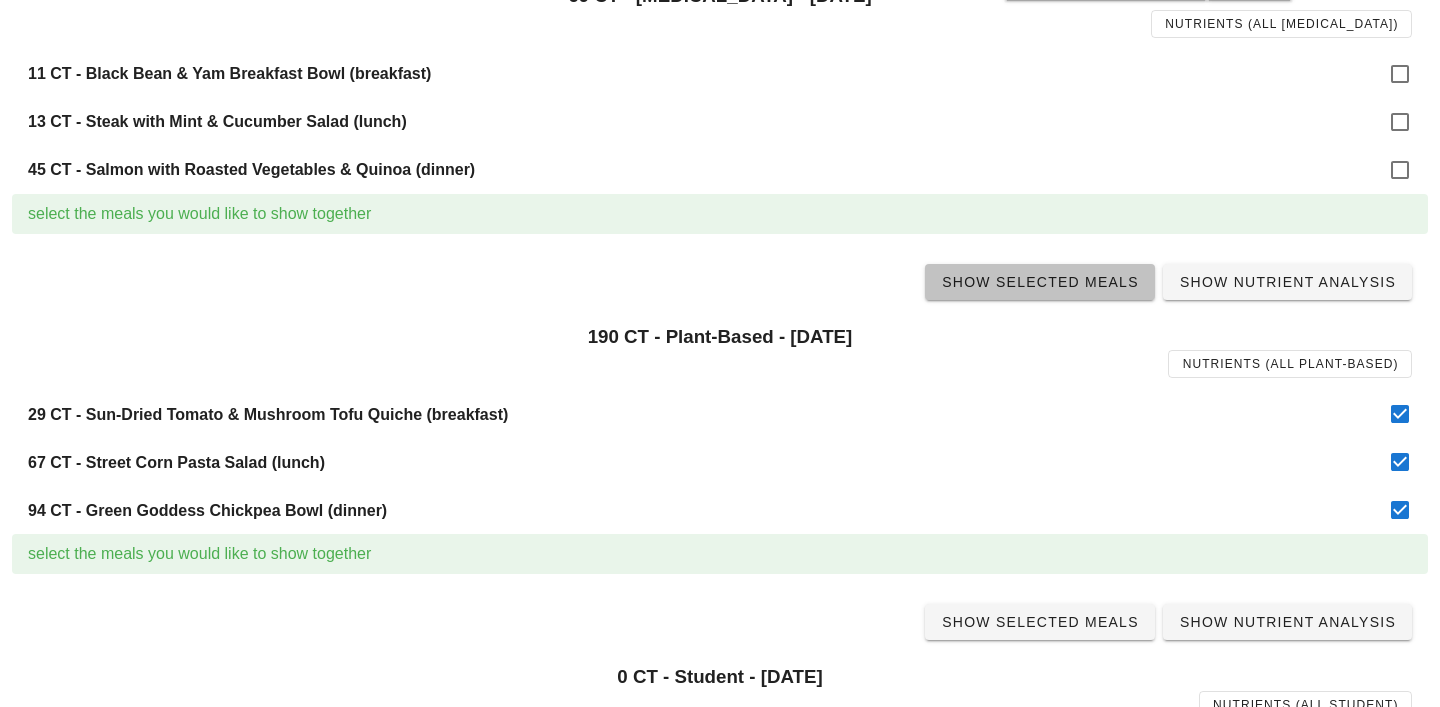 click on "Show Selected Meals" at bounding box center [1040, 282] 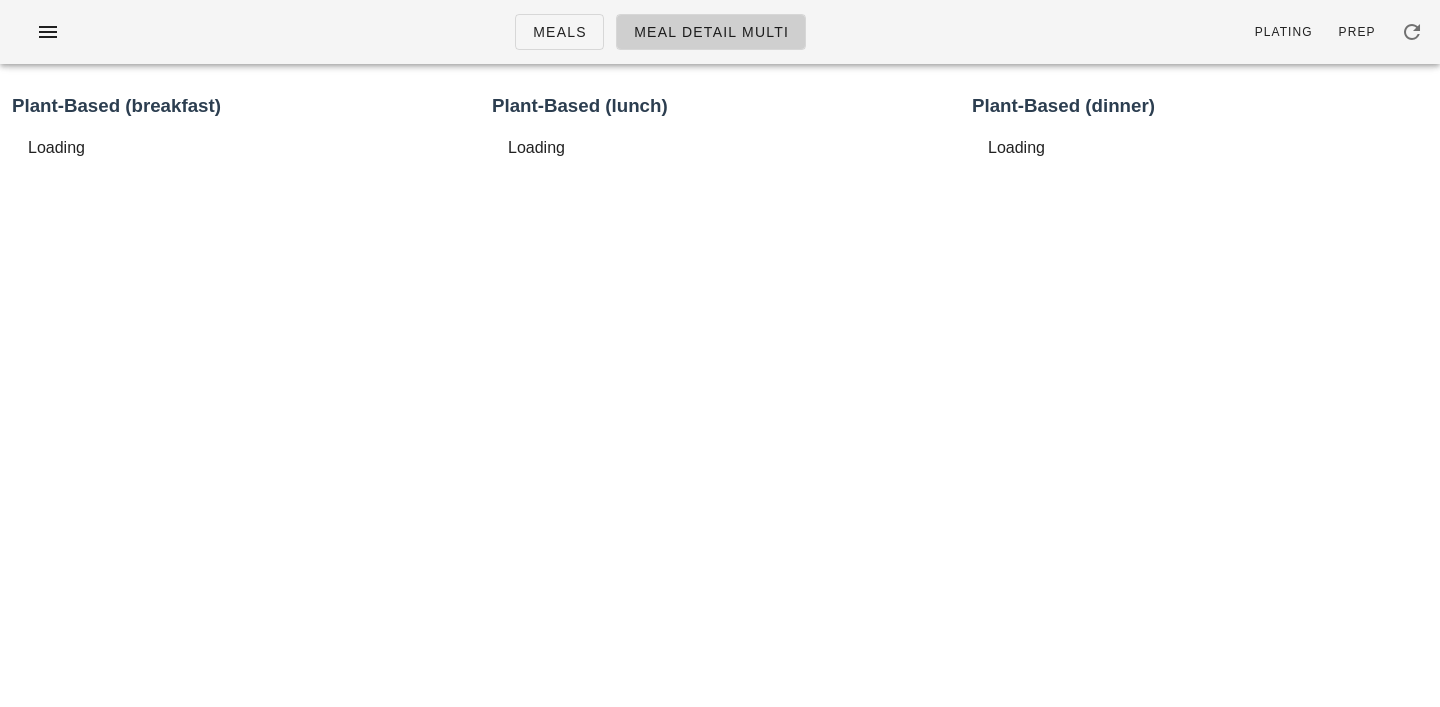 scroll, scrollTop: 0, scrollLeft: 0, axis: both 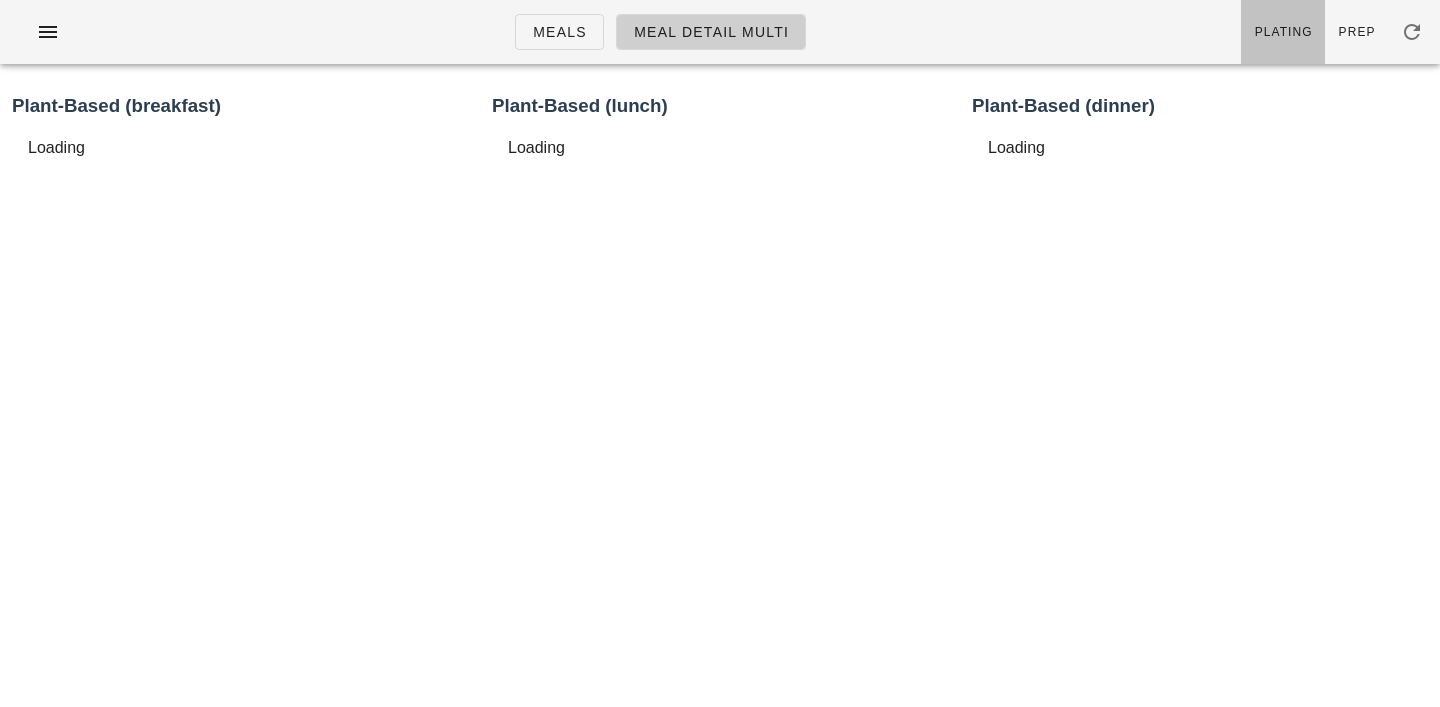click on "Plating" at bounding box center [1283, 32] 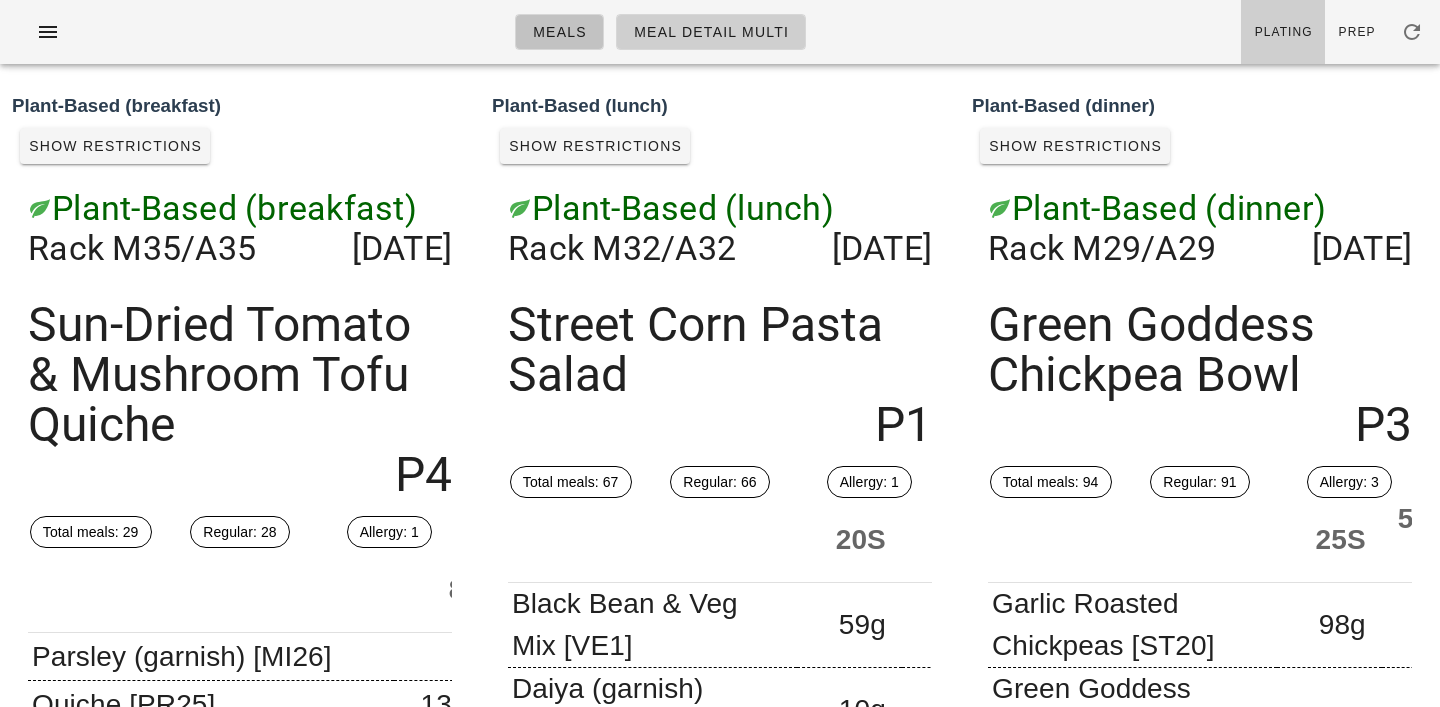 click on "Meals" at bounding box center (559, 32) 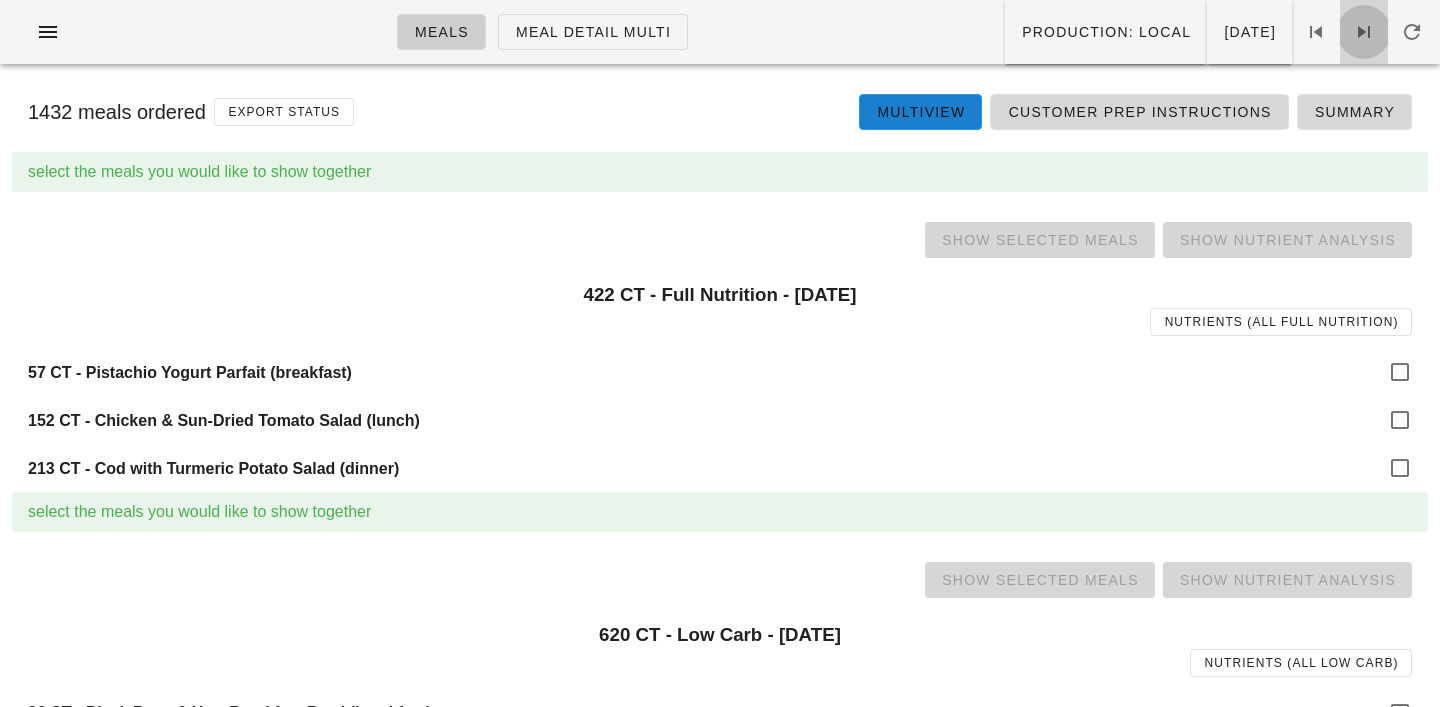 click at bounding box center [1364, 32] 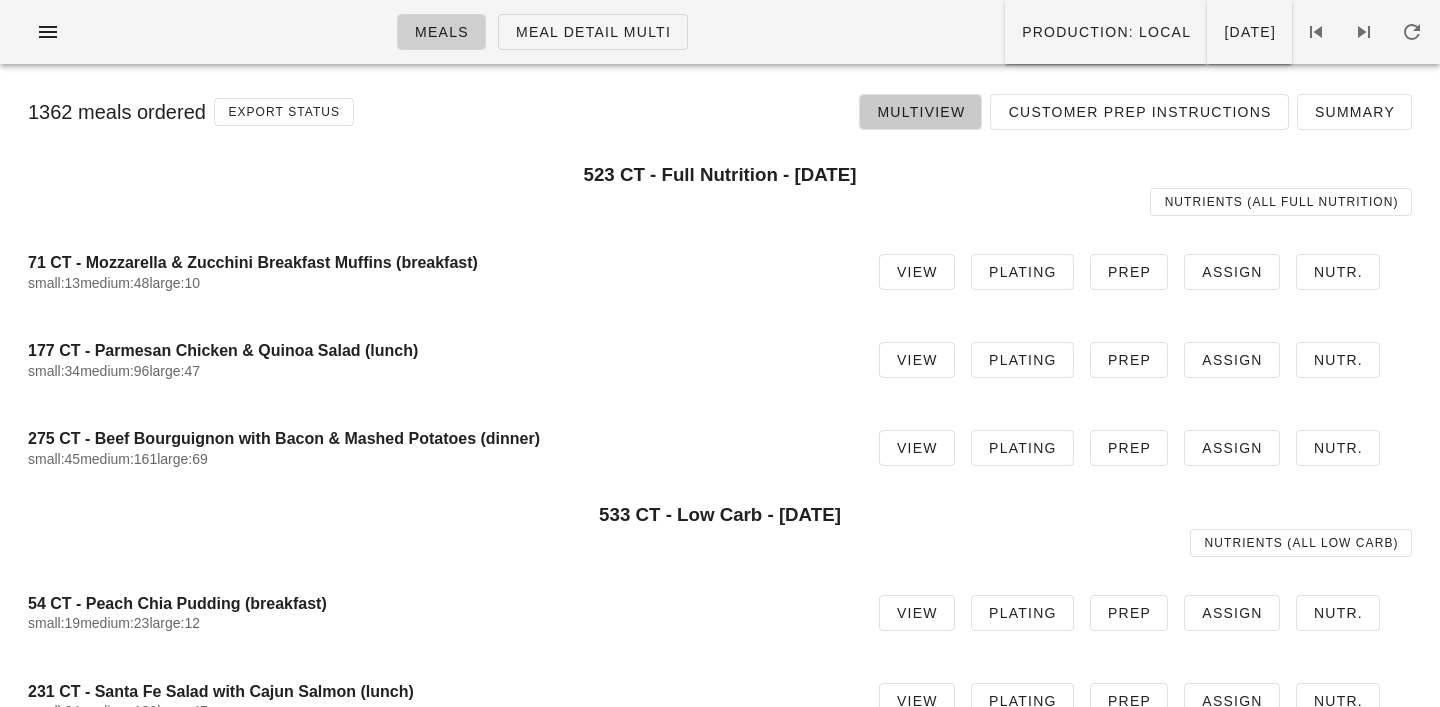 click on "Multiview" at bounding box center [920, 112] 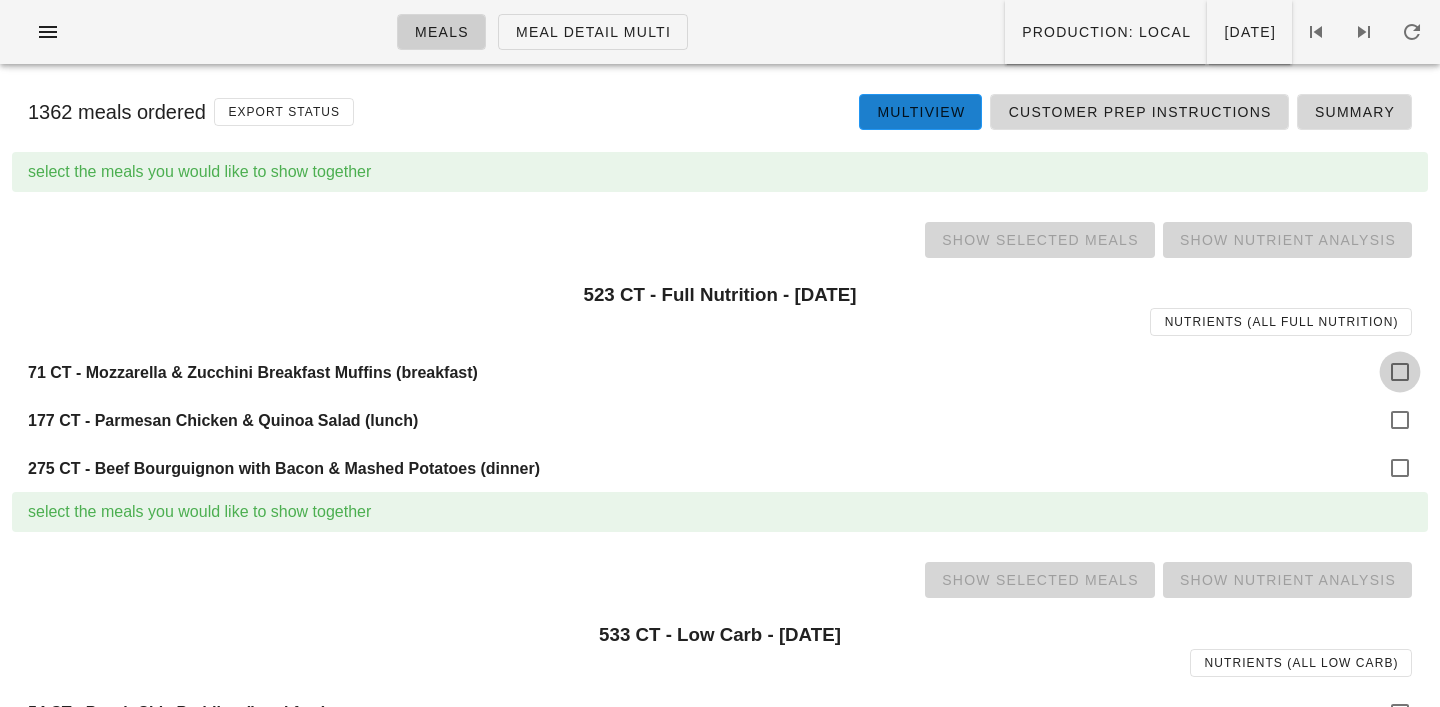 click at bounding box center (1400, 372) 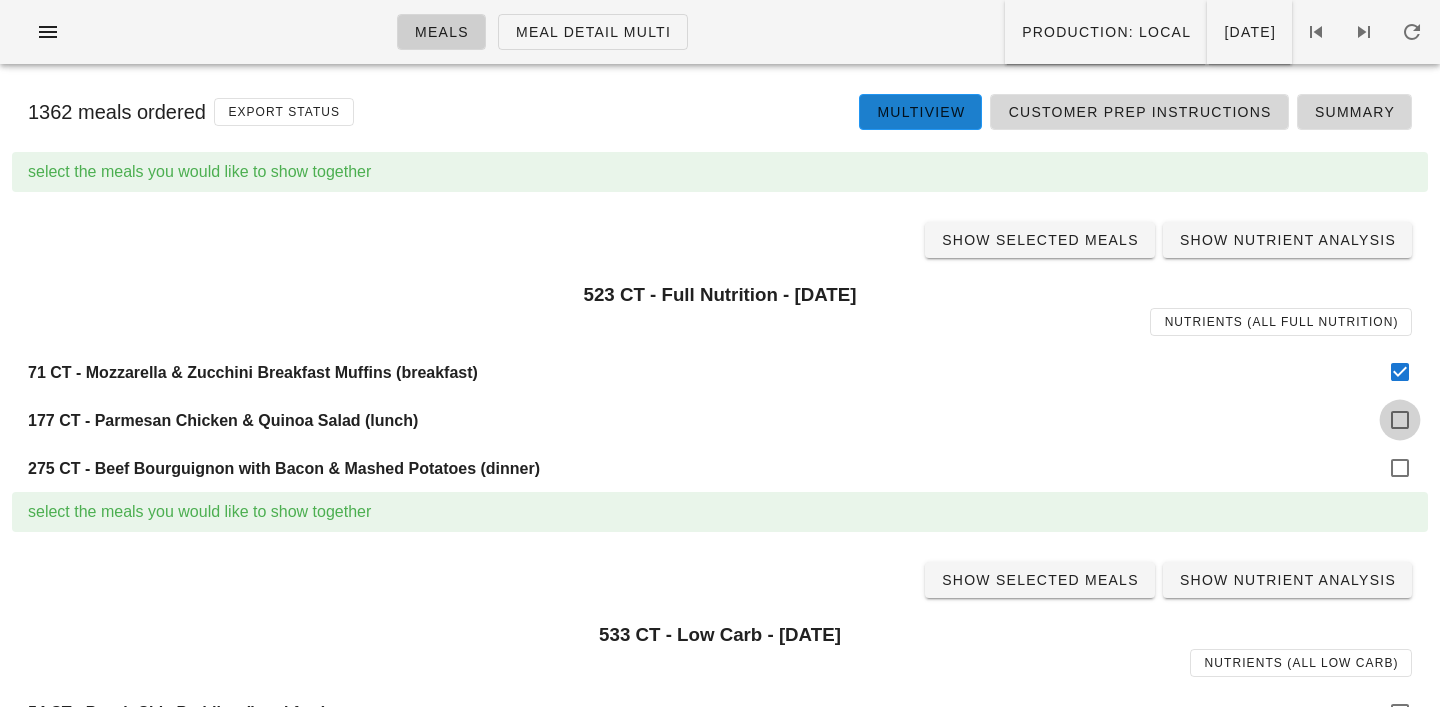 click at bounding box center [1400, 420] 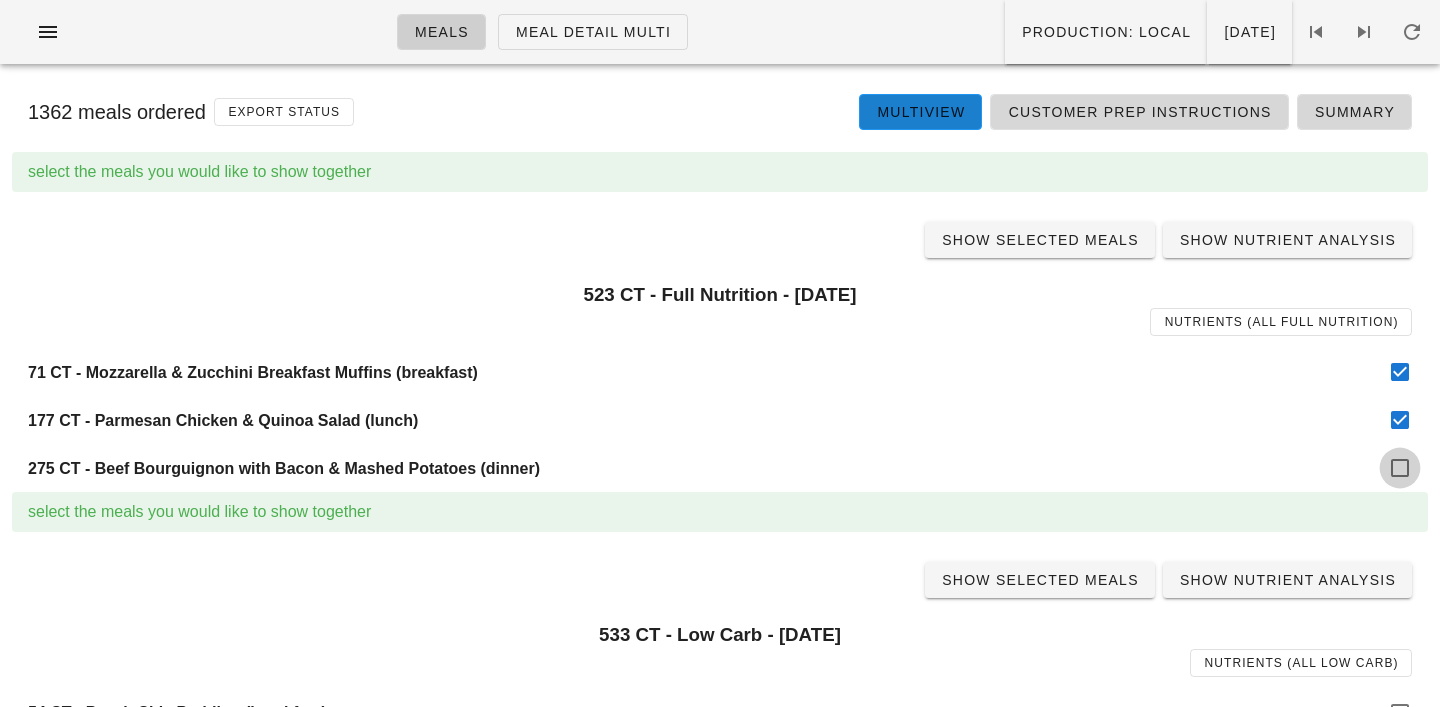 click at bounding box center (1400, 468) 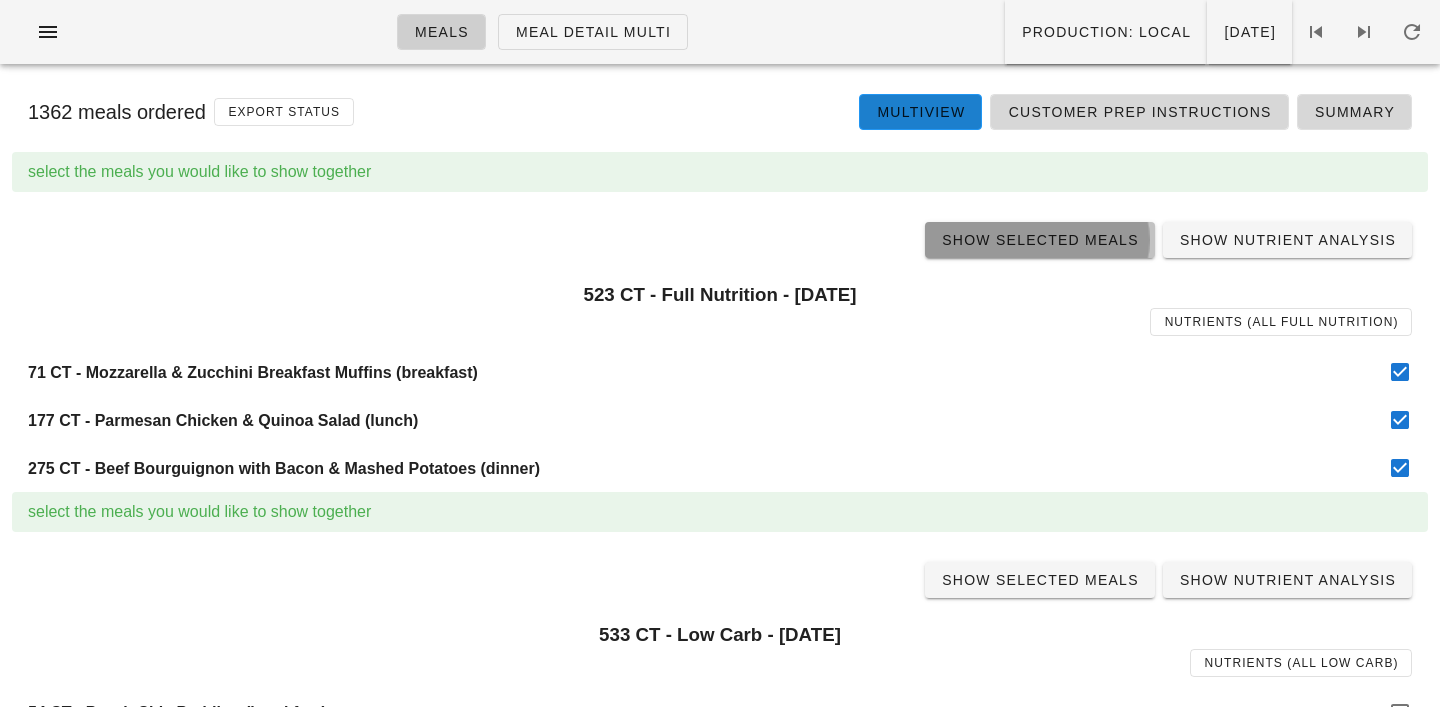 click on "Show Selected Meals" at bounding box center [1040, 240] 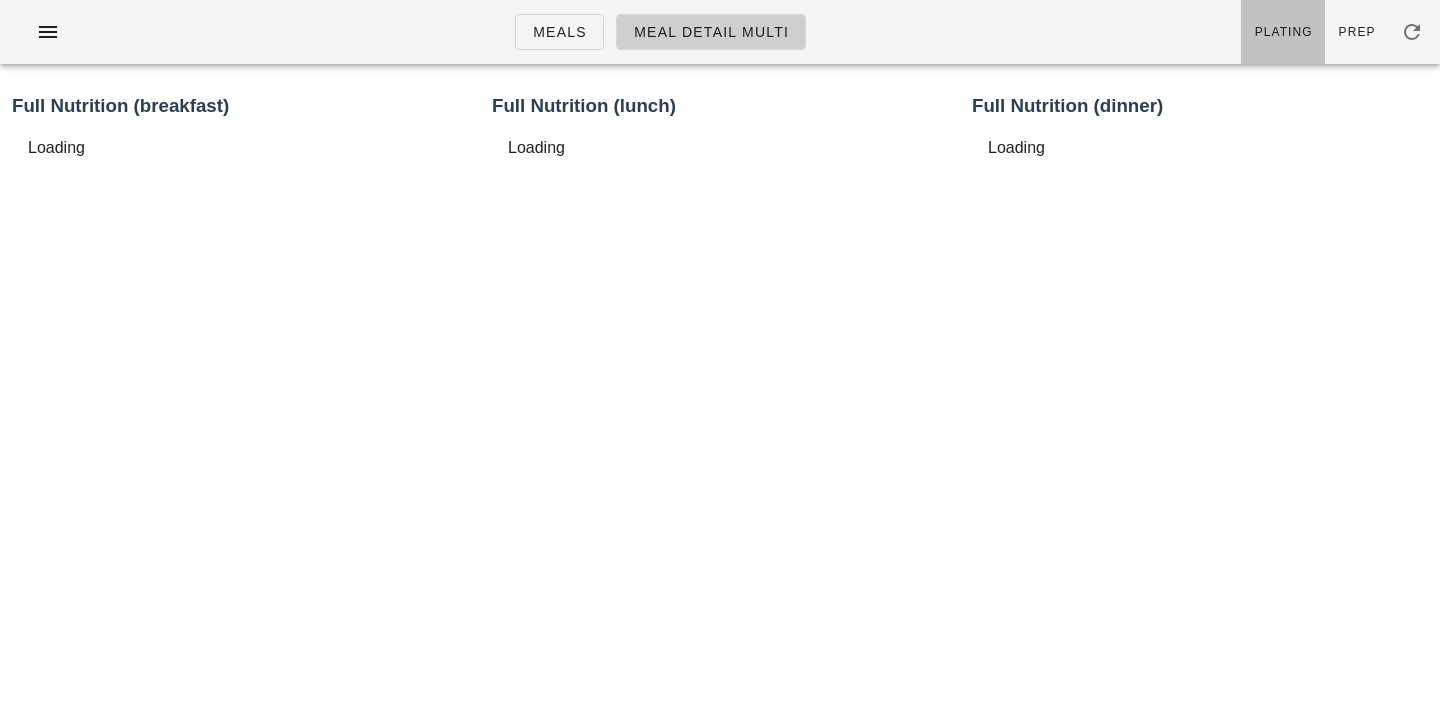 click on "Plating" at bounding box center (1283, 32) 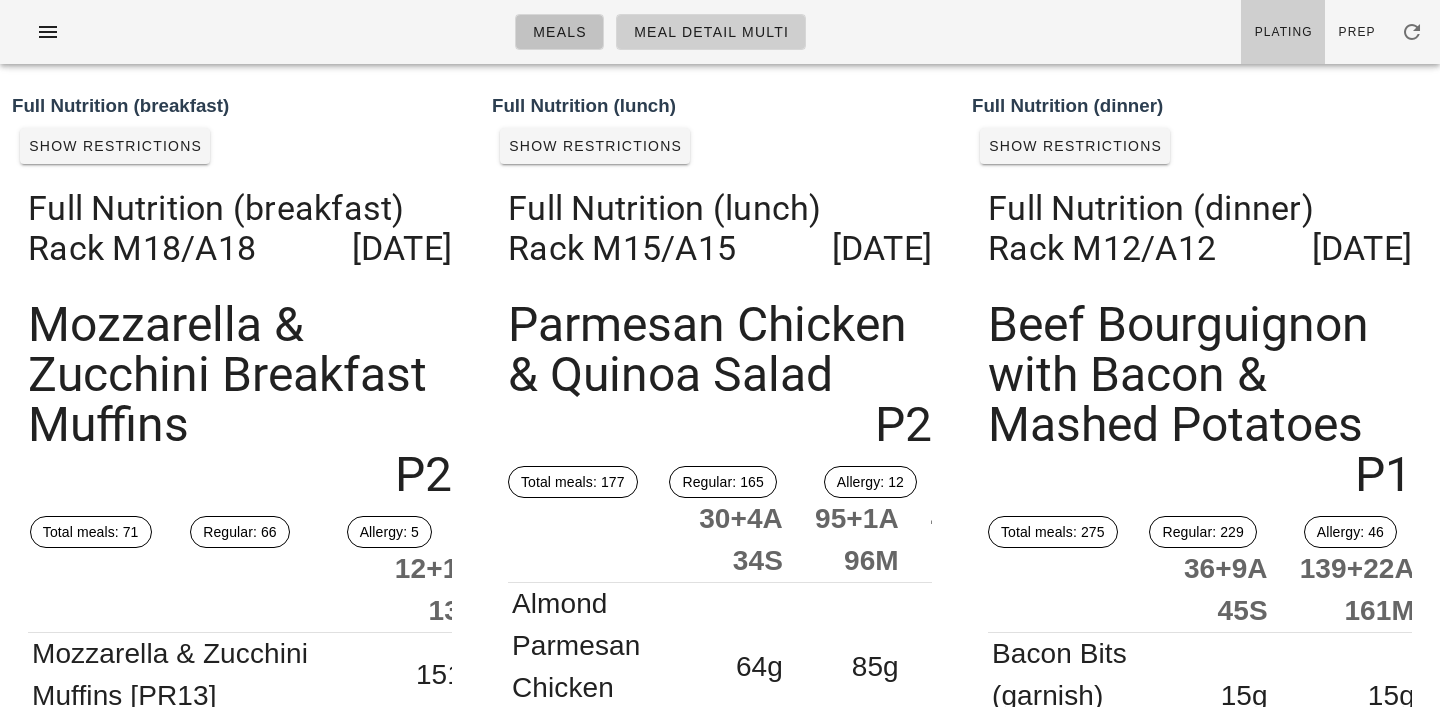 click on "Meals" at bounding box center (559, 32) 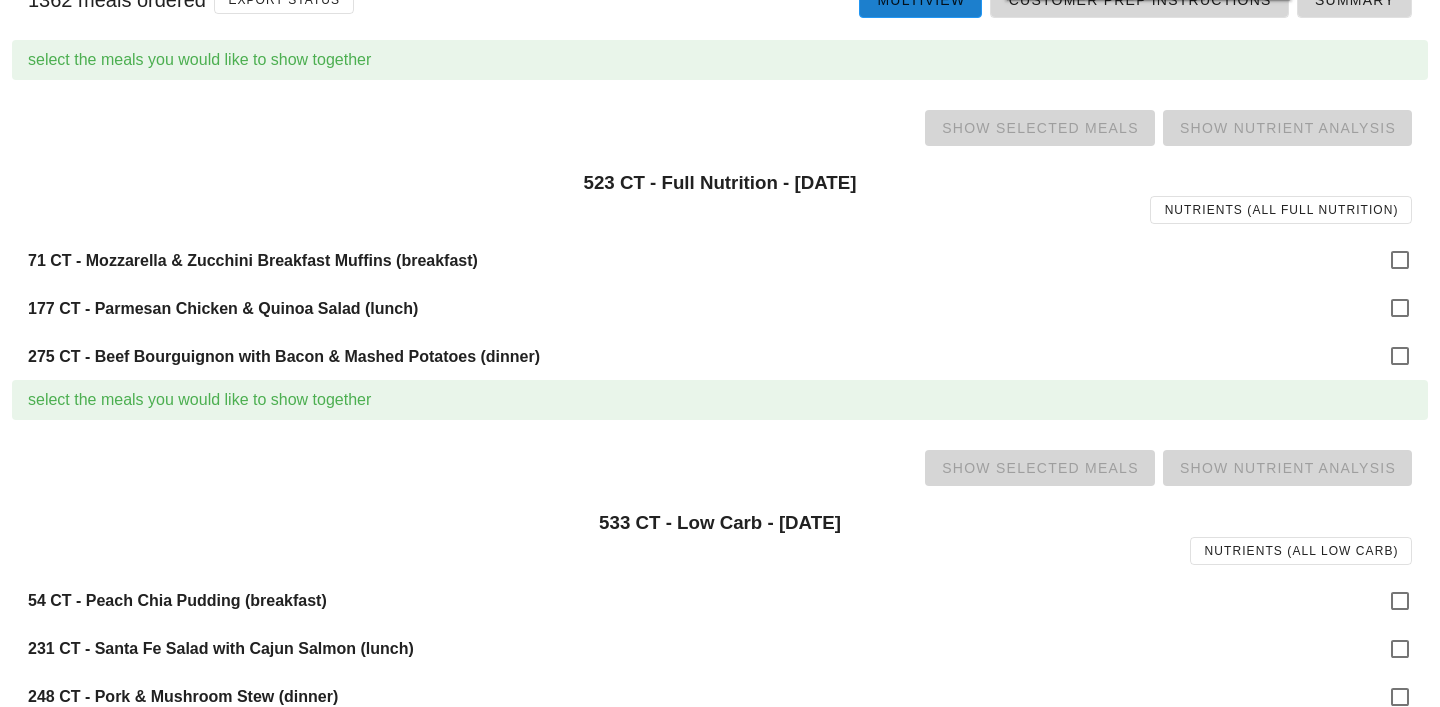 scroll, scrollTop: 212, scrollLeft: 0, axis: vertical 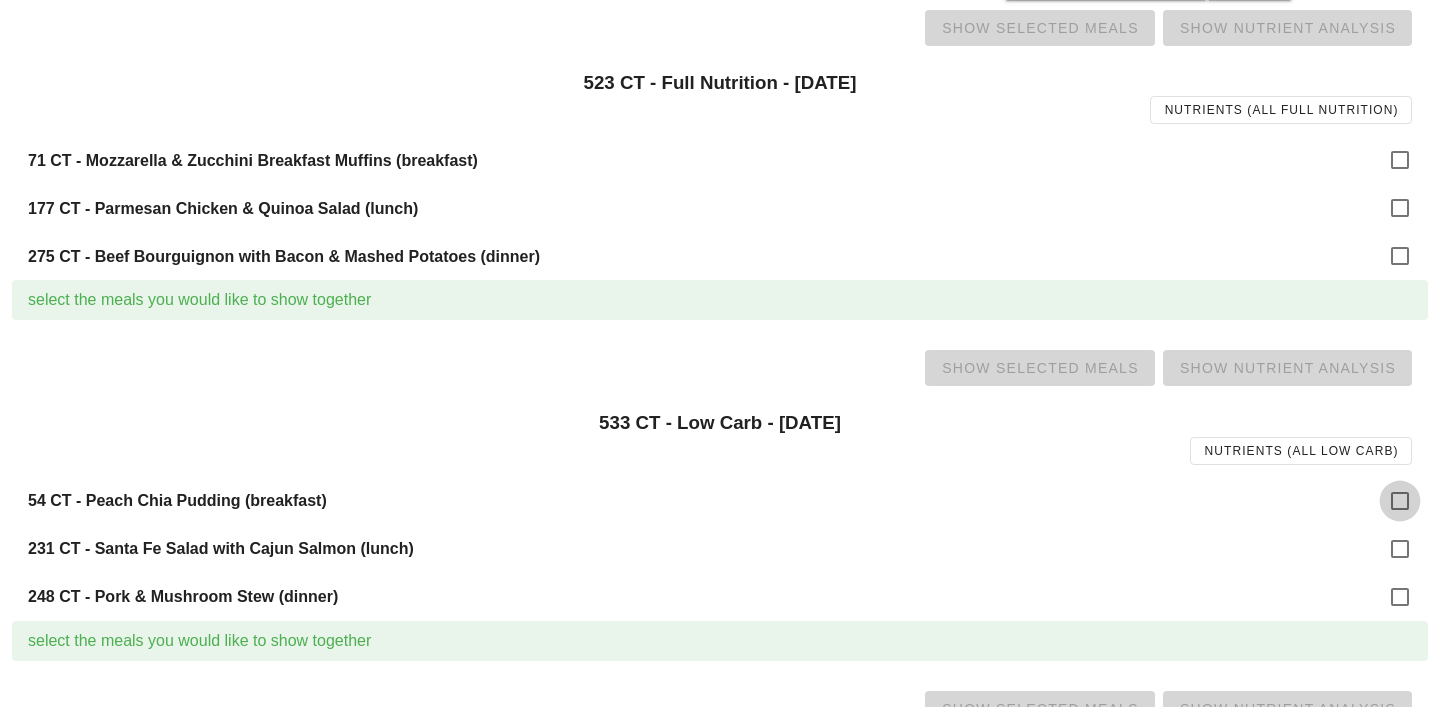 click at bounding box center (1400, 501) 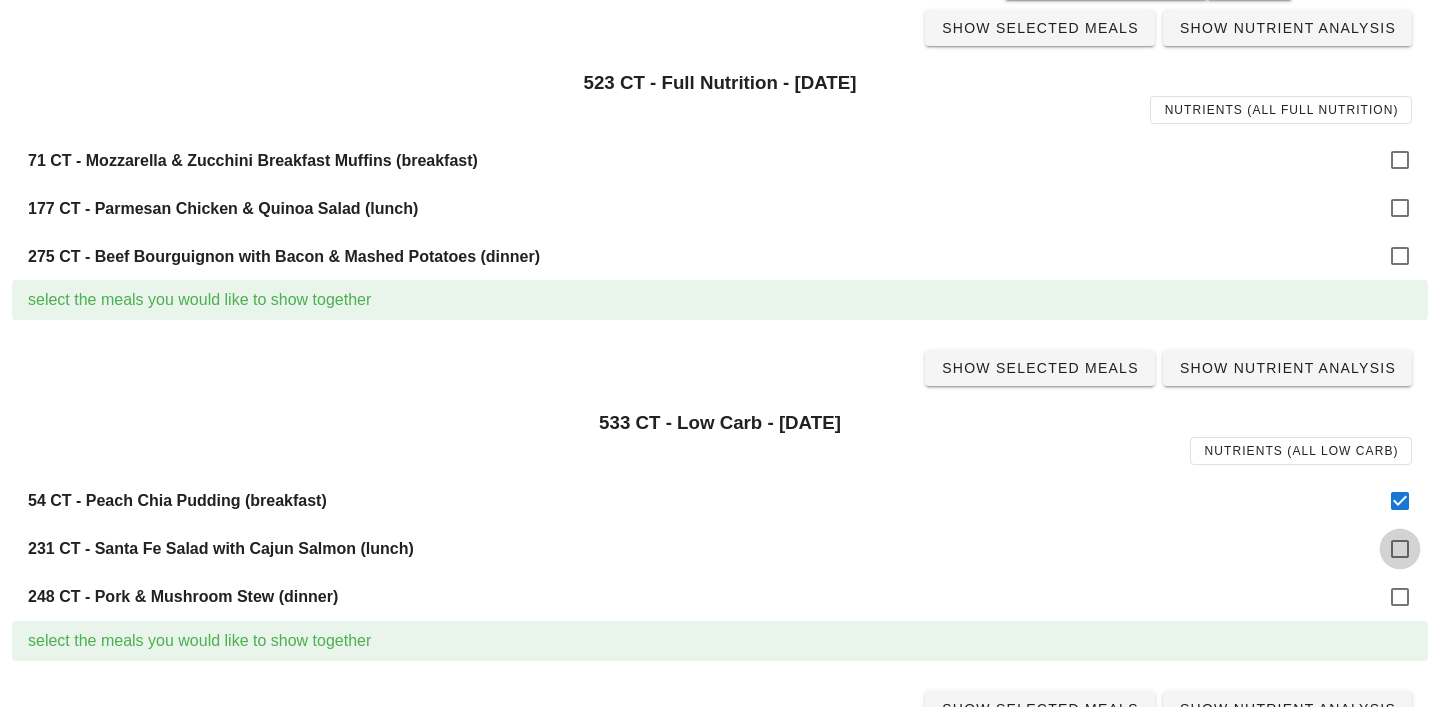 checkbox on "true" 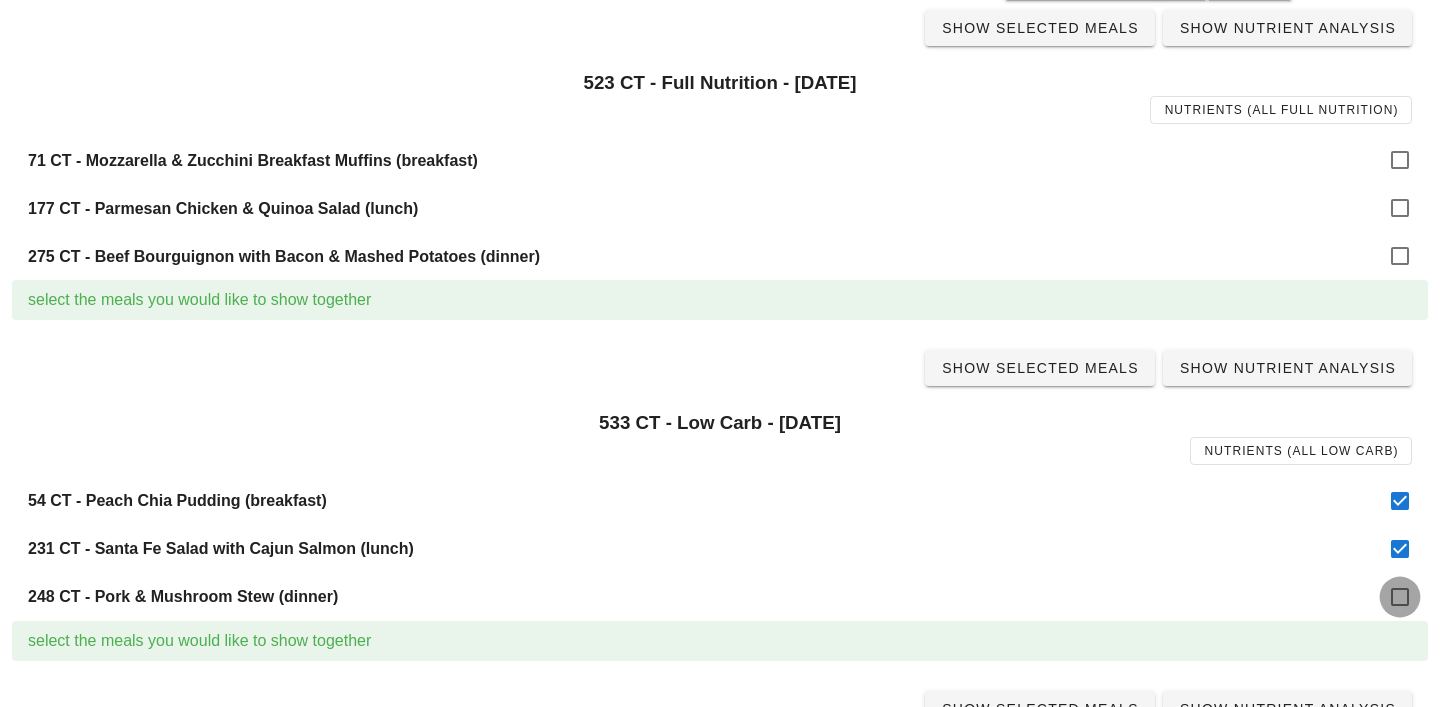 click at bounding box center (1400, 597) 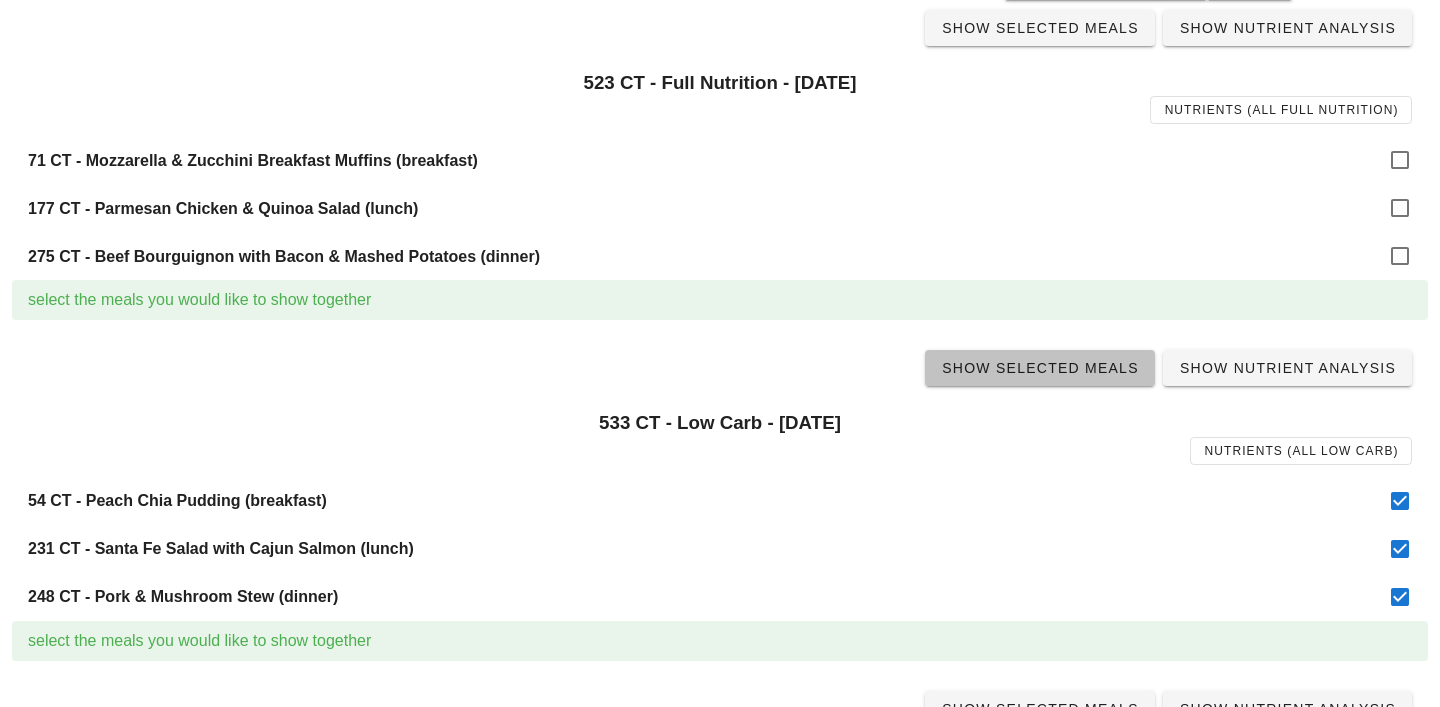 click on "Show Selected Meals" at bounding box center [1040, 368] 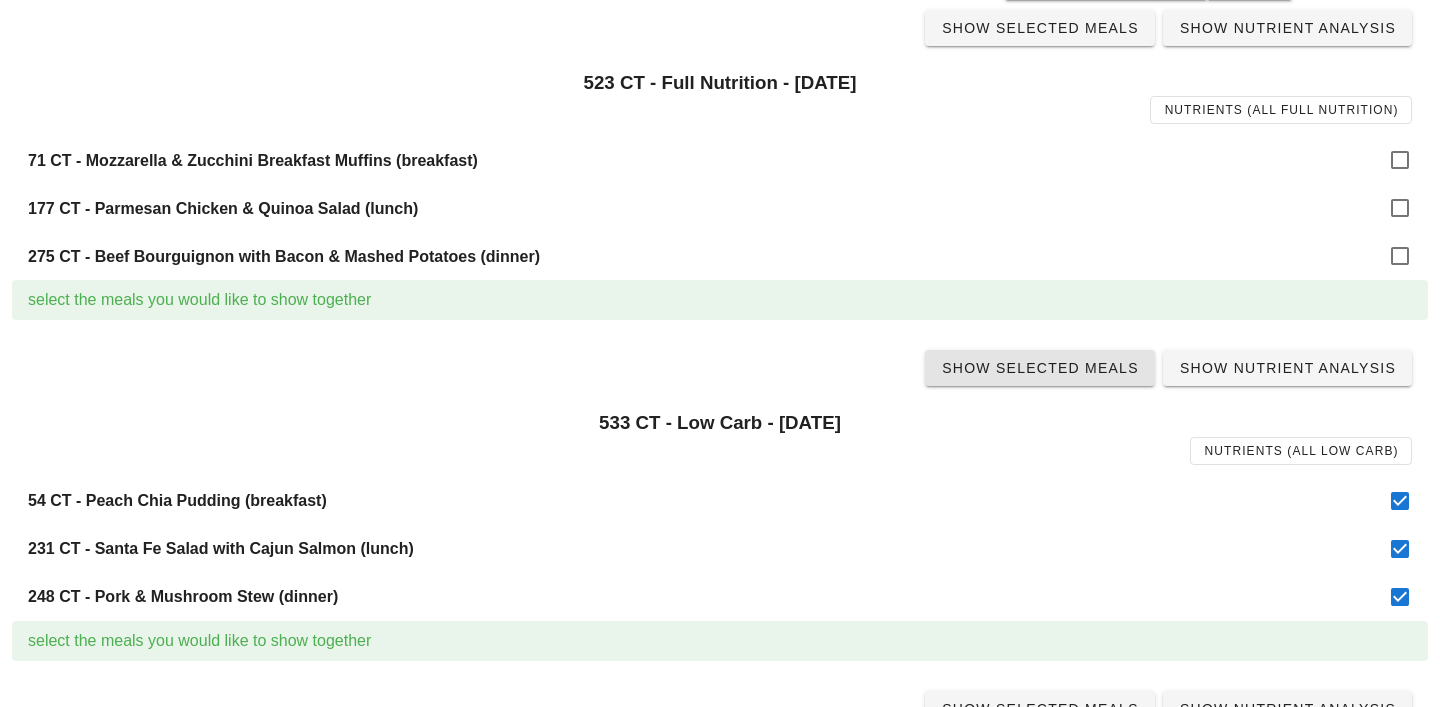 scroll, scrollTop: 0, scrollLeft: 0, axis: both 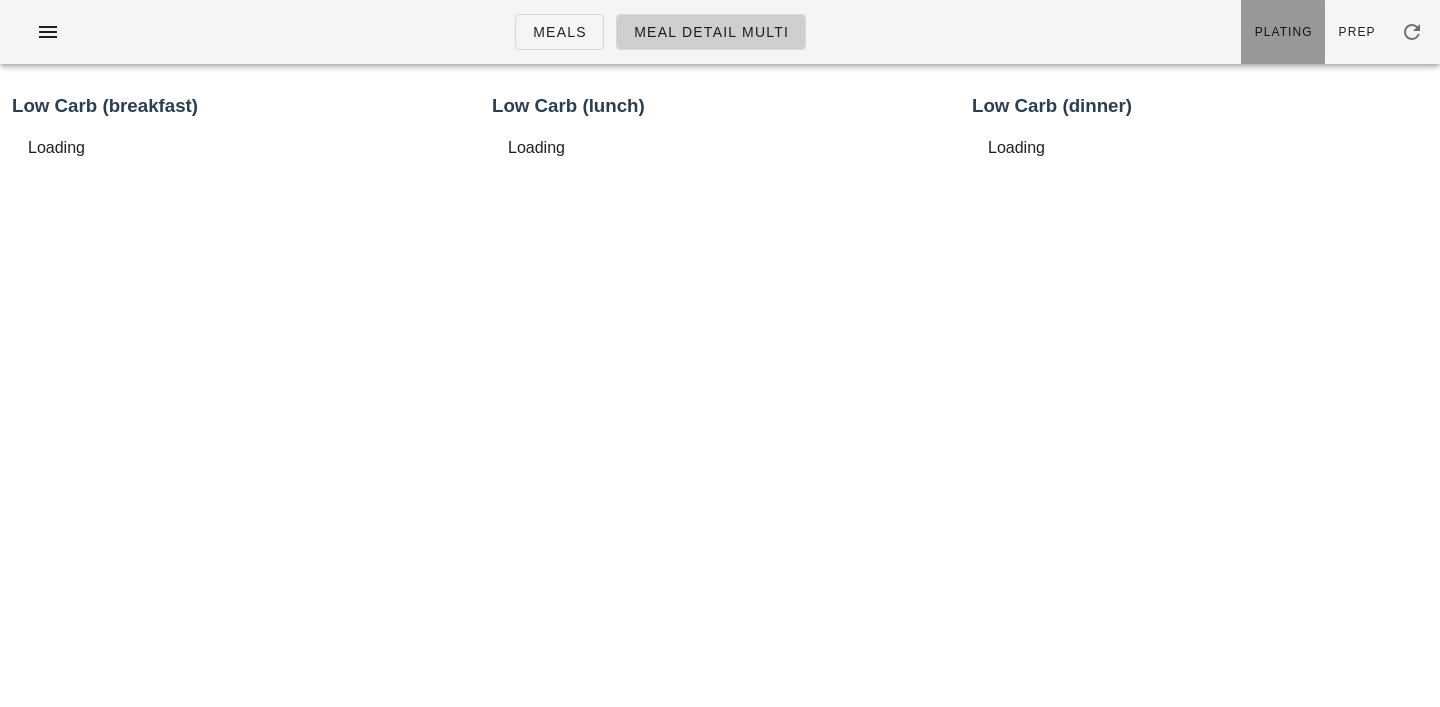 click on "Plating" at bounding box center [1283, 32] 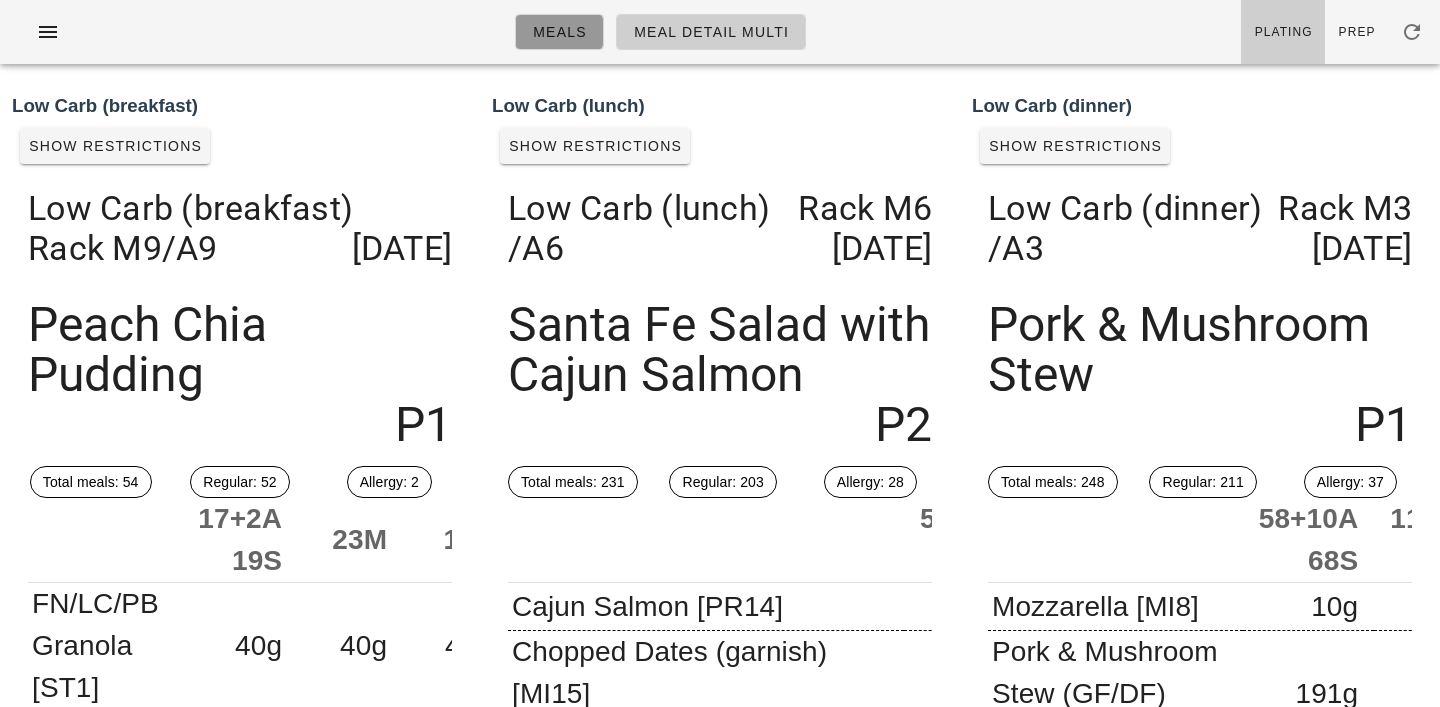 click on "Meals" at bounding box center (559, 32) 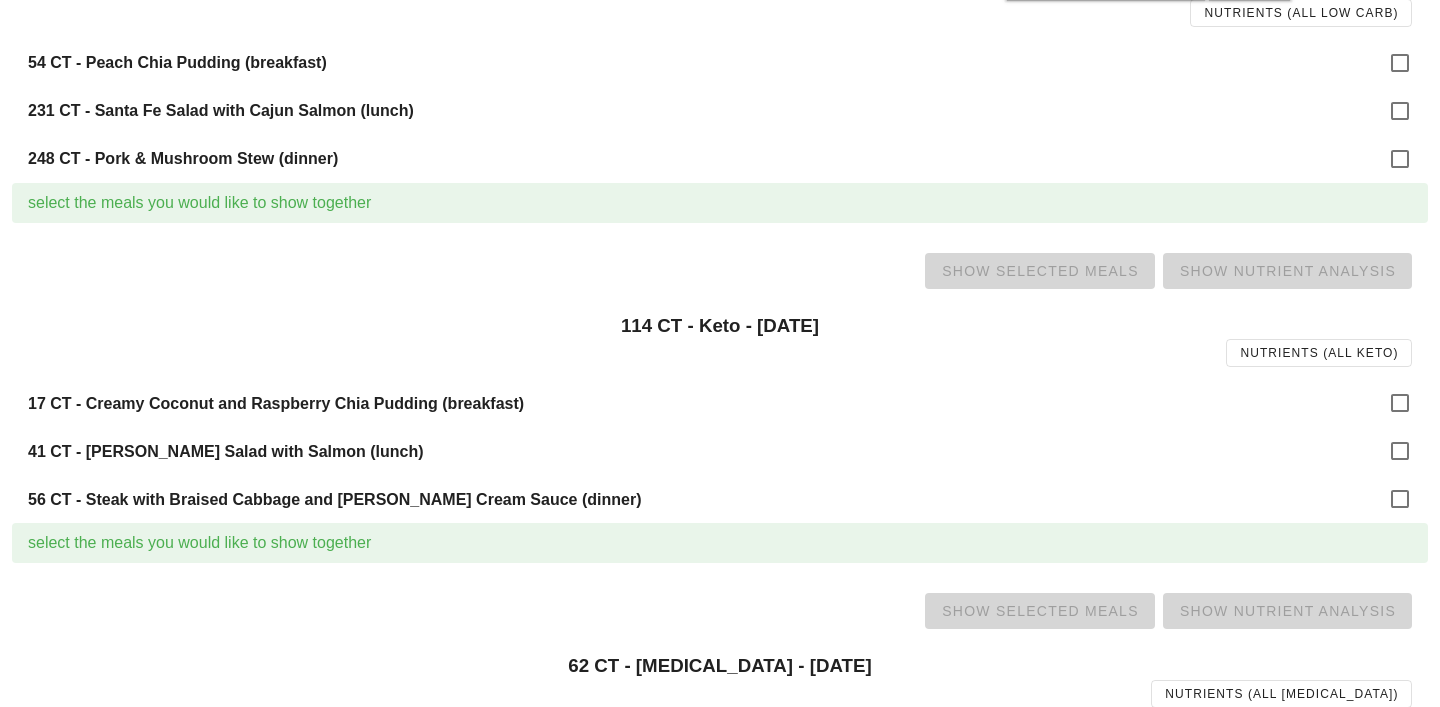 scroll, scrollTop: 684, scrollLeft: 0, axis: vertical 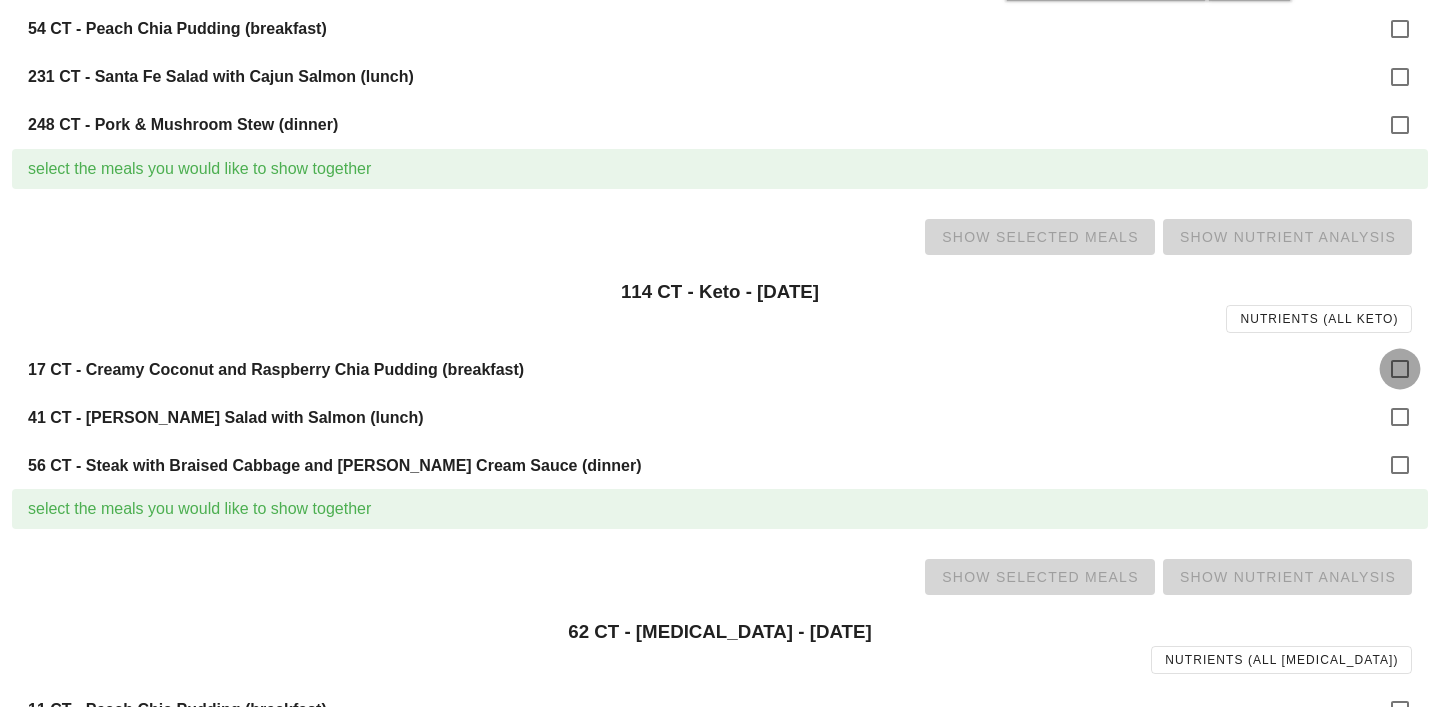 click at bounding box center [1400, 369] 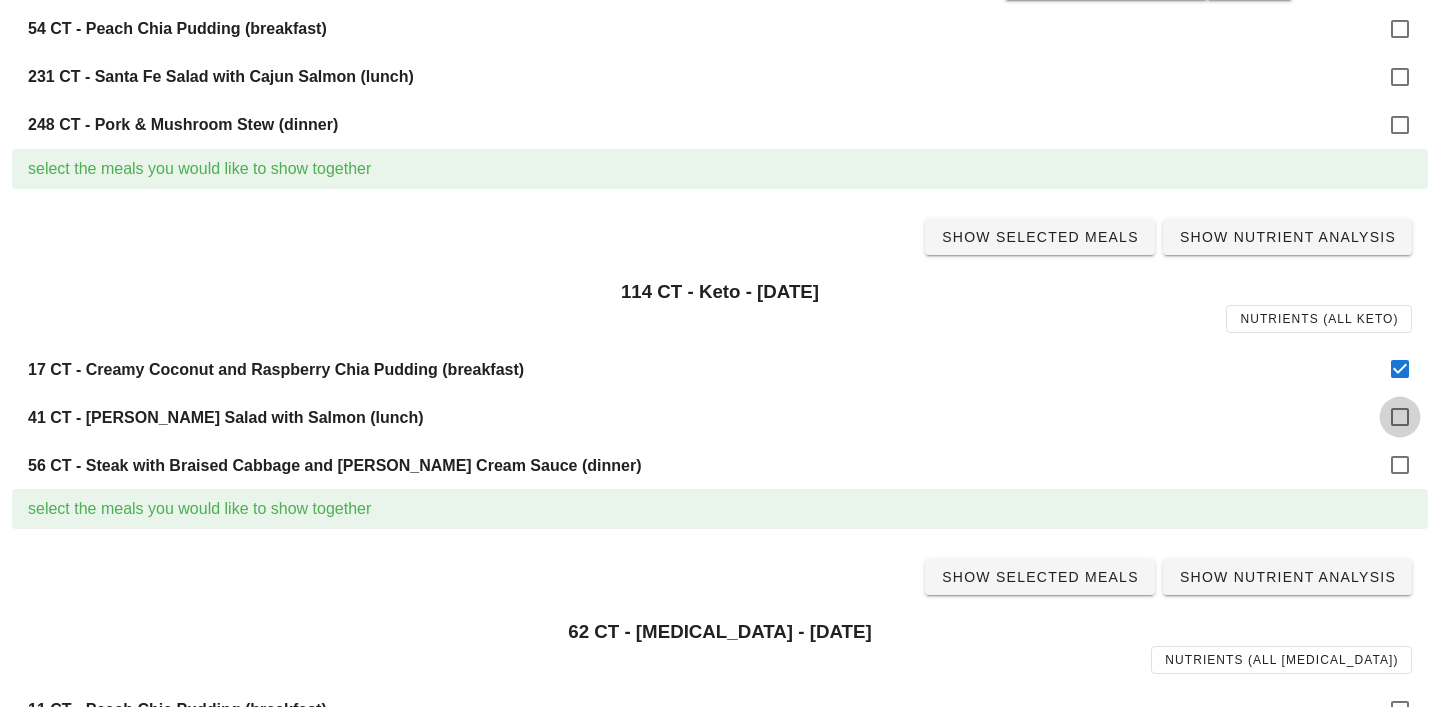 click at bounding box center (1400, 417) 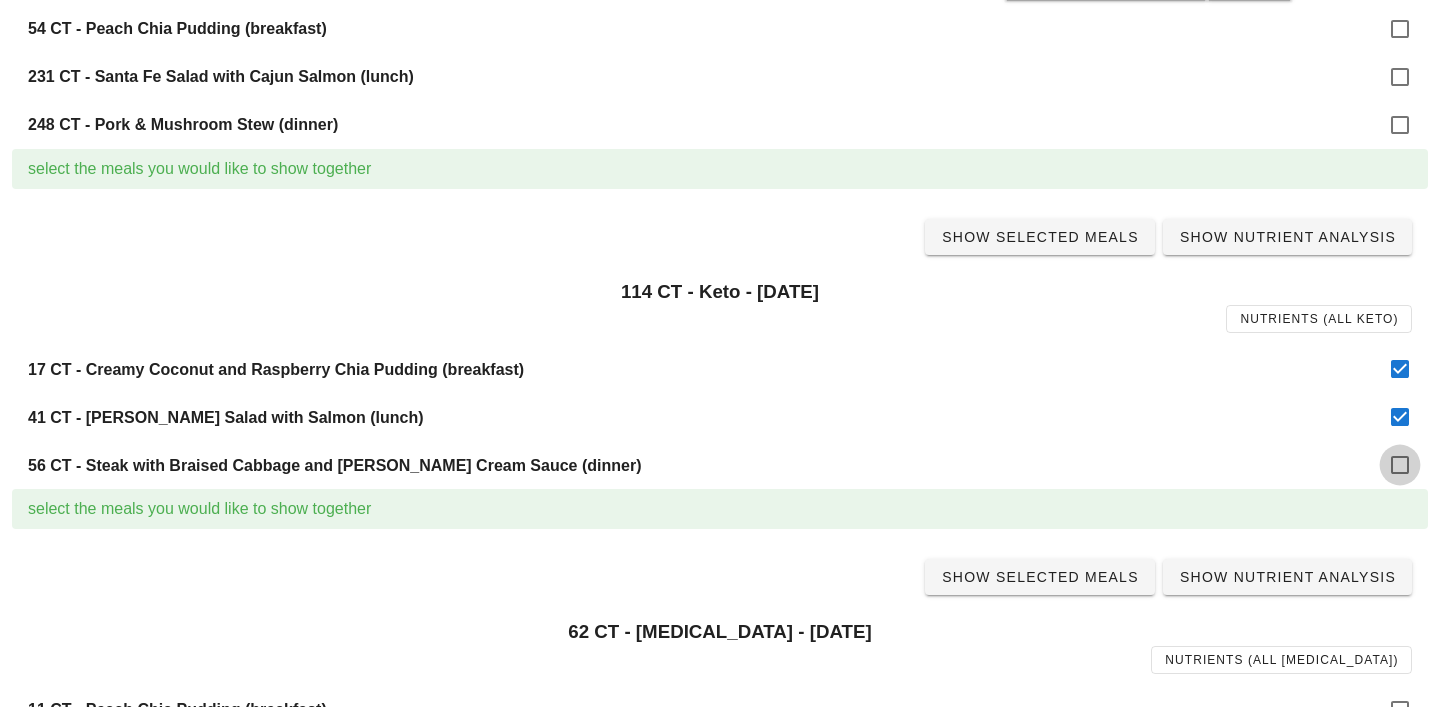 click at bounding box center [1400, 465] 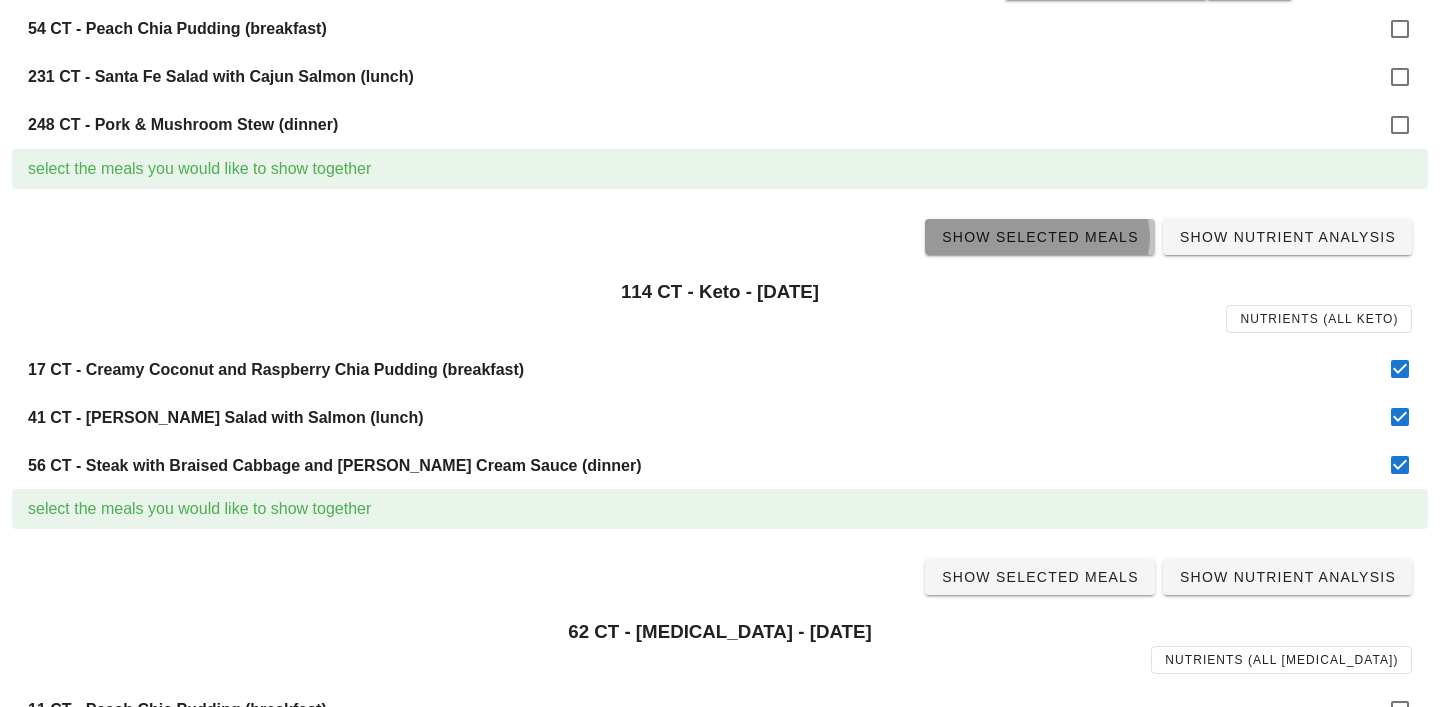 click on "Show Selected Meals" at bounding box center [1040, 237] 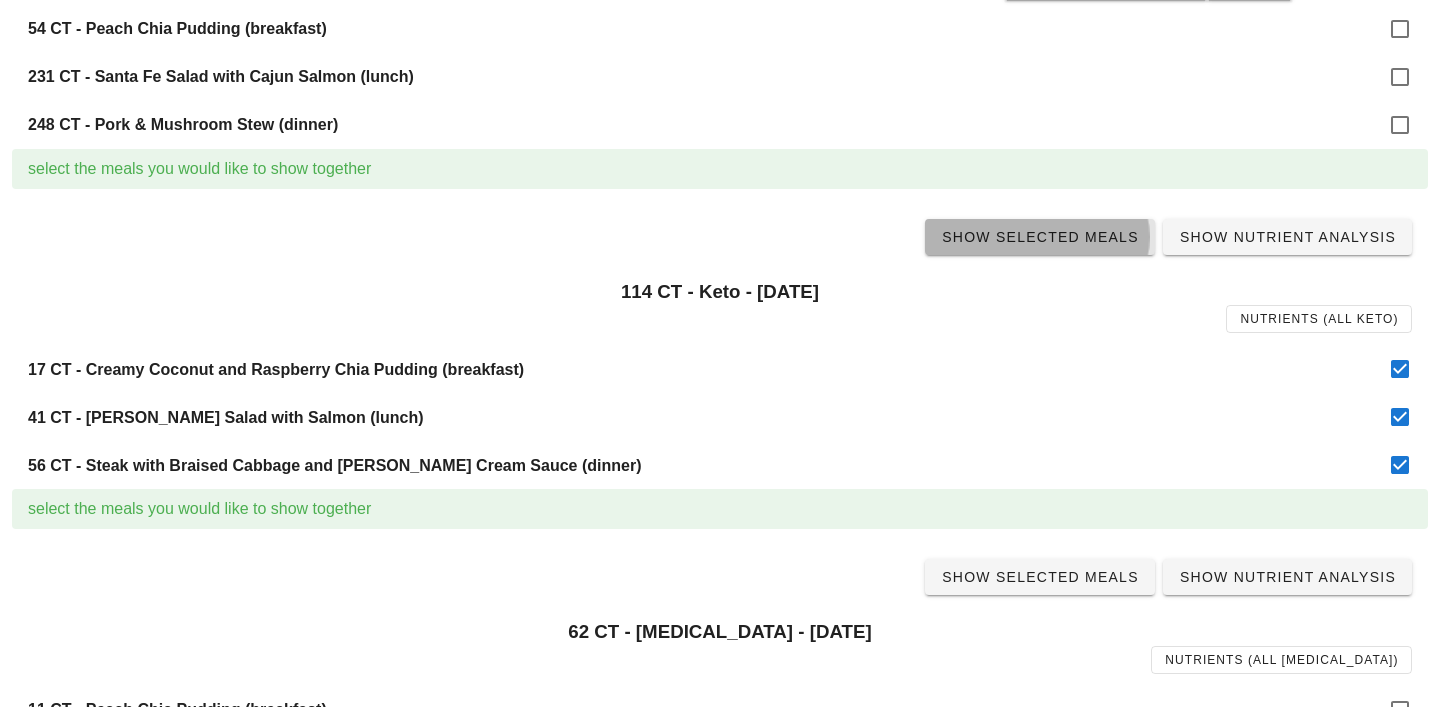 scroll, scrollTop: 0, scrollLeft: 0, axis: both 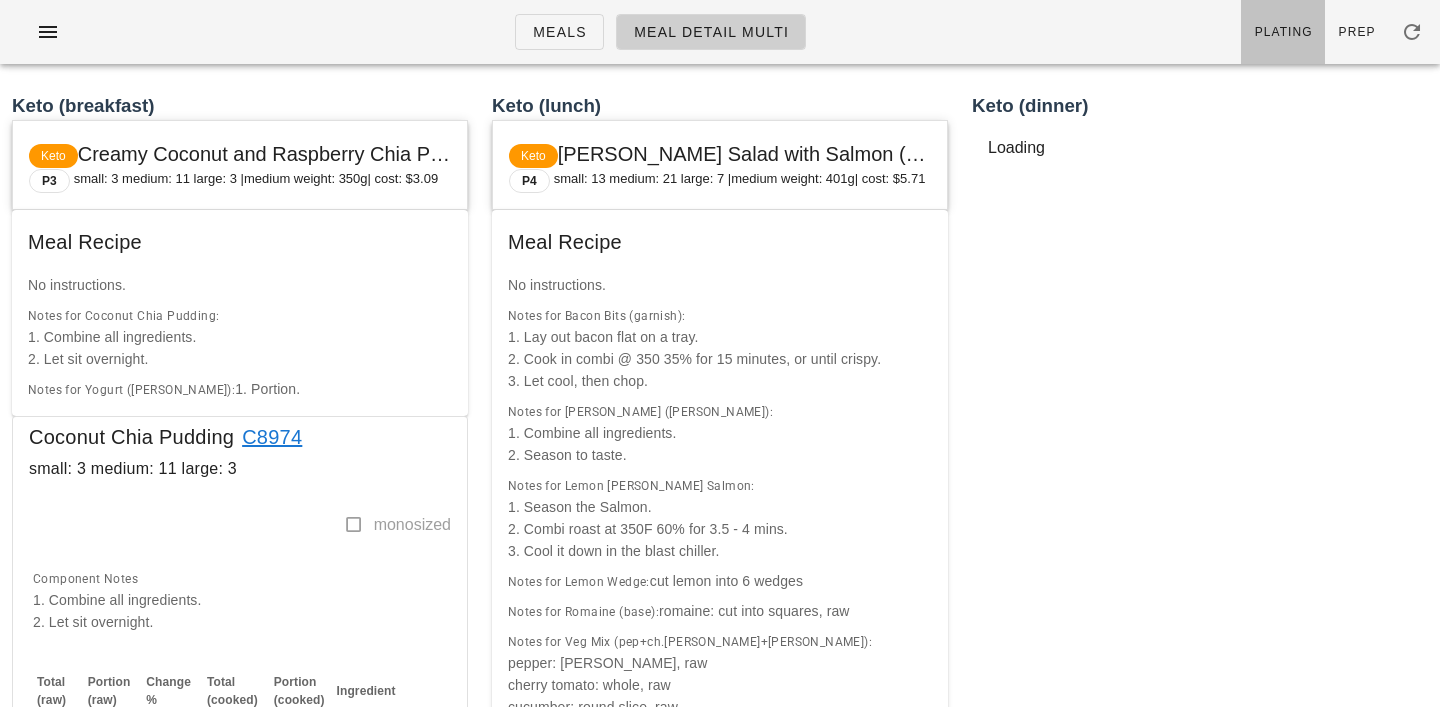 click on "Plating" at bounding box center [1283, 32] 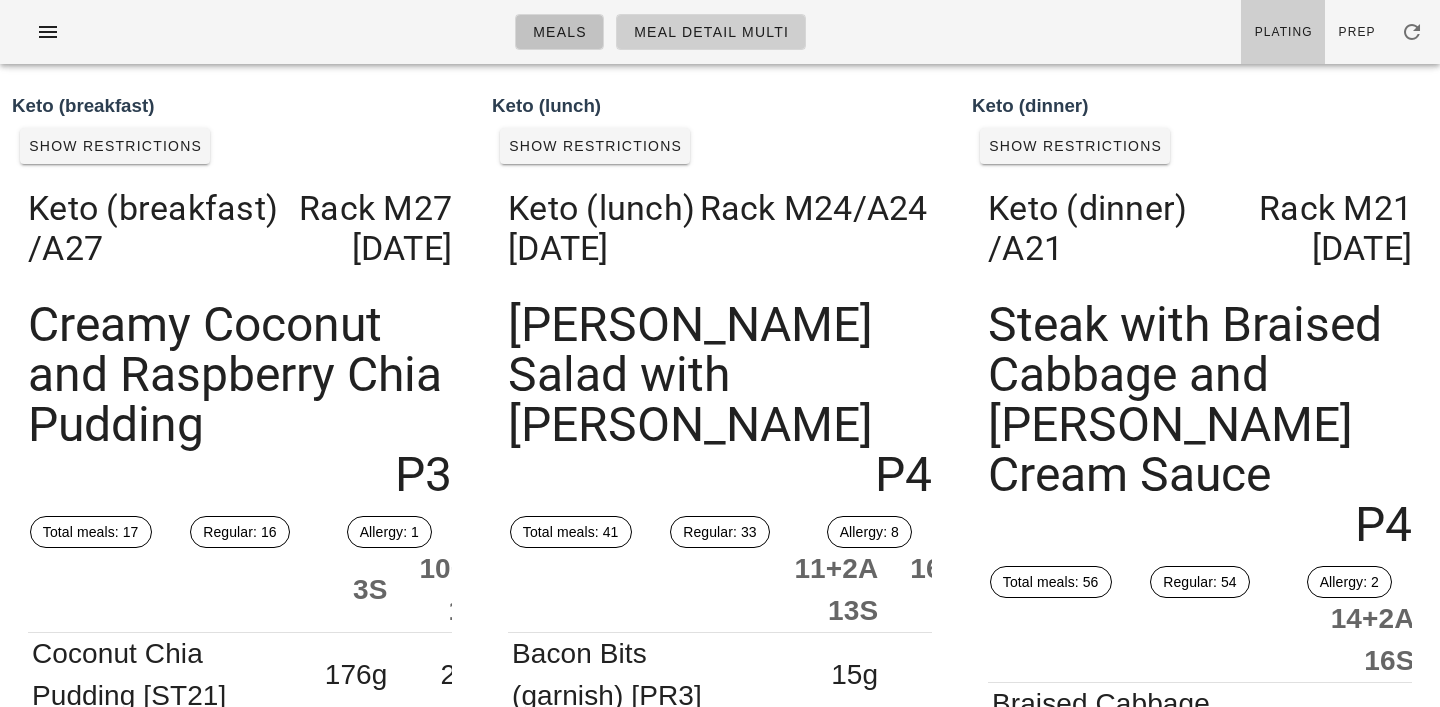 click on "Meals" at bounding box center (559, 32) 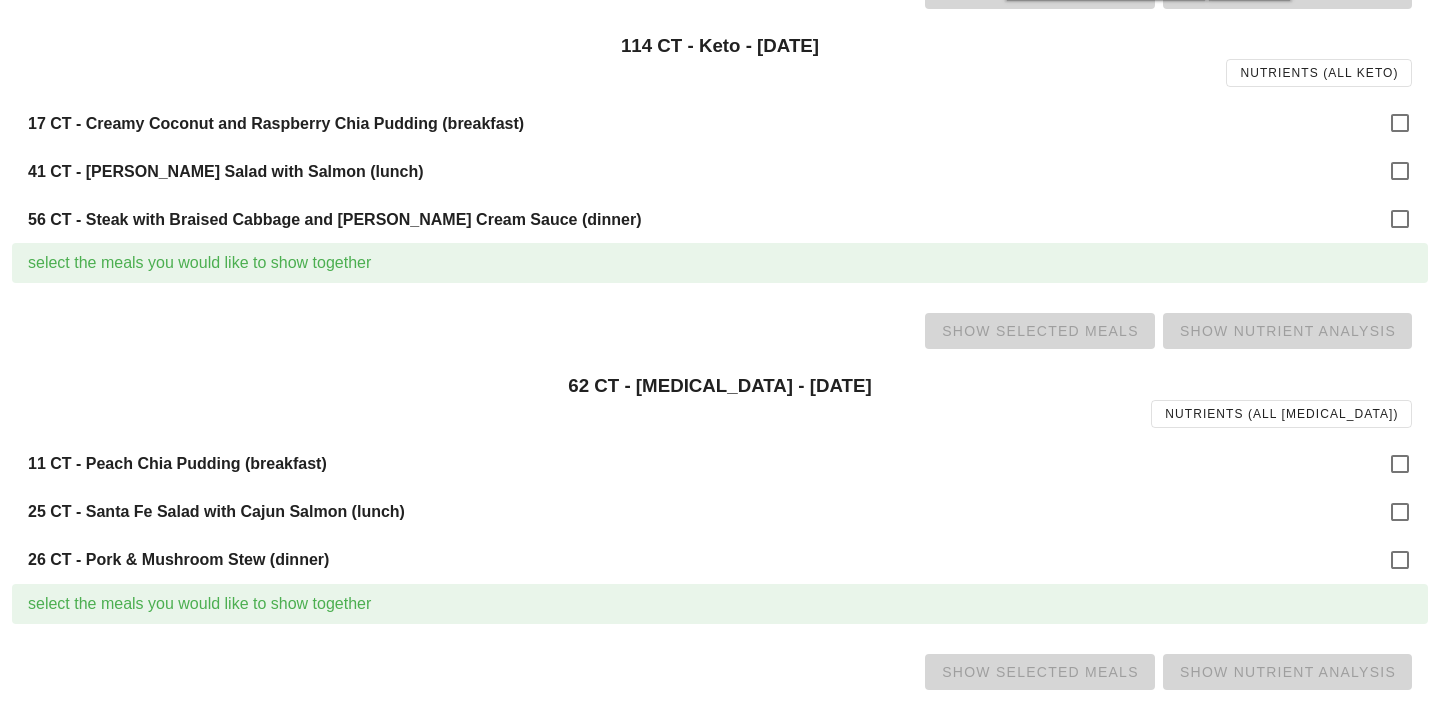scroll, scrollTop: 960, scrollLeft: 0, axis: vertical 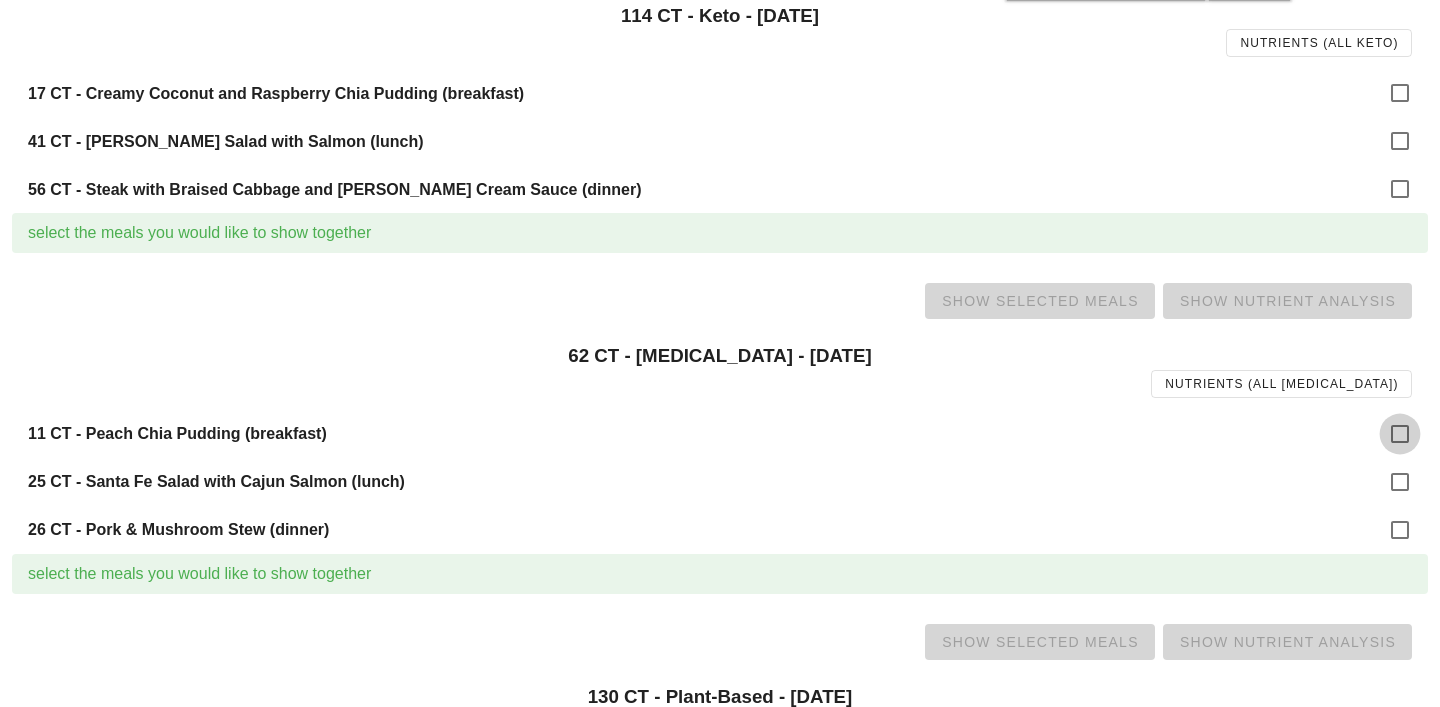 click at bounding box center (1400, 434) 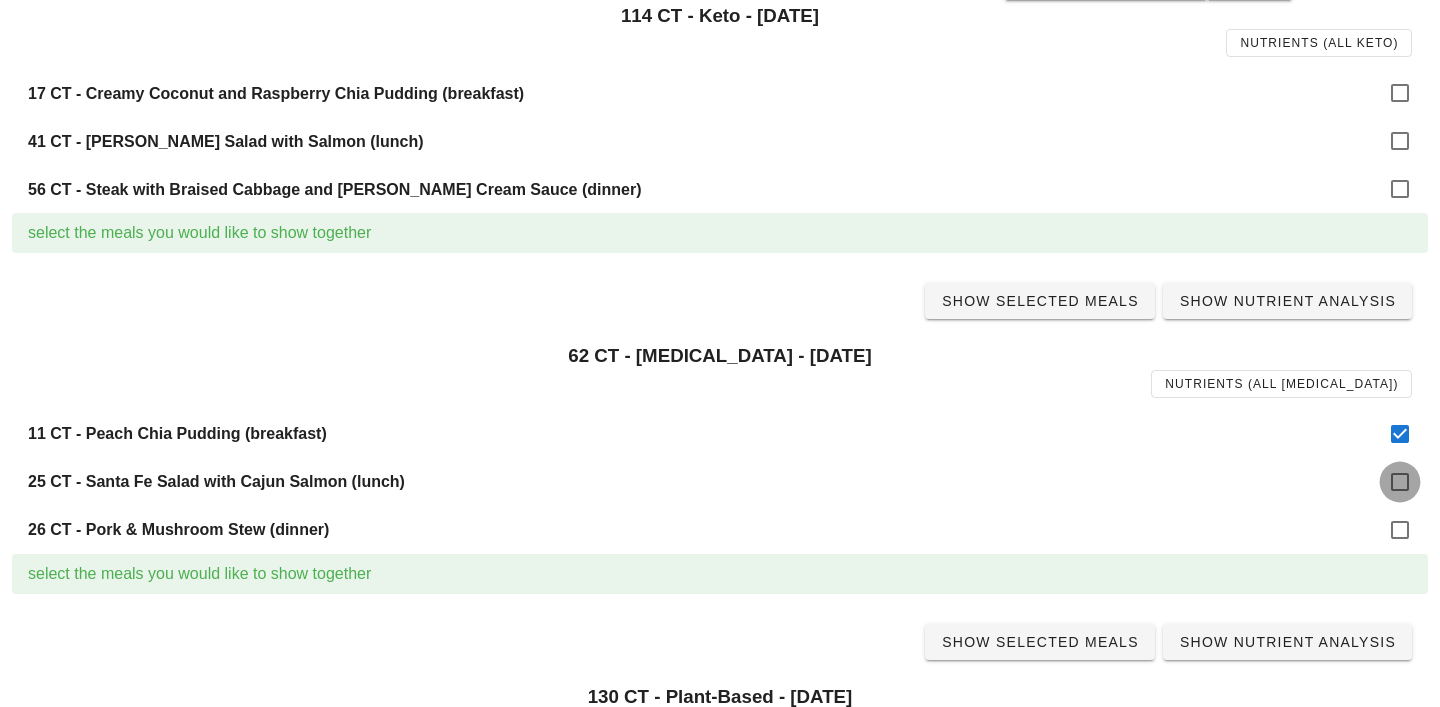 click at bounding box center (1400, 482) 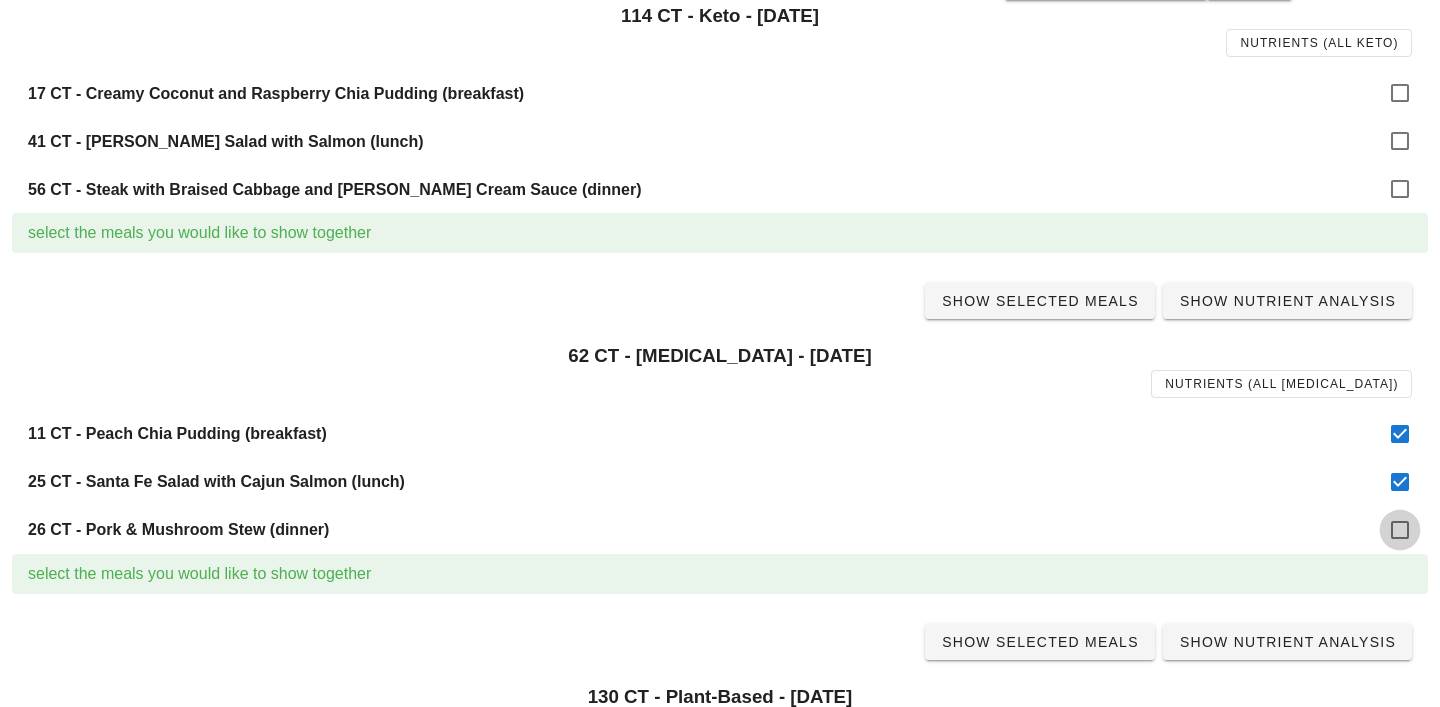 click at bounding box center (1400, 530) 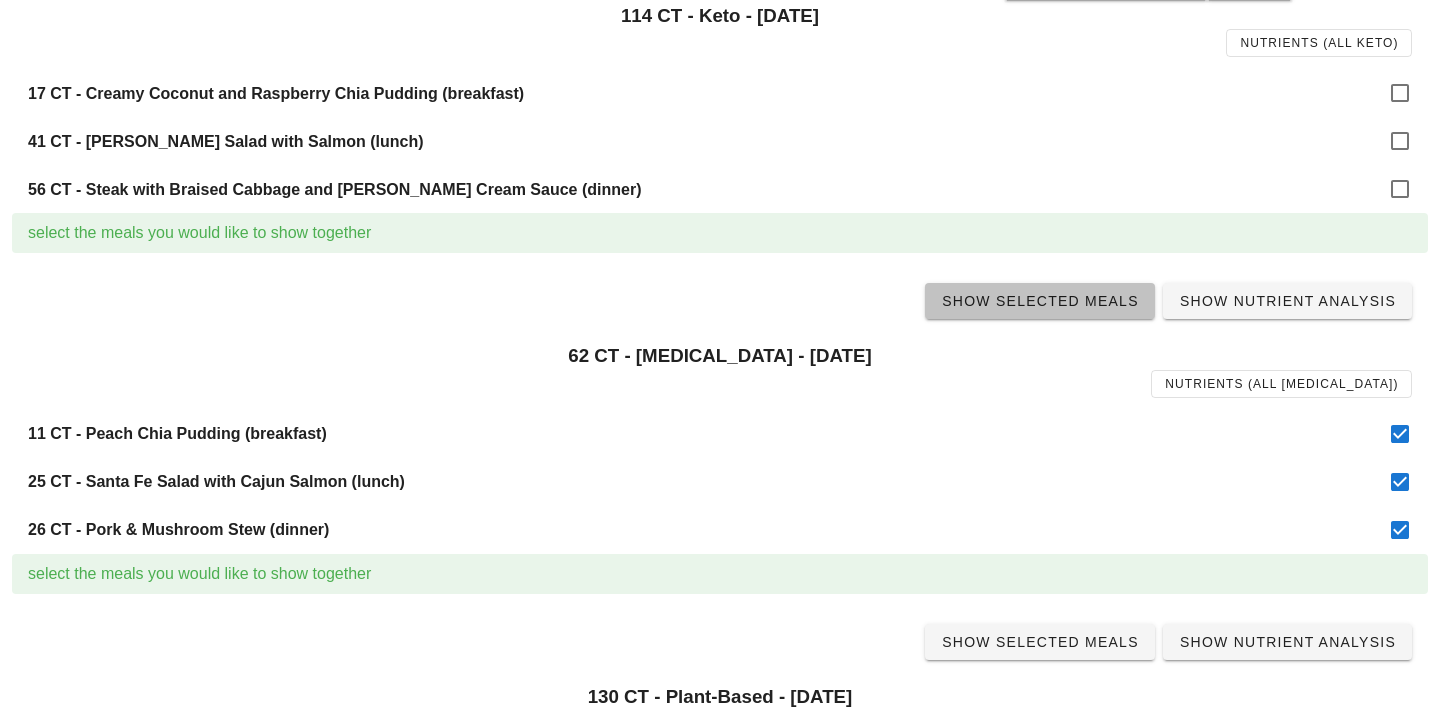 click on "Show Selected Meals" at bounding box center (1040, 301) 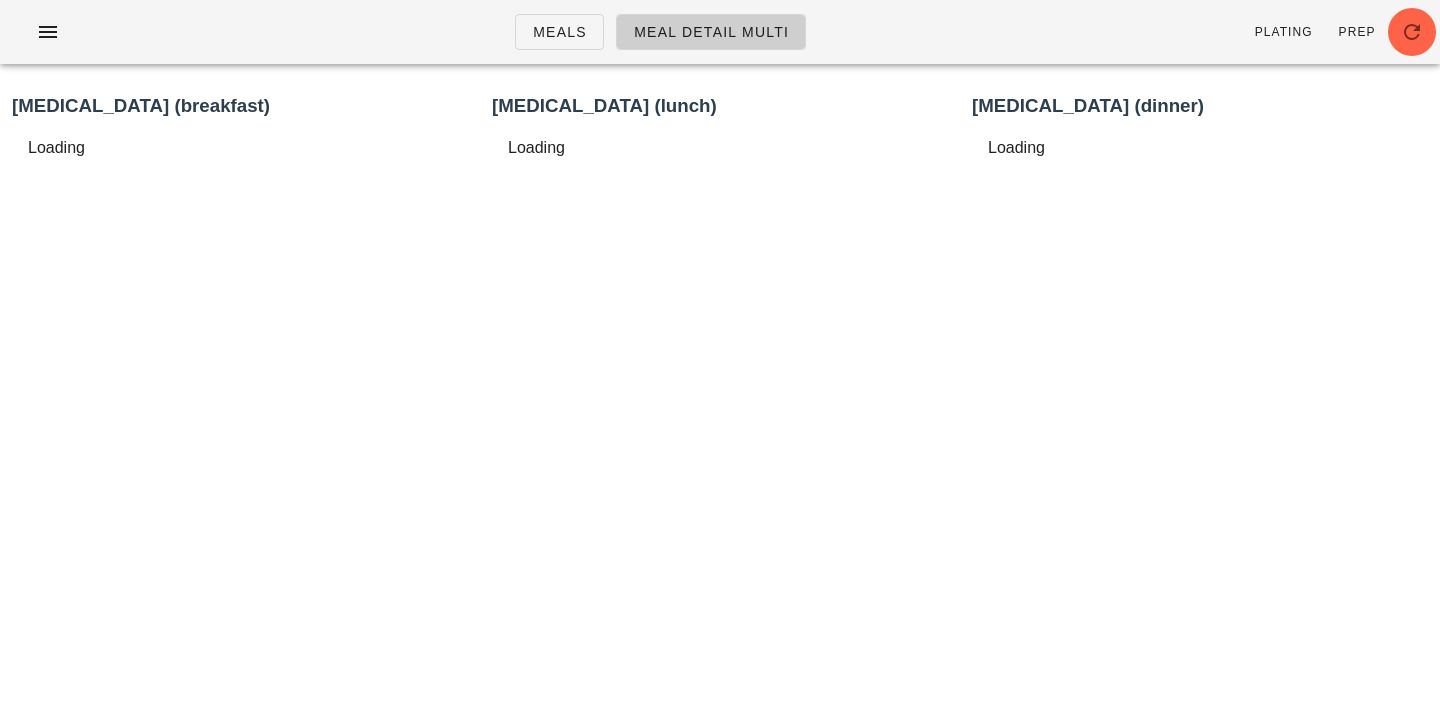 scroll, scrollTop: 0, scrollLeft: 0, axis: both 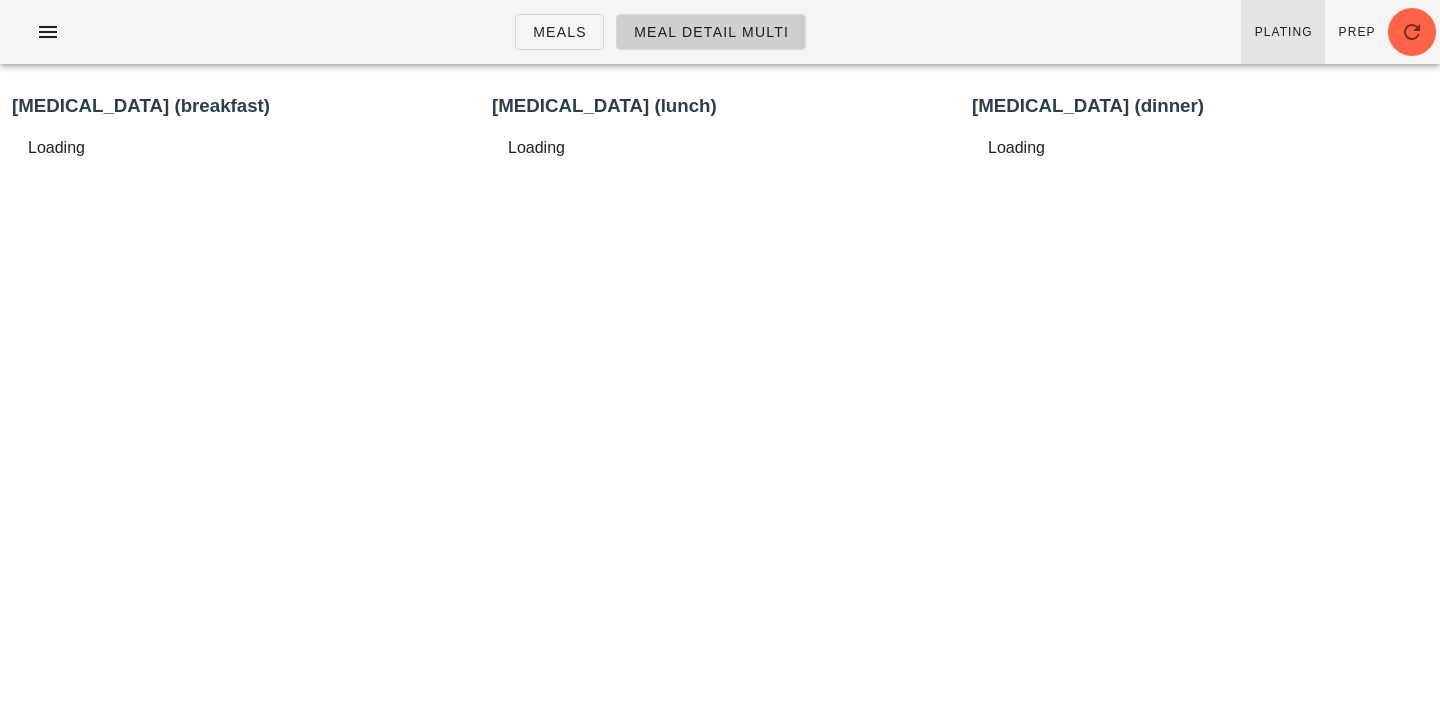click on "Plating" at bounding box center [1283, 32] 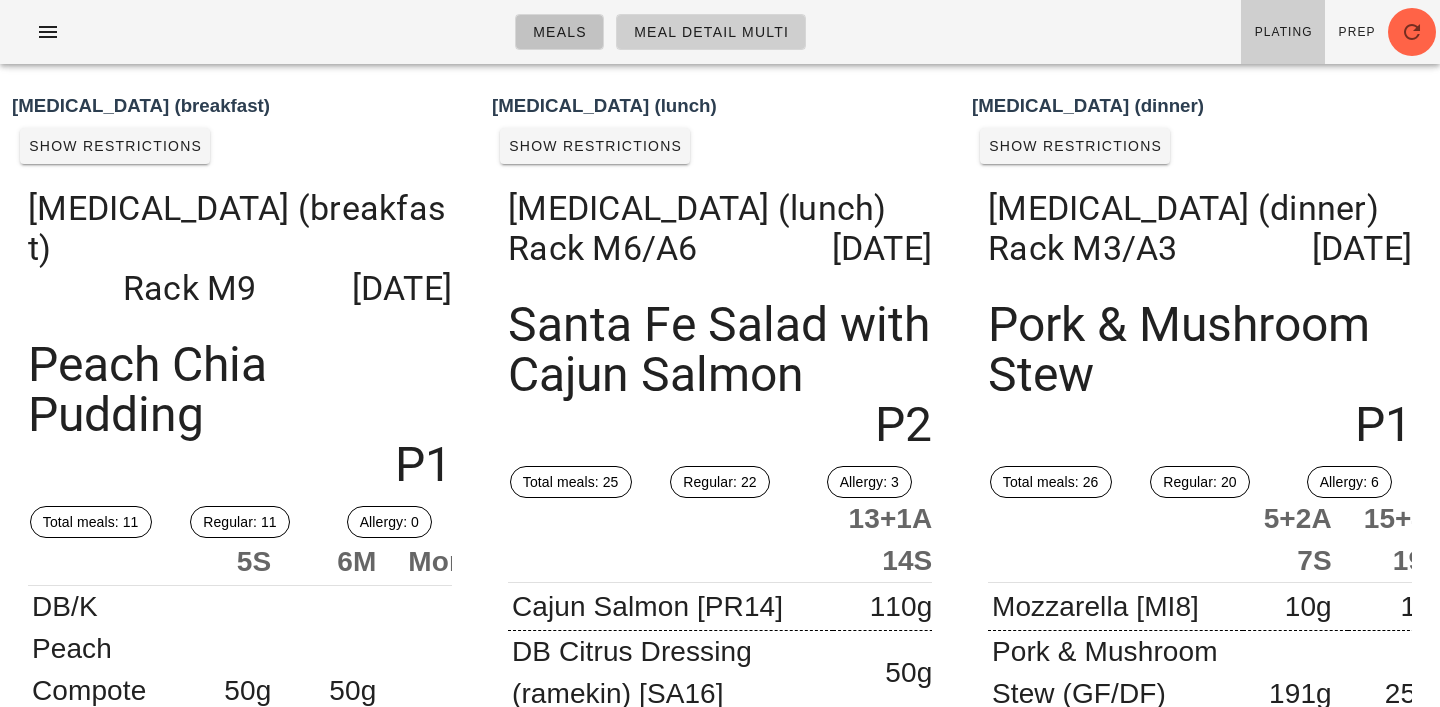click on "Meals" at bounding box center [559, 32] 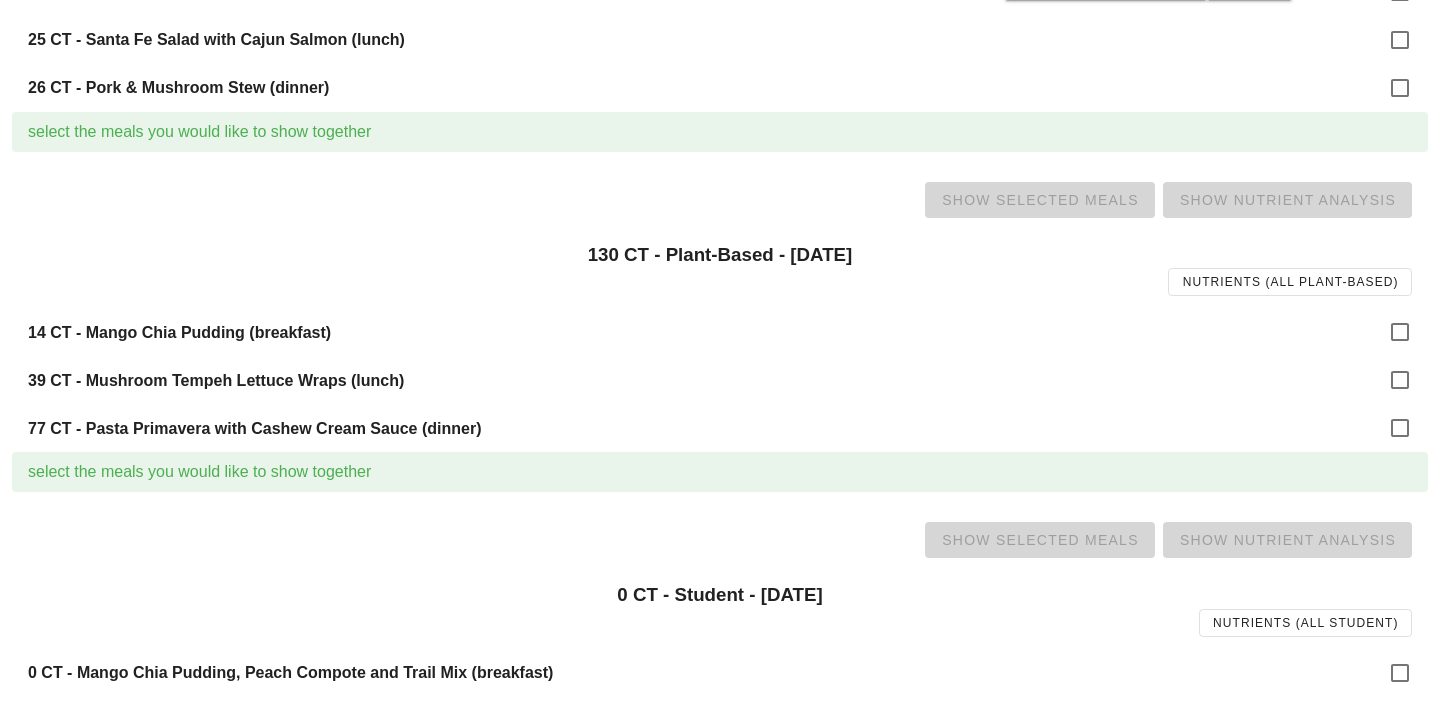 scroll, scrollTop: 1462, scrollLeft: 0, axis: vertical 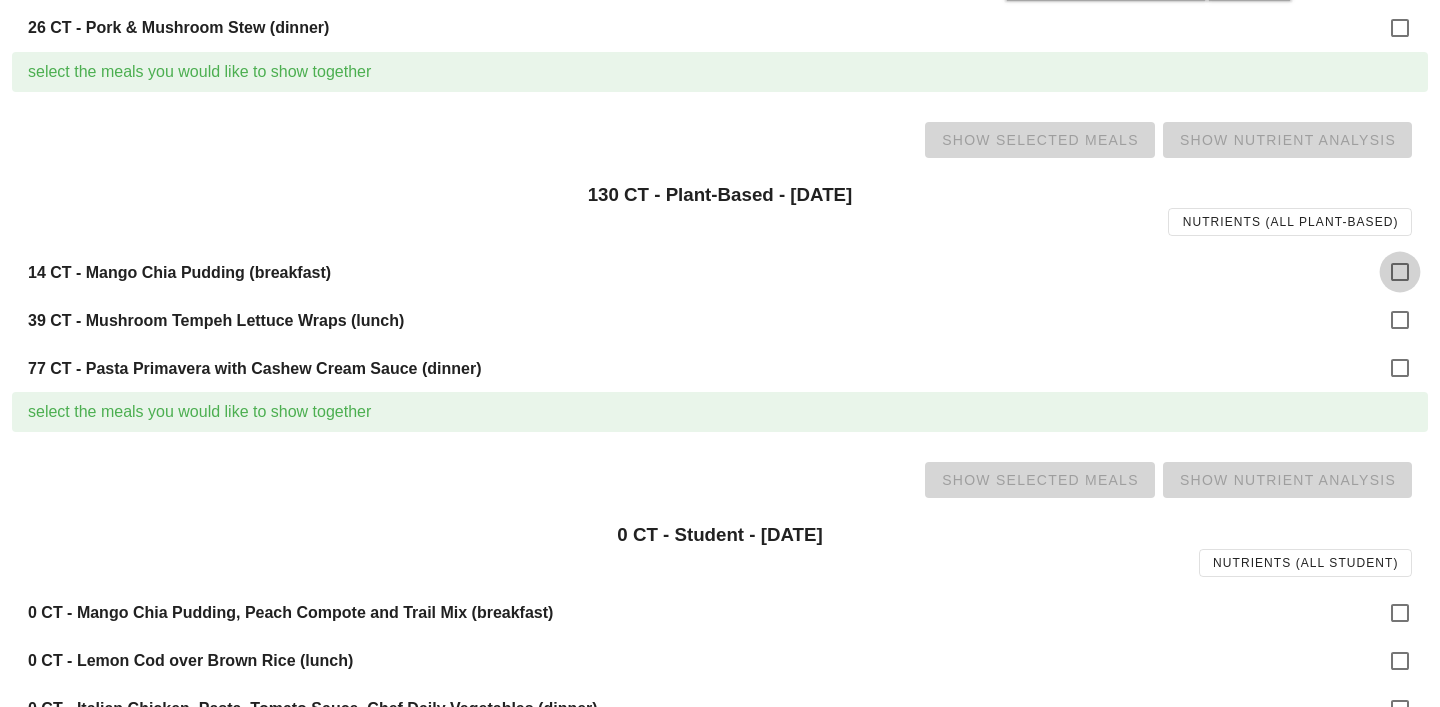 click at bounding box center (1400, 272) 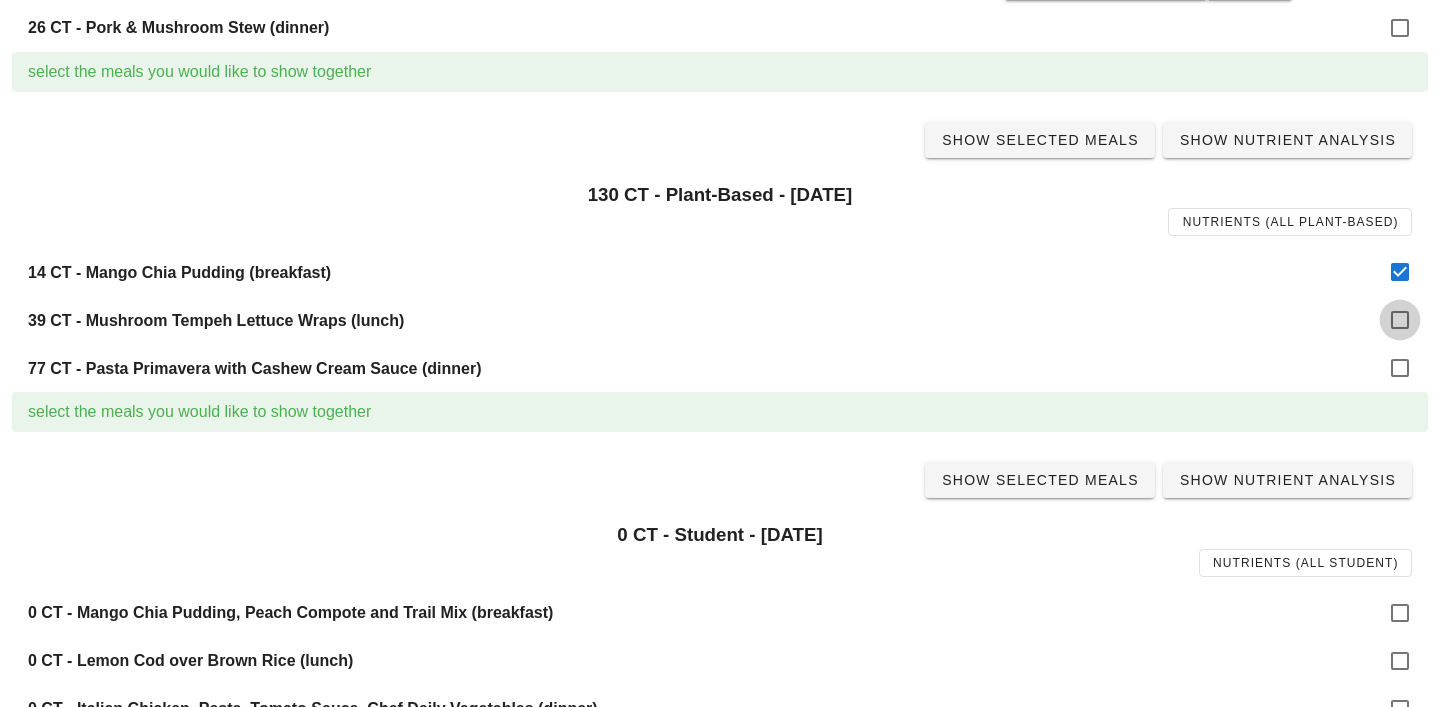 click at bounding box center [1400, 320] 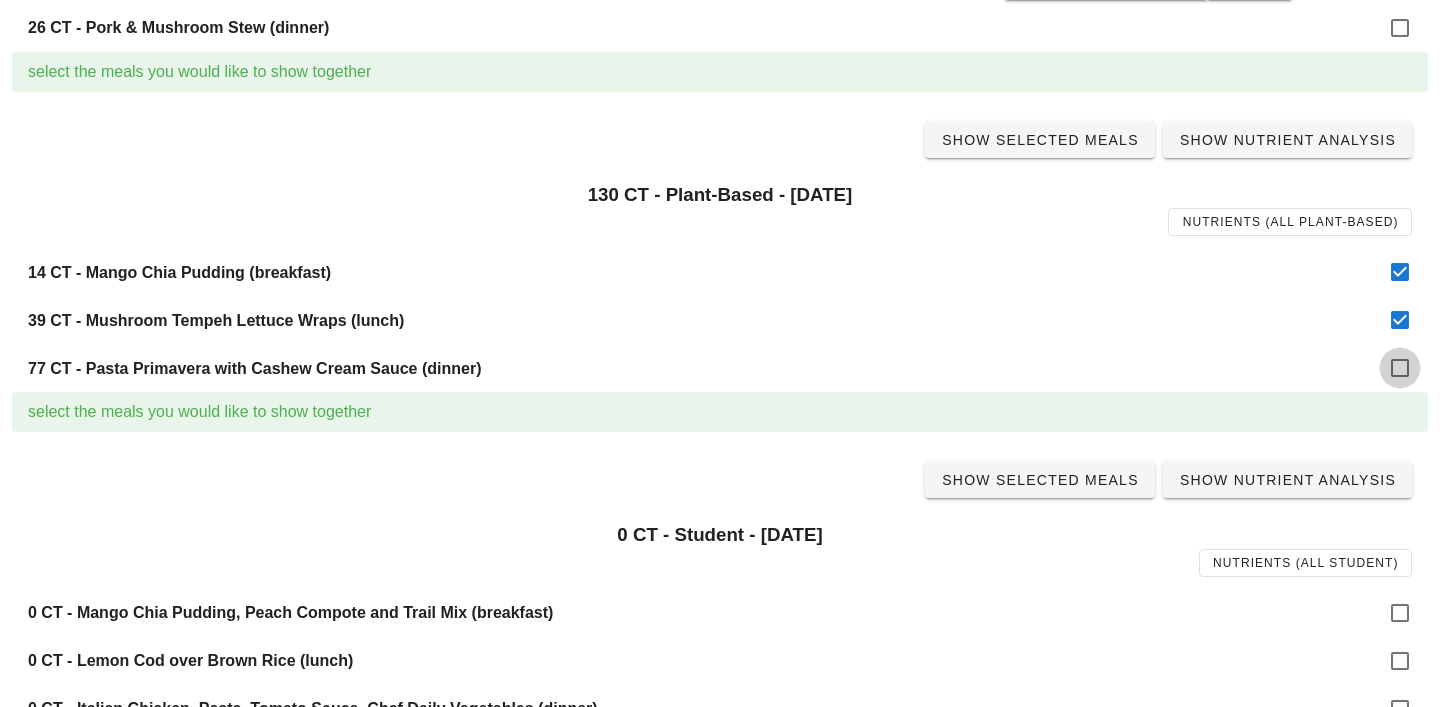 click at bounding box center [1400, 368] 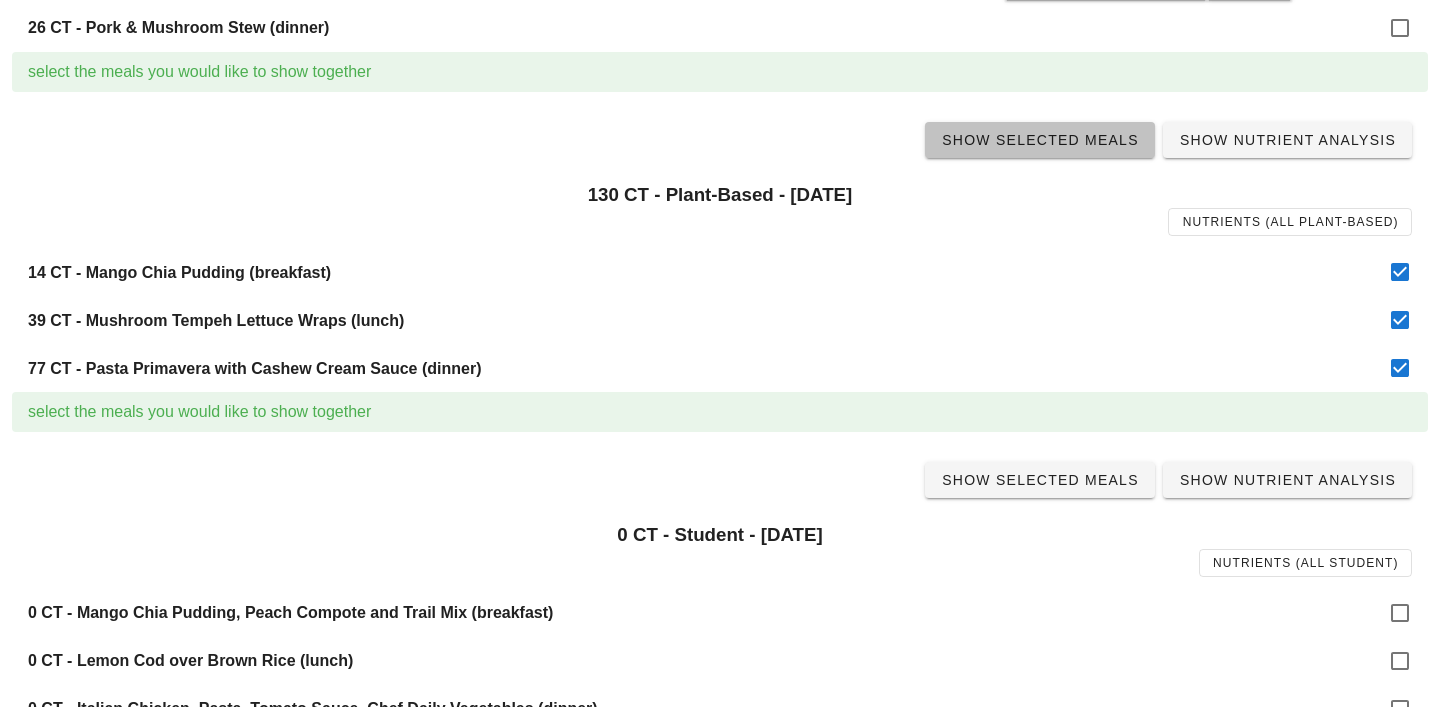 click on "Show Selected Meals" at bounding box center (1040, 140) 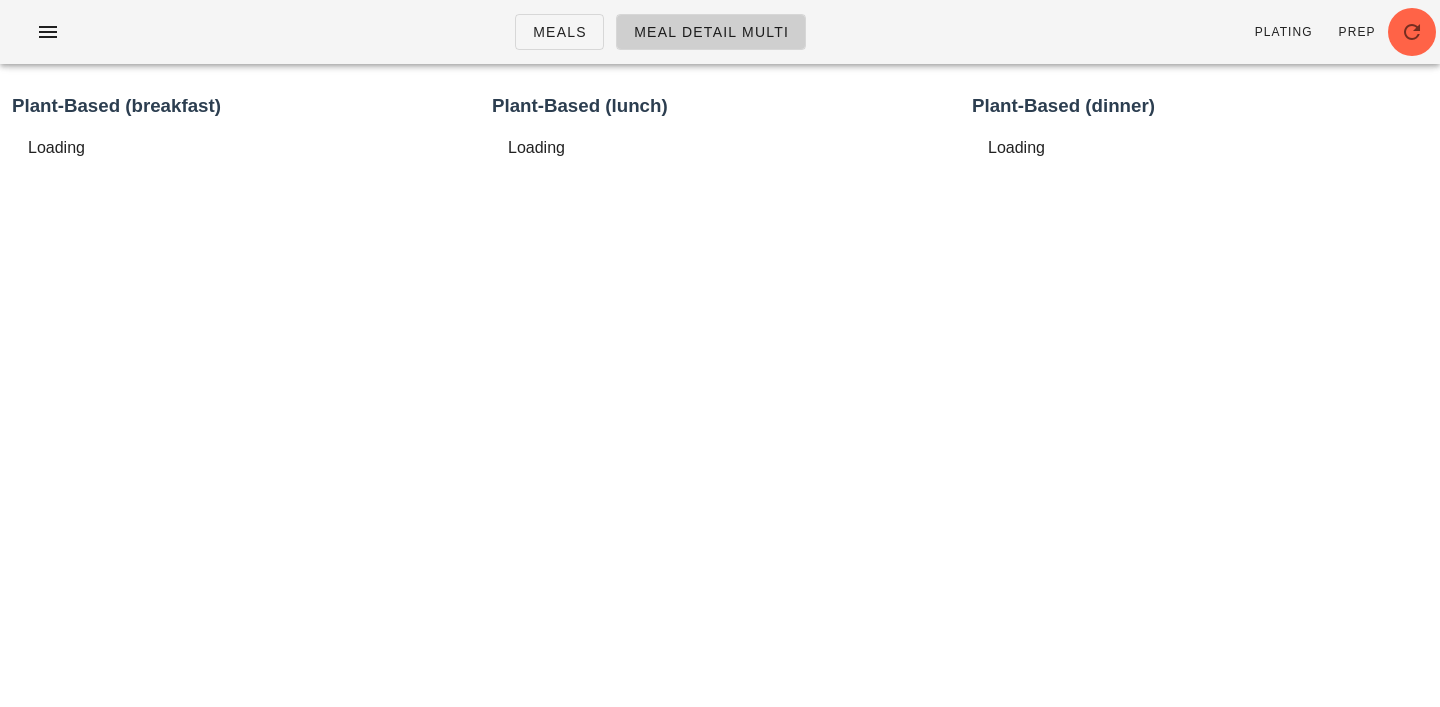 scroll, scrollTop: 0, scrollLeft: 0, axis: both 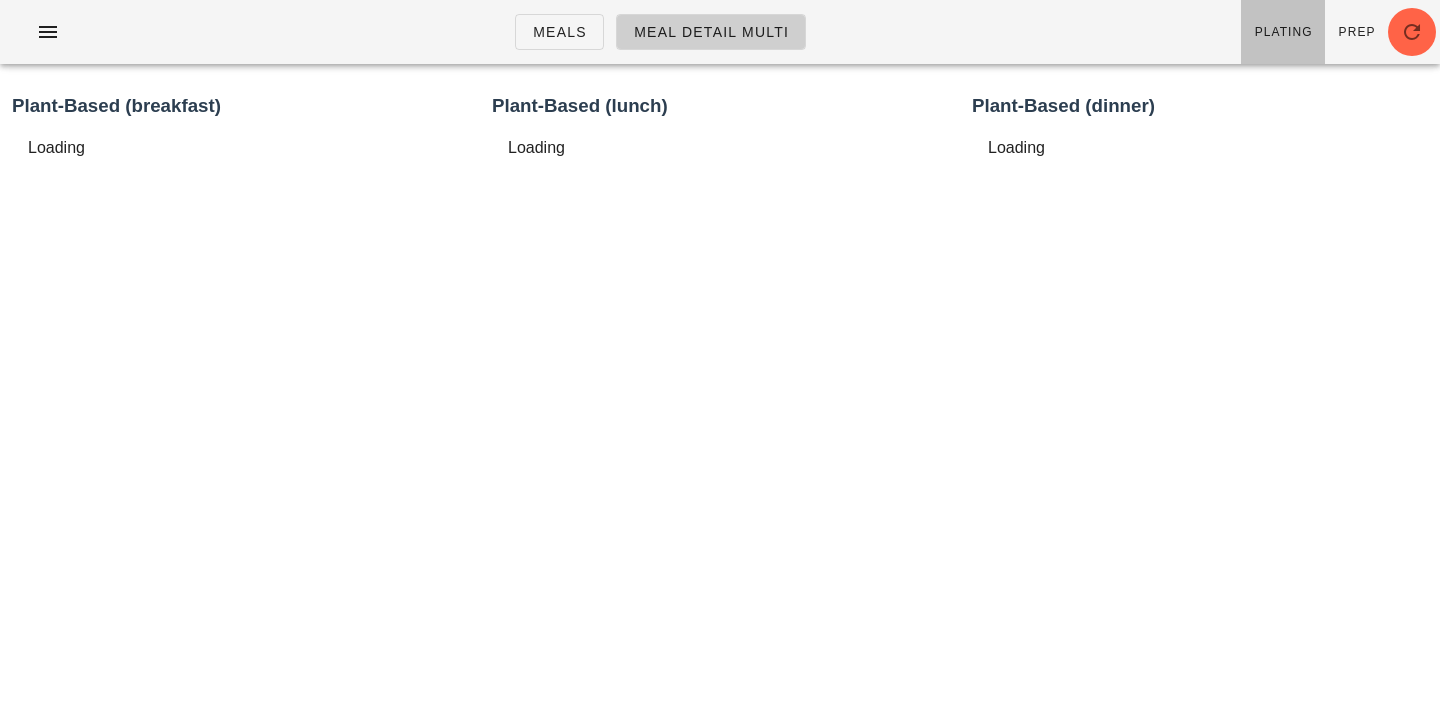 click on "Plating" at bounding box center [1283, 32] 